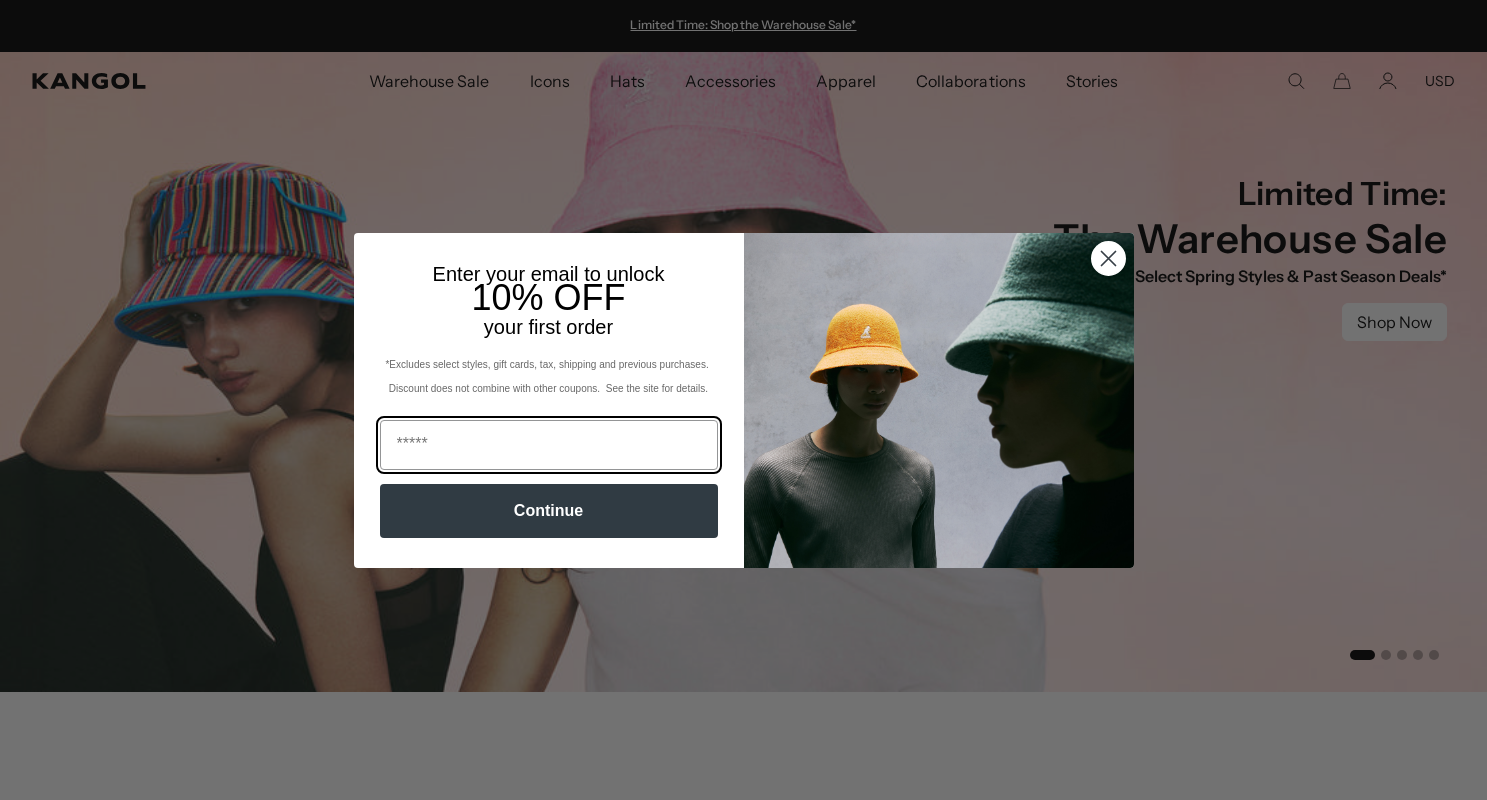 scroll, scrollTop: 0, scrollLeft: 0, axis: both 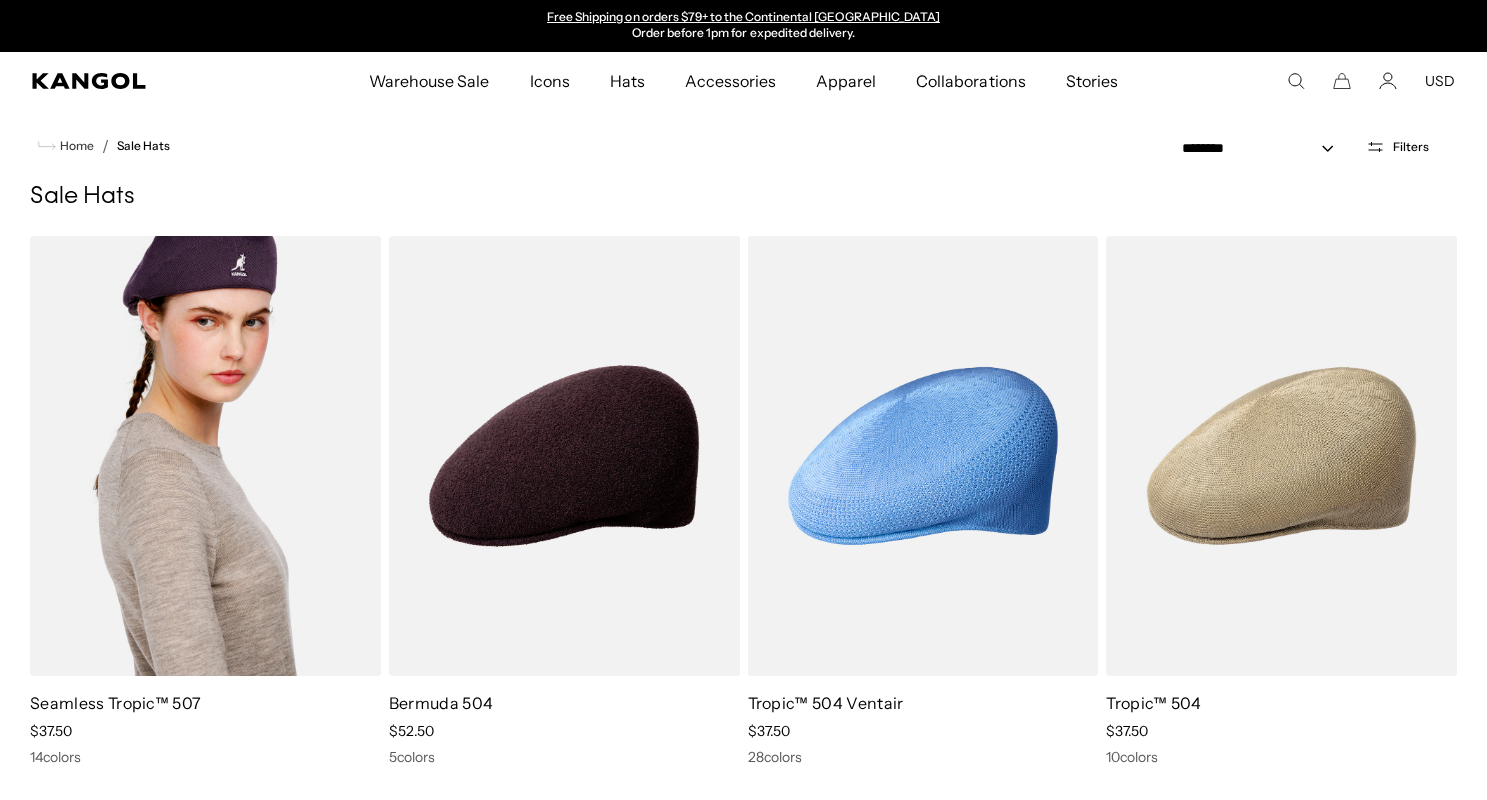 click at bounding box center (205, 456) 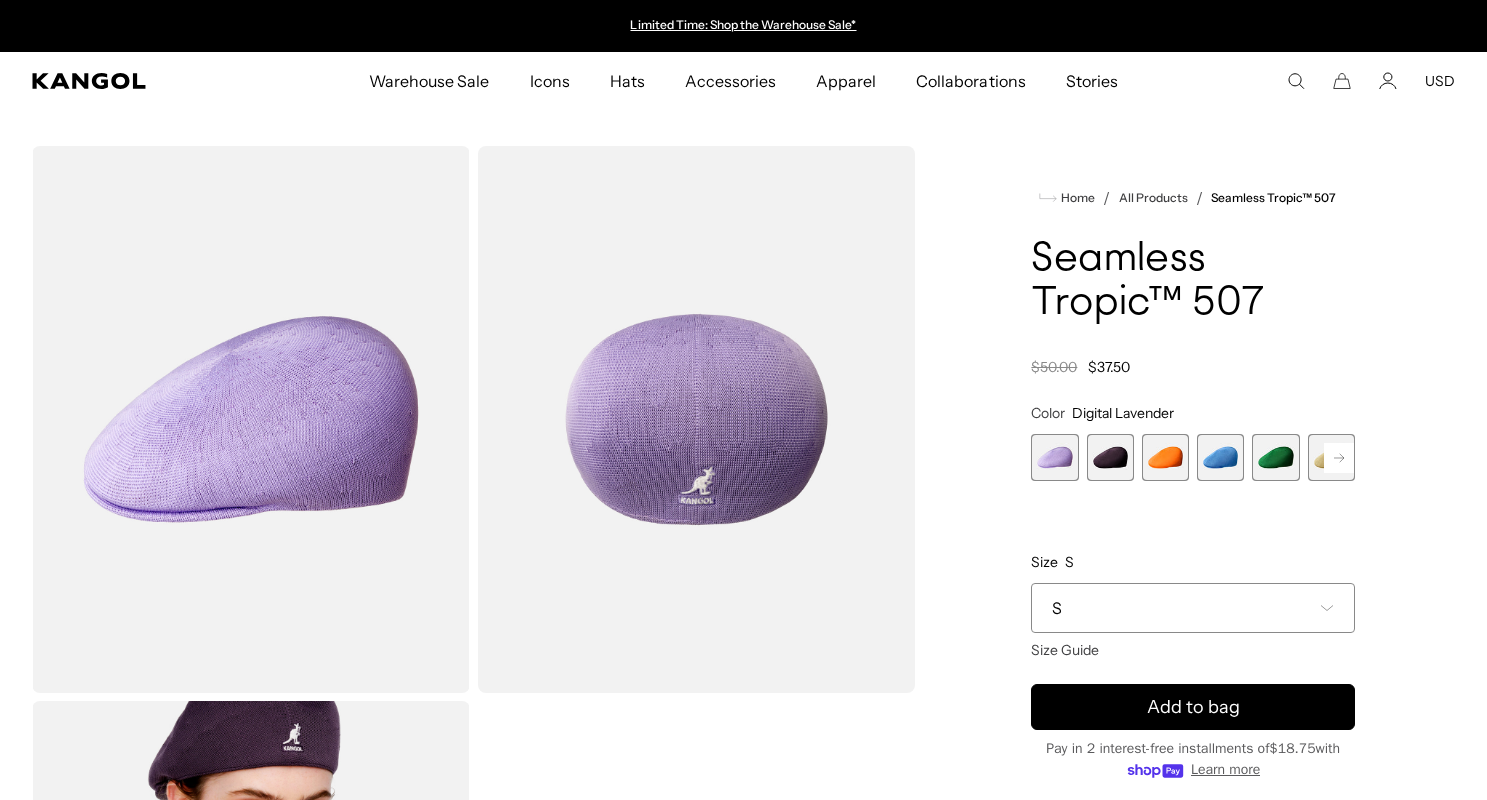 scroll, scrollTop: 0, scrollLeft: 0, axis: both 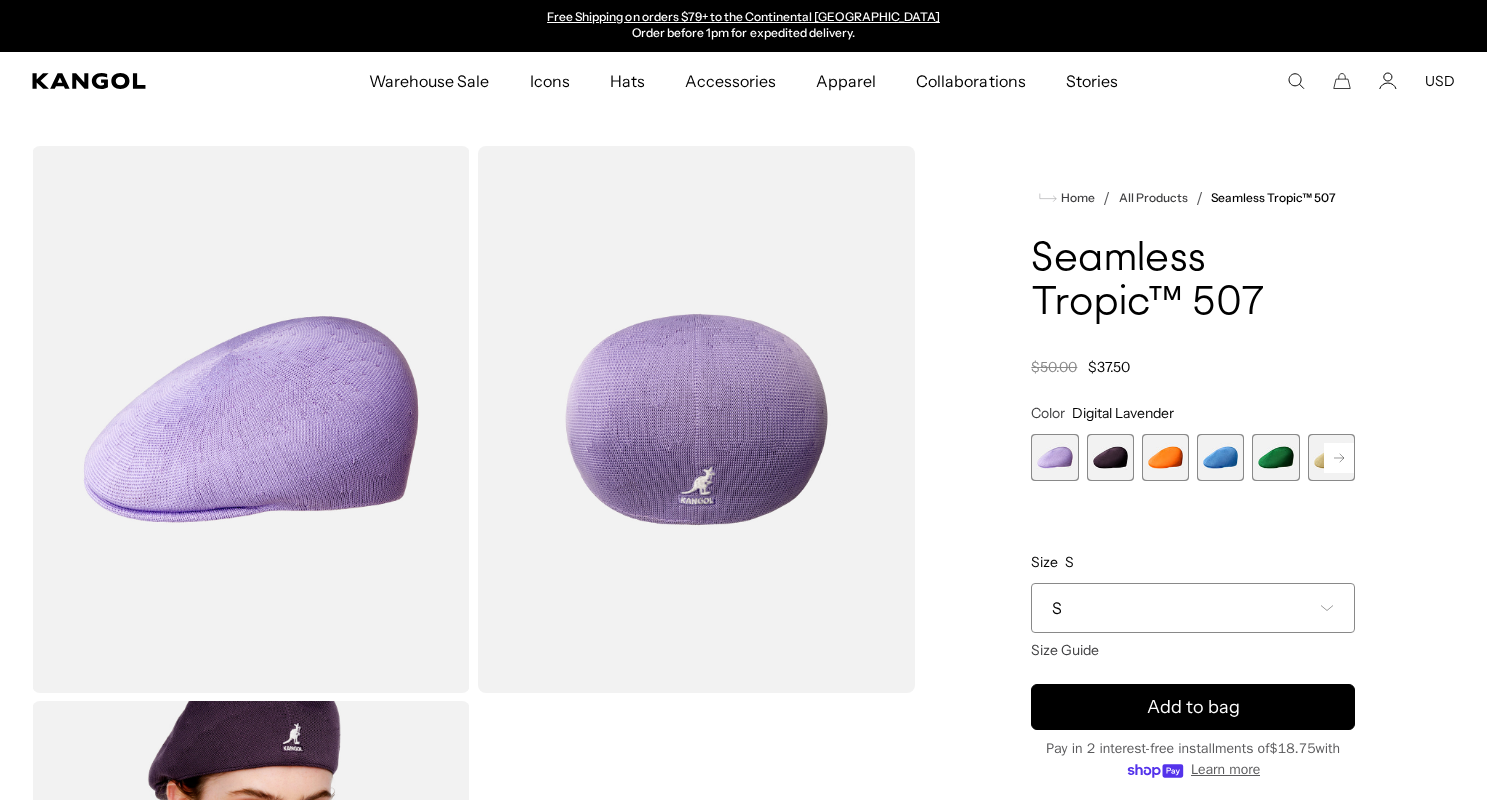 click on "S" at bounding box center [1193, 608] 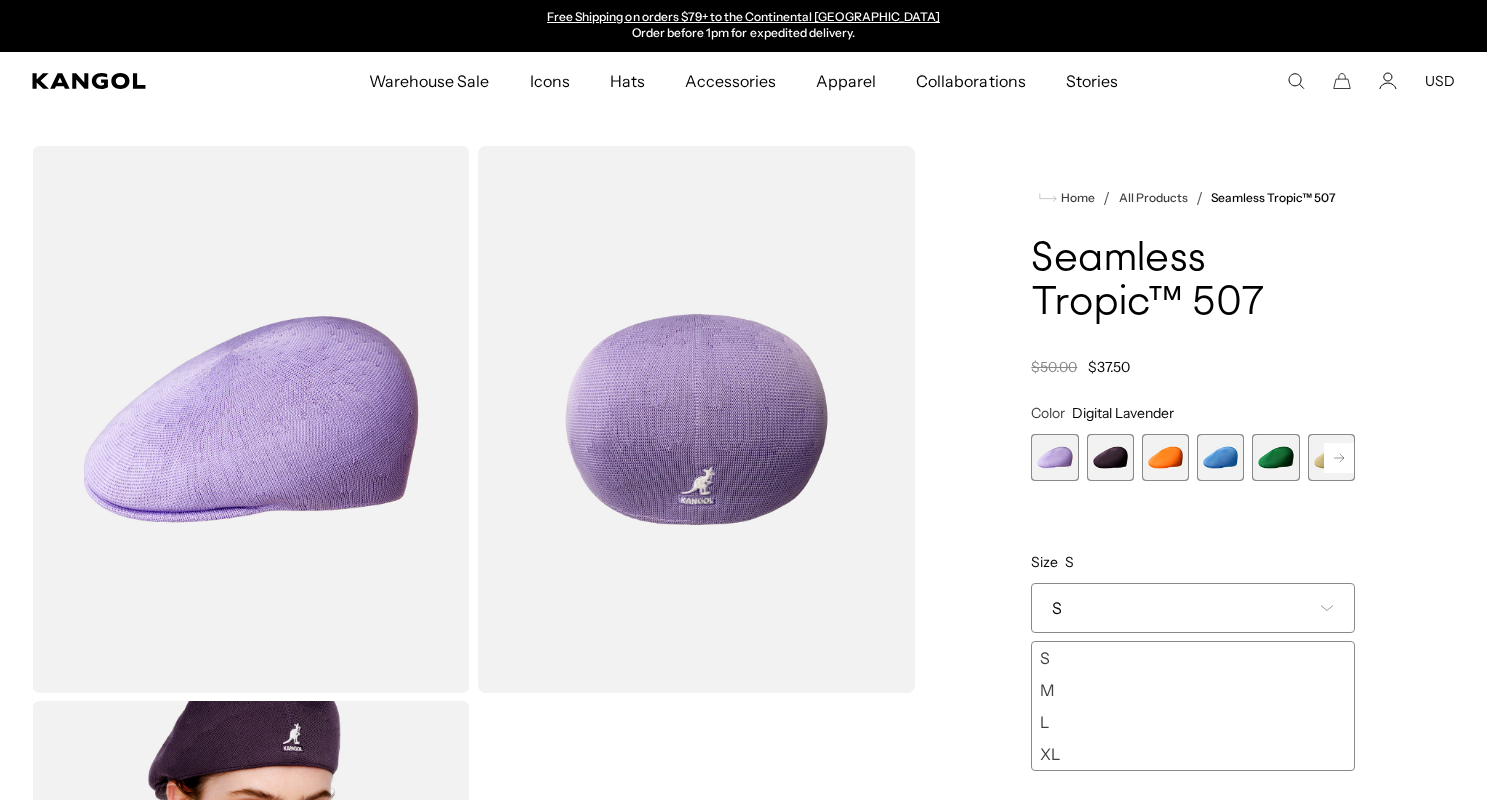 click on "M" at bounding box center [1193, 690] 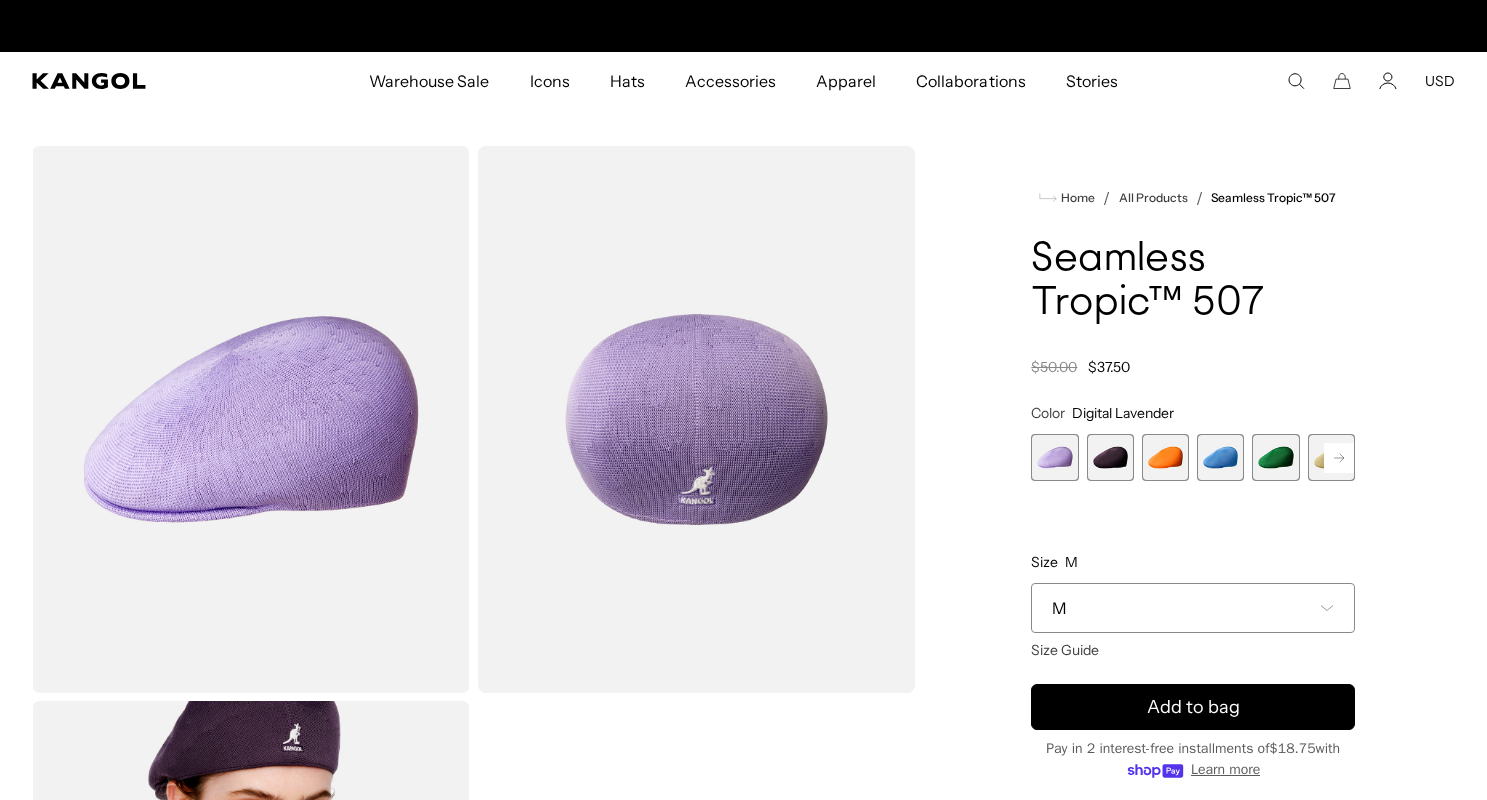 scroll, scrollTop: 0, scrollLeft: 0, axis: both 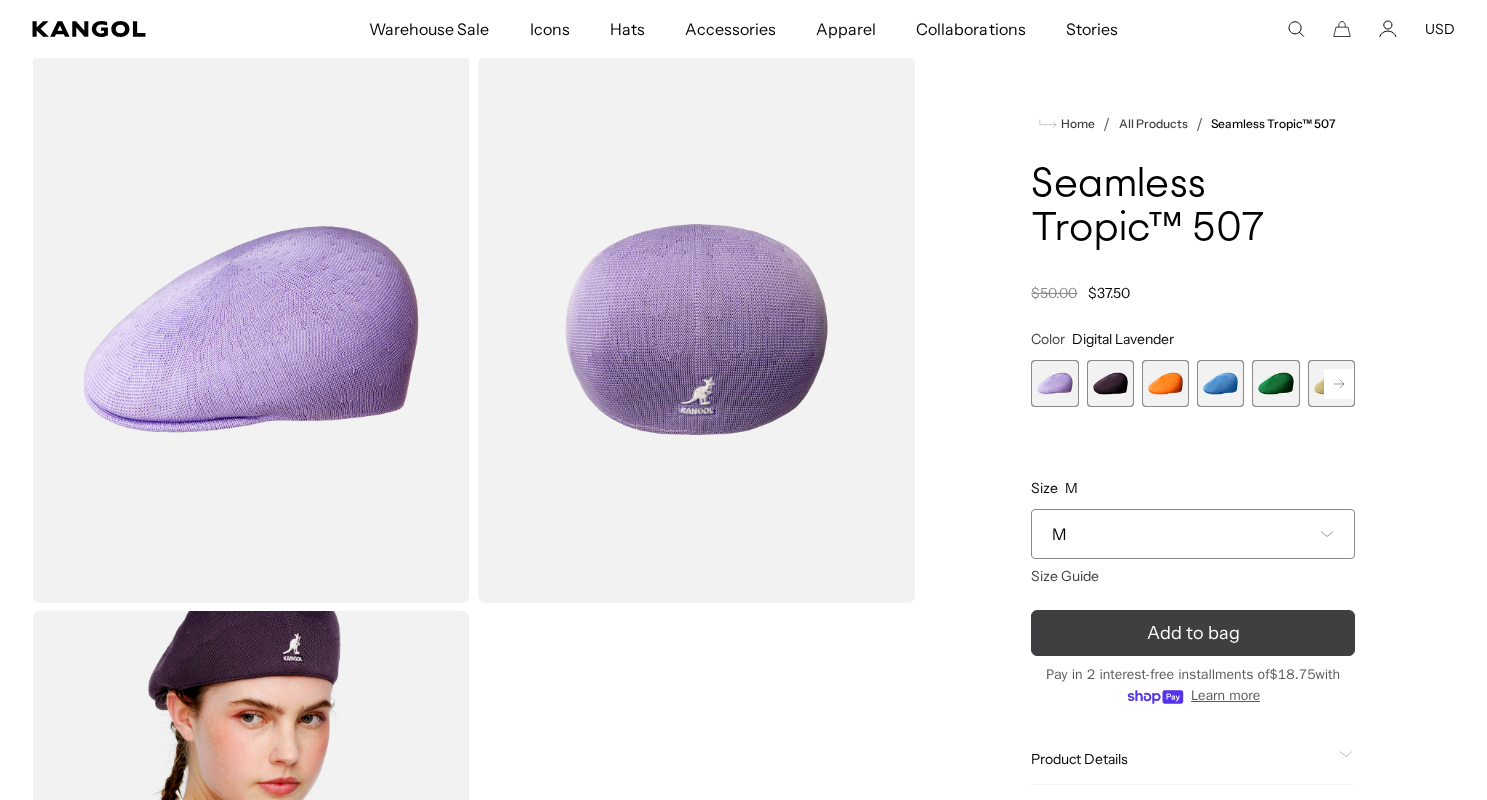 click on "Add to bag" at bounding box center (1193, 633) 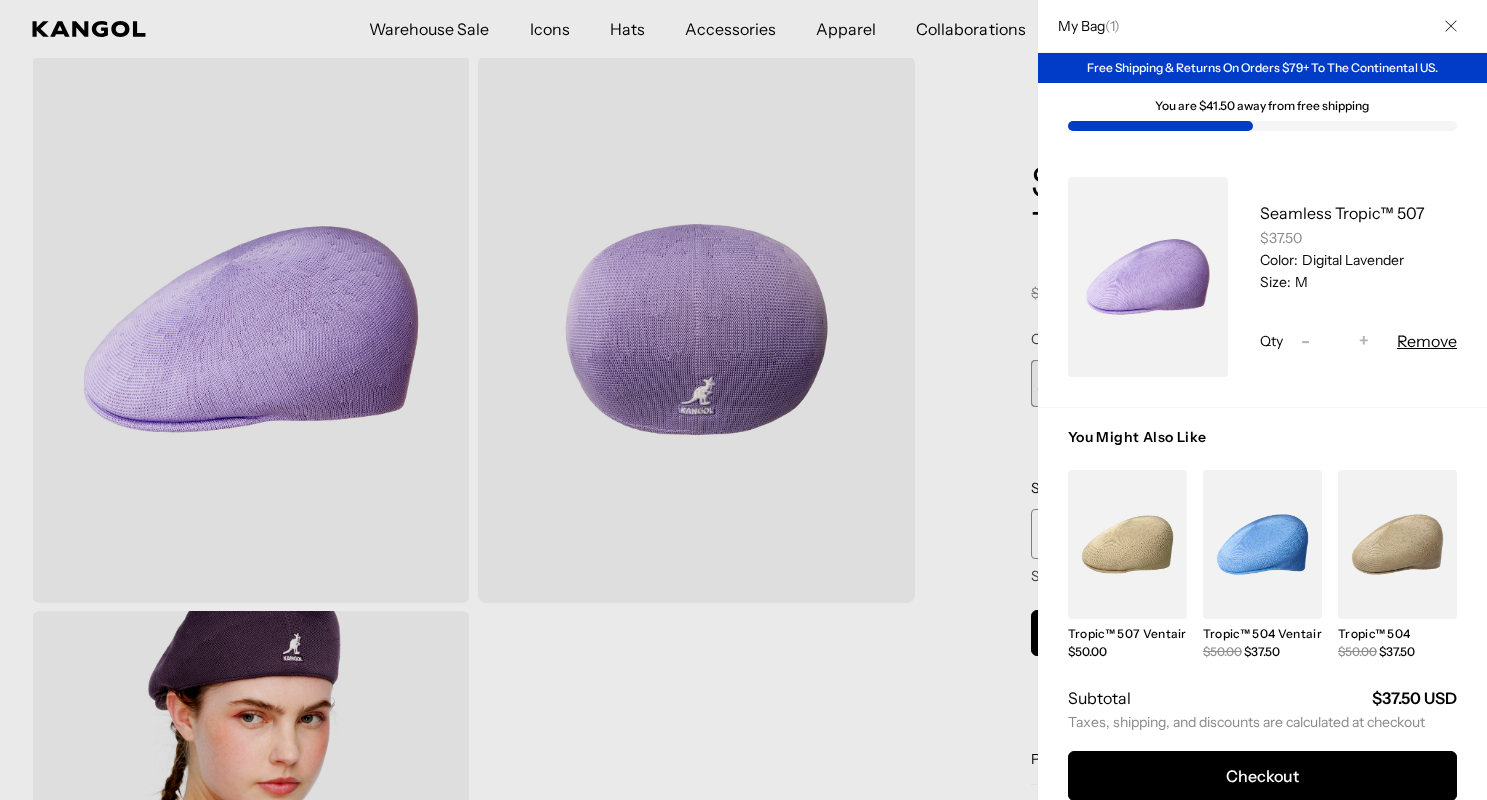 scroll, scrollTop: 0, scrollLeft: 412, axis: horizontal 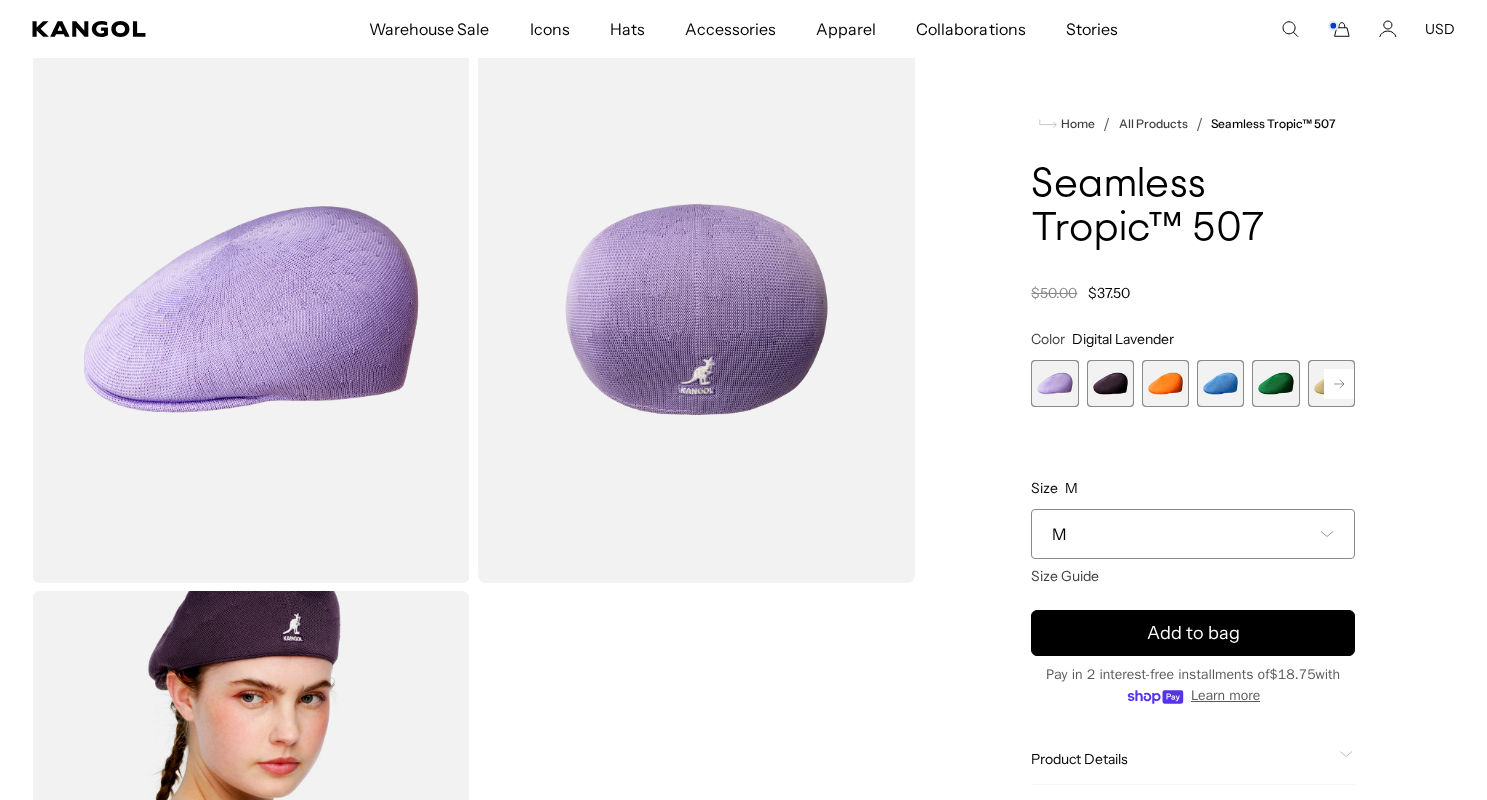 click at bounding box center (1110, 383) 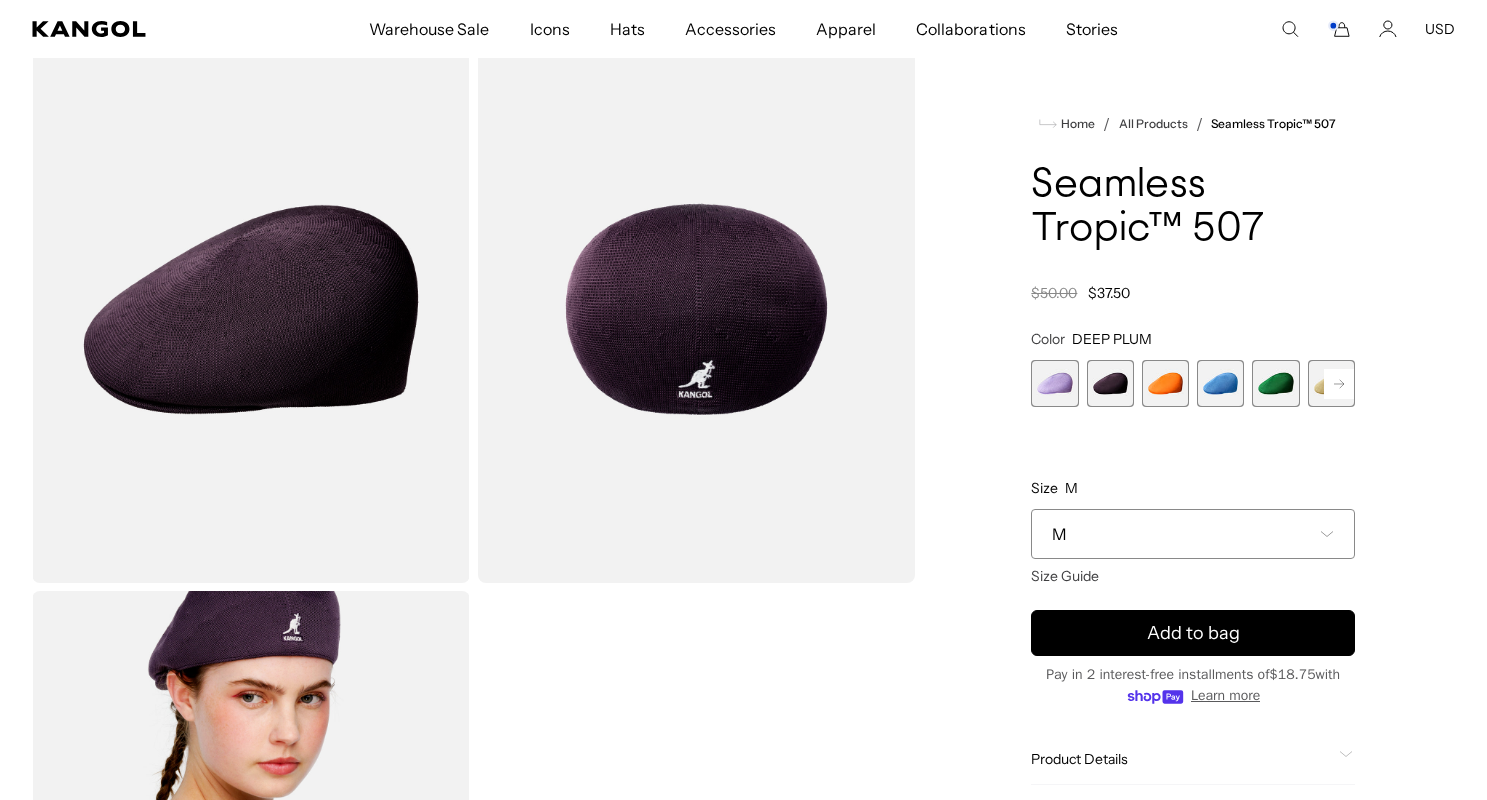 click at bounding box center (1165, 383) 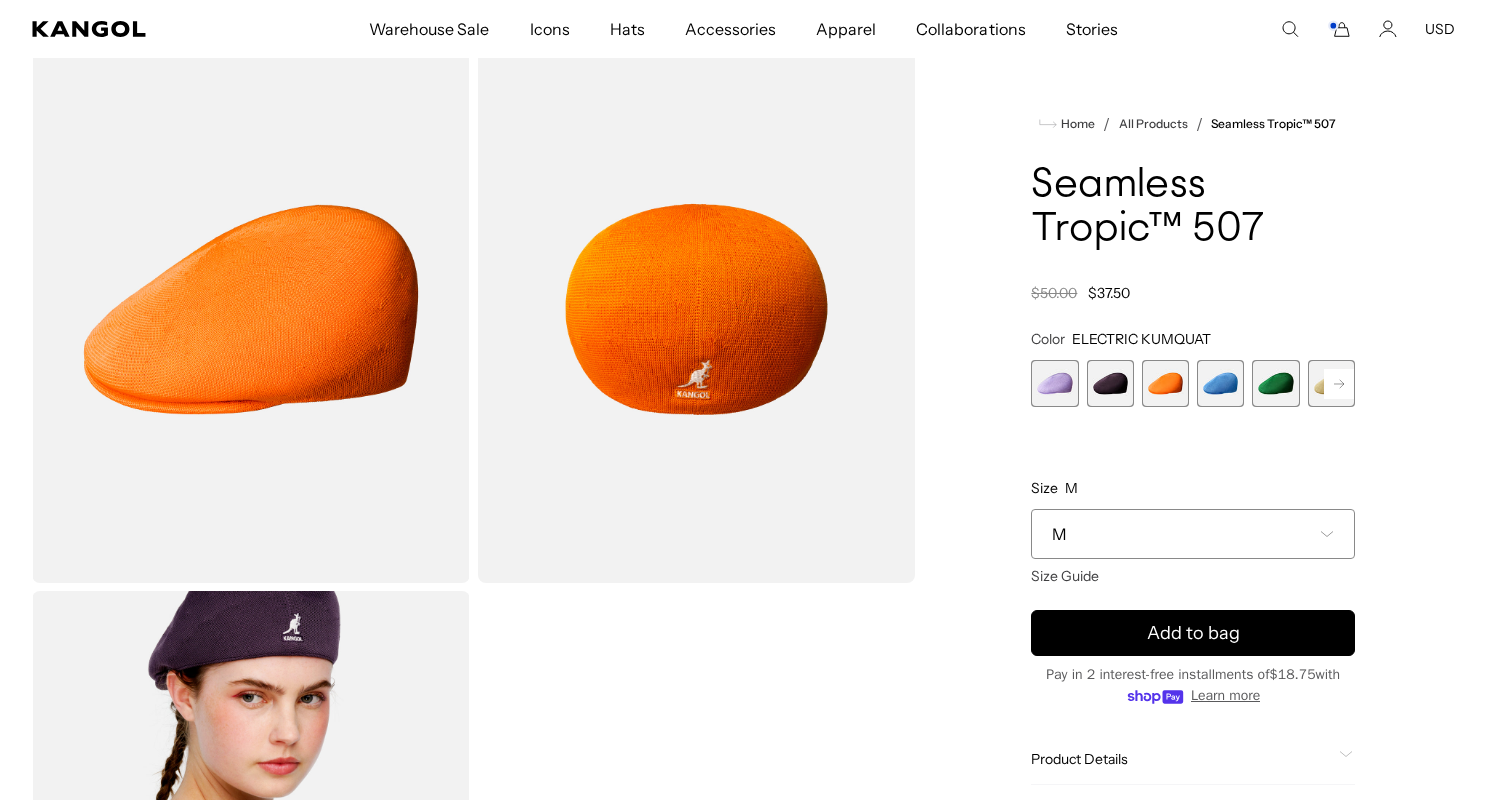 scroll, scrollTop: 0, scrollLeft: 412, axis: horizontal 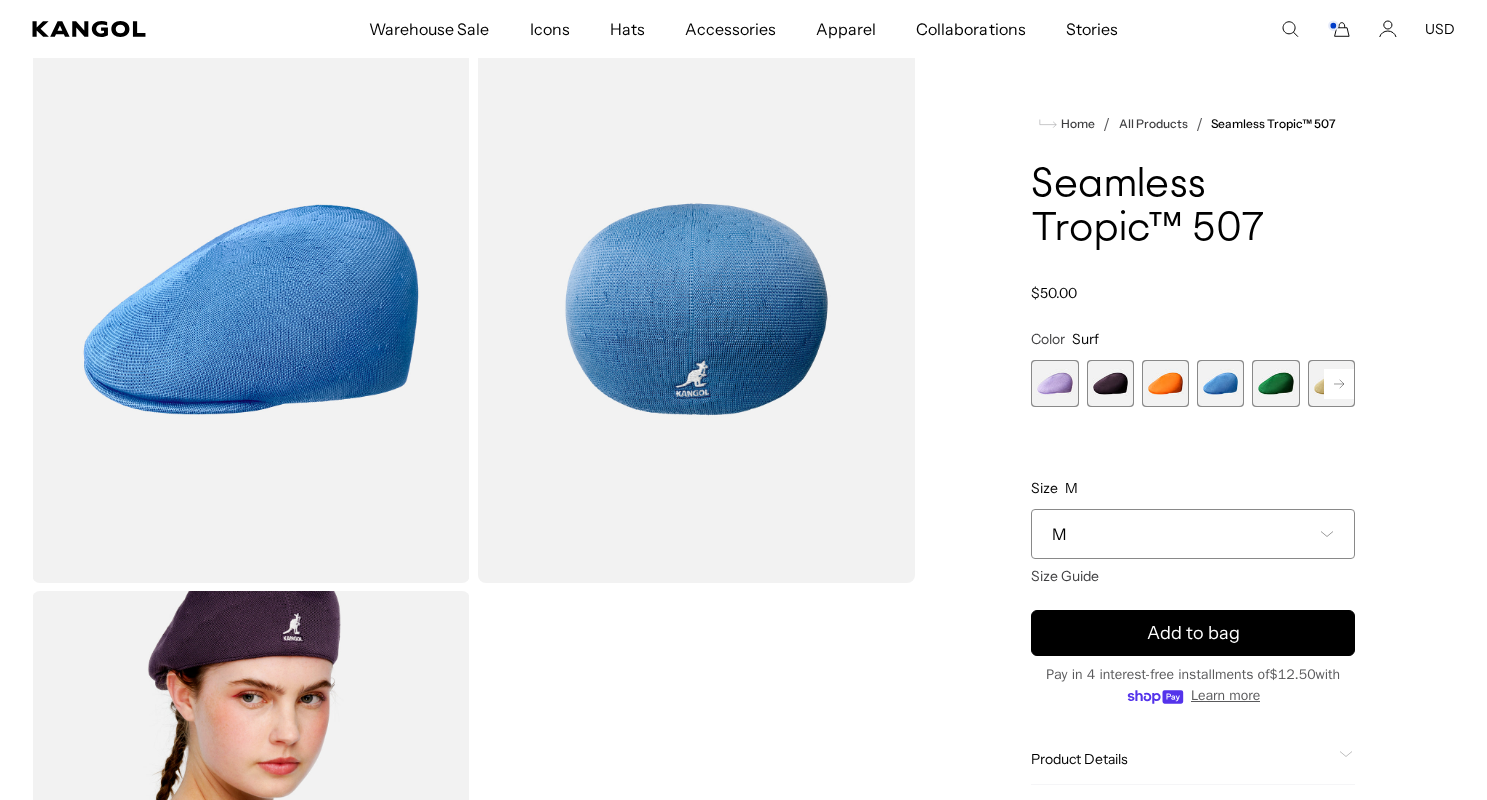 click at bounding box center [1275, 383] 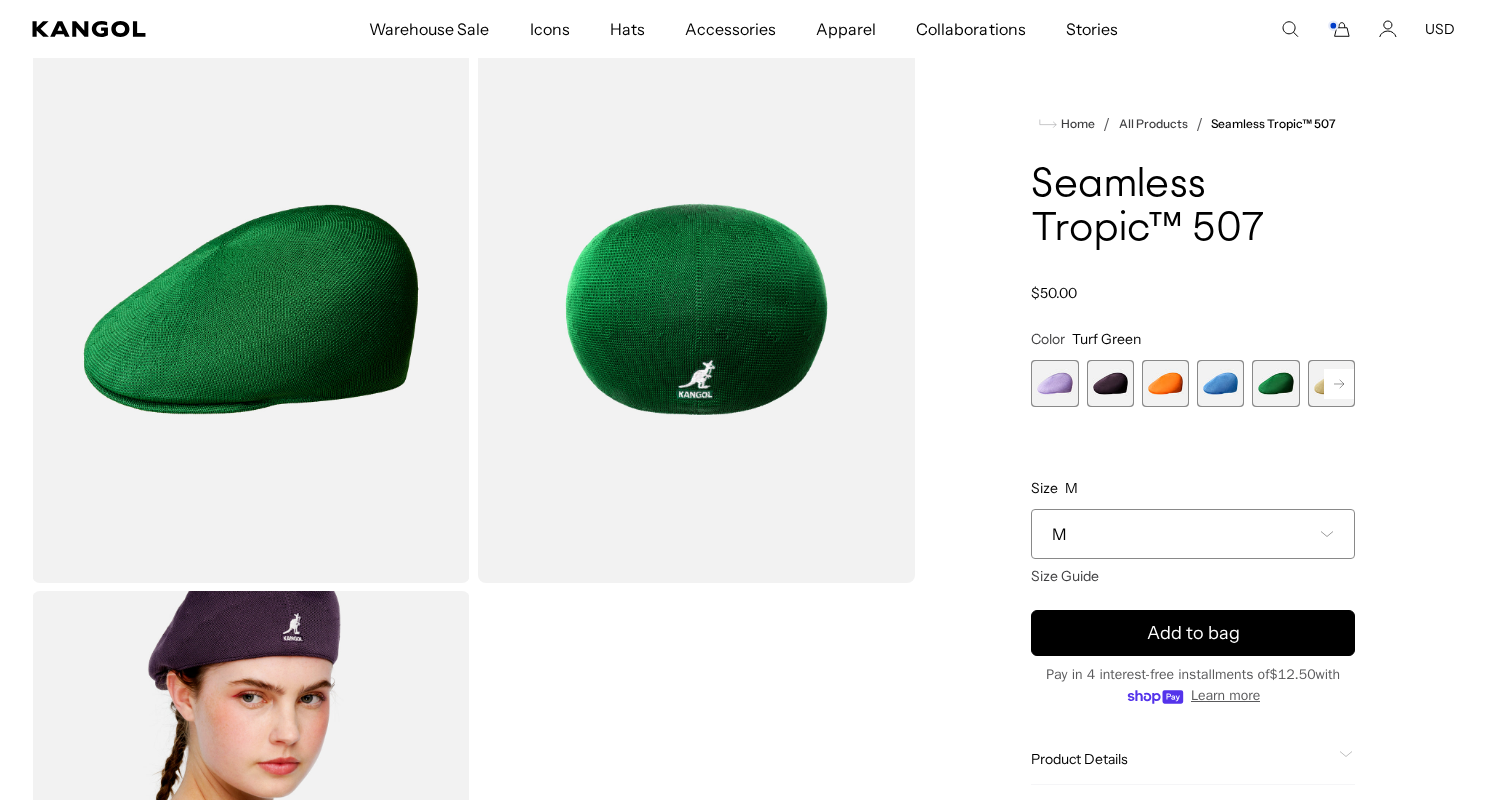 scroll, scrollTop: 0, scrollLeft: 412, axis: horizontal 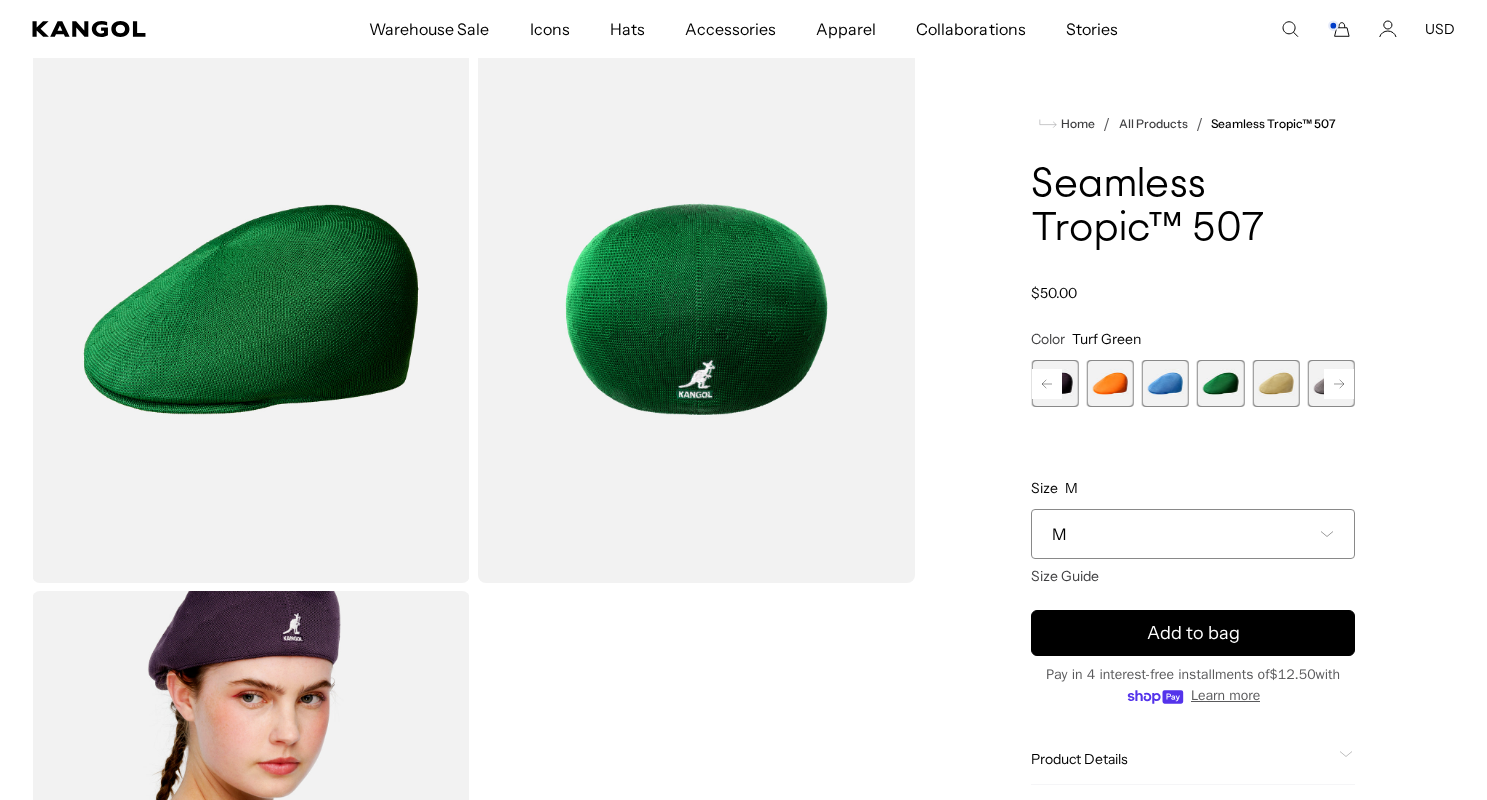 click 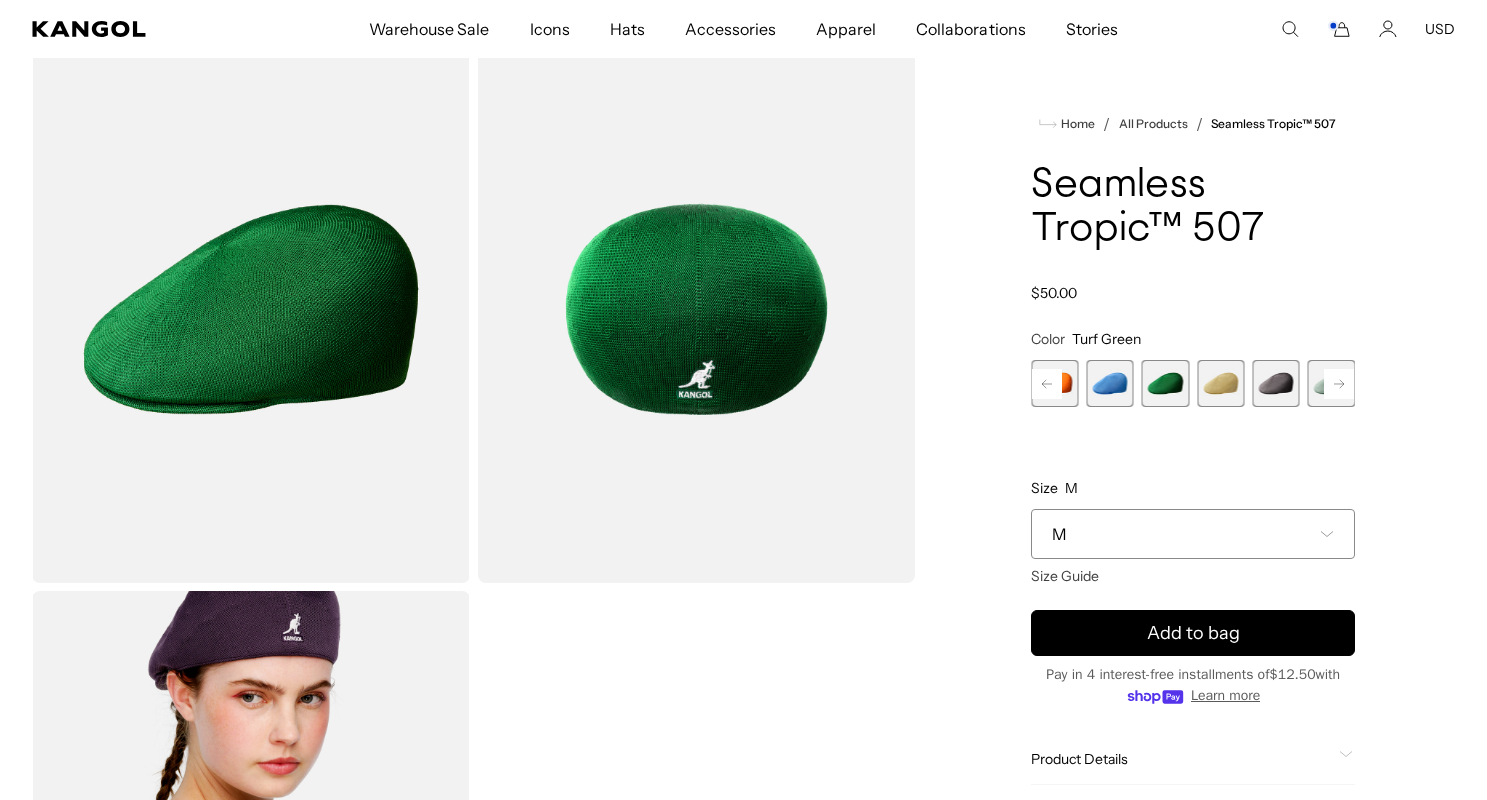 scroll, scrollTop: 0, scrollLeft: 0, axis: both 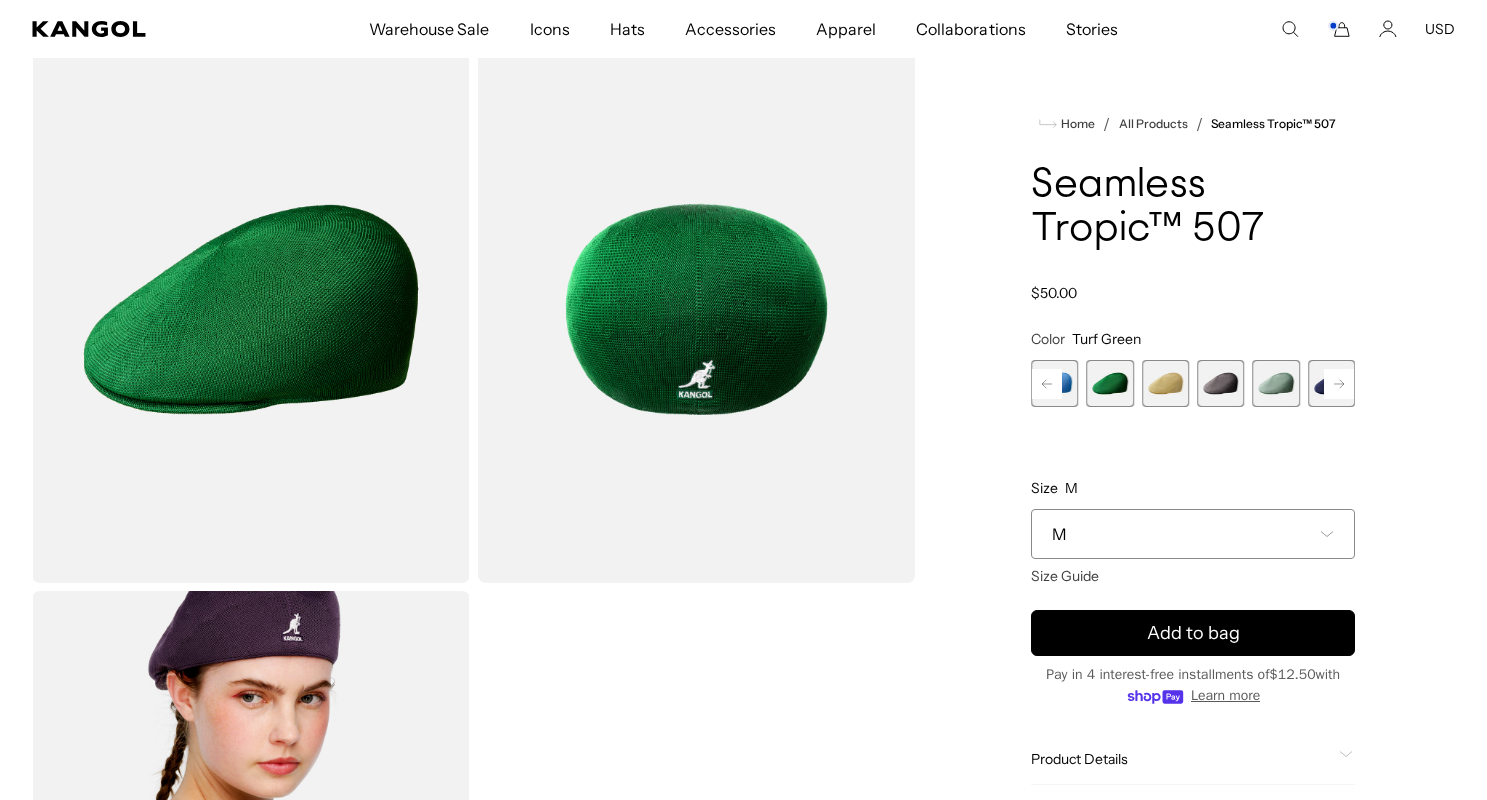 click at bounding box center (1165, 383) 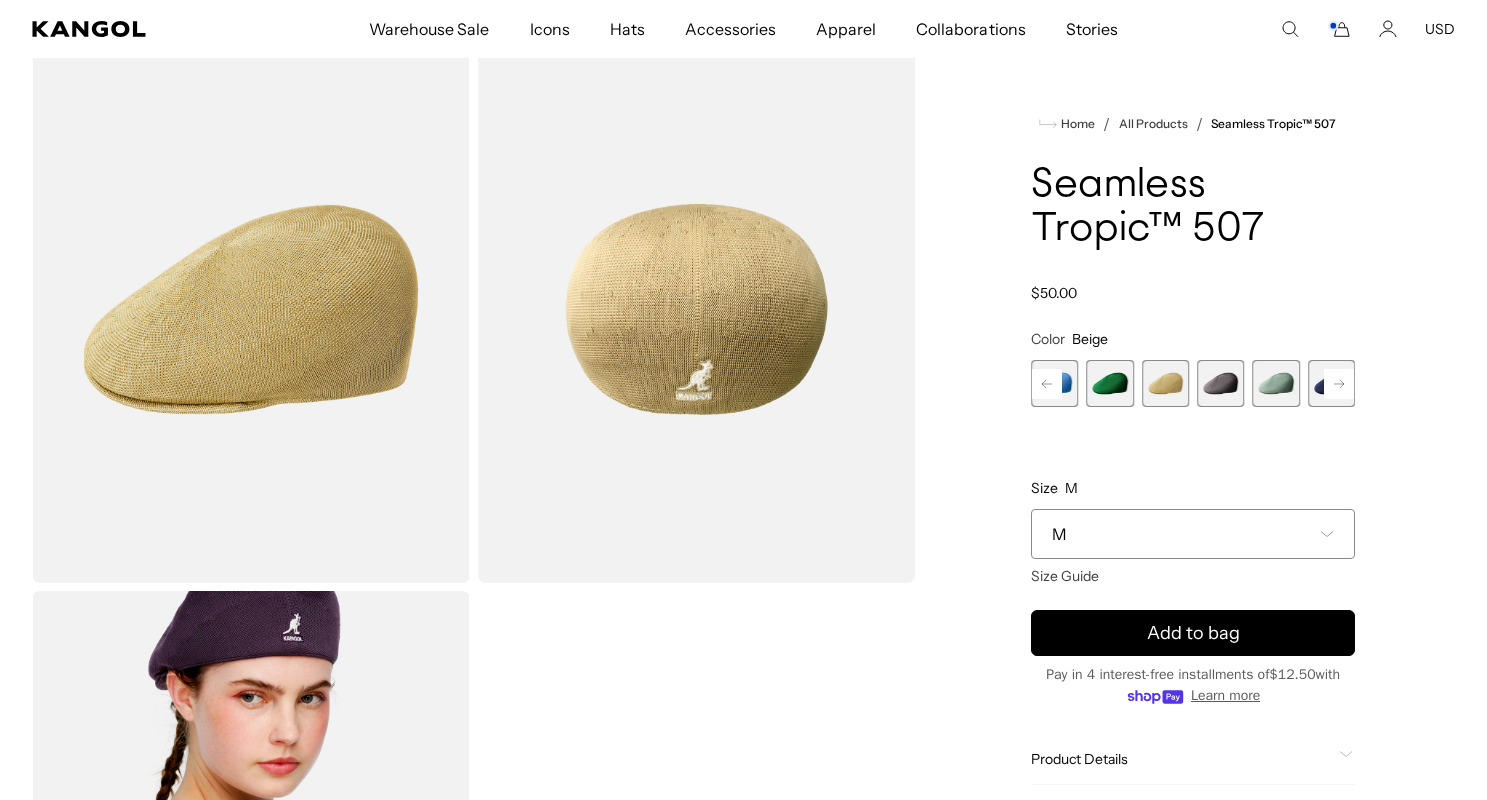 scroll, scrollTop: 0, scrollLeft: 0, axis: both 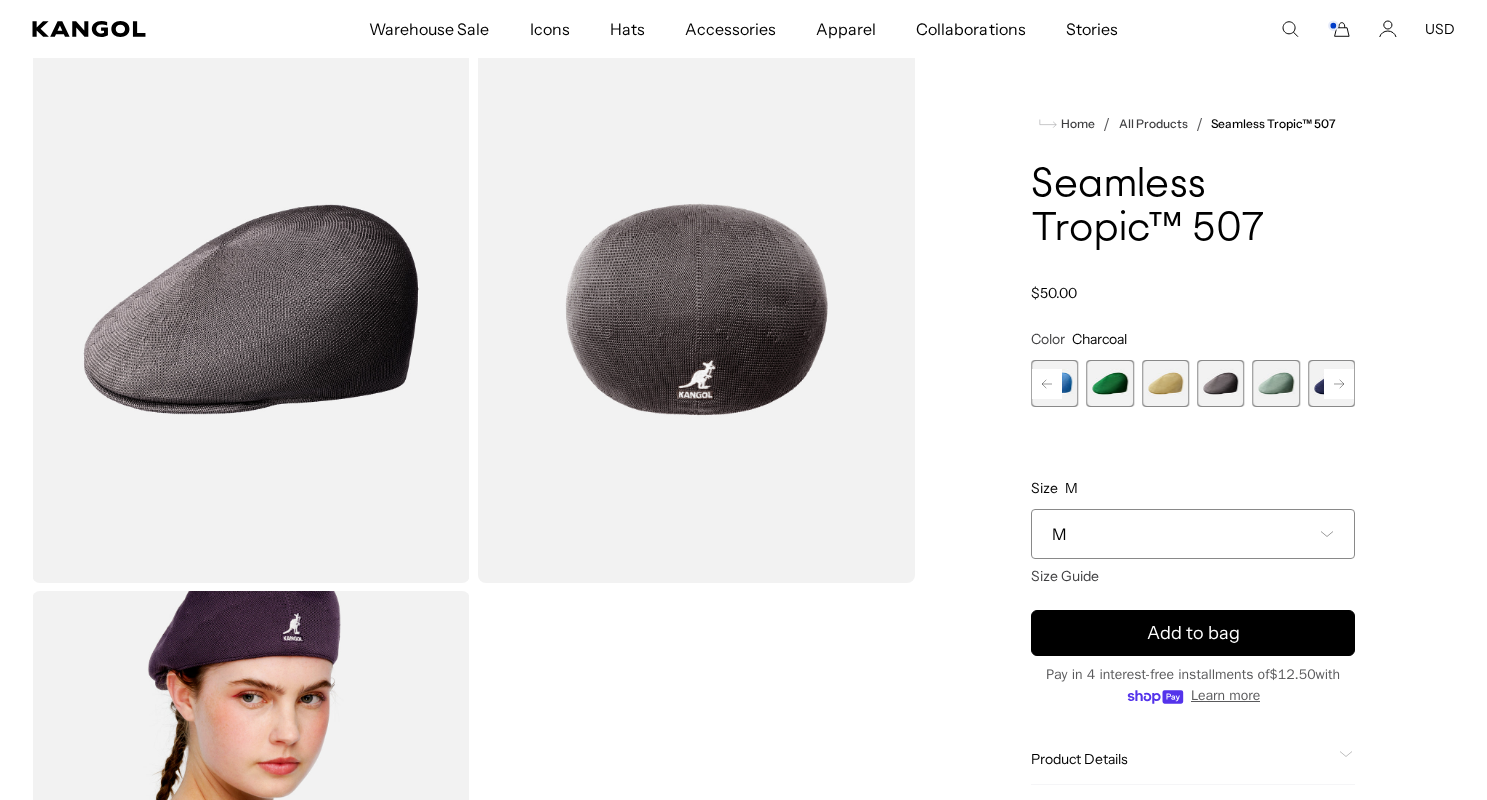 click at bounding box center (1275, 383) 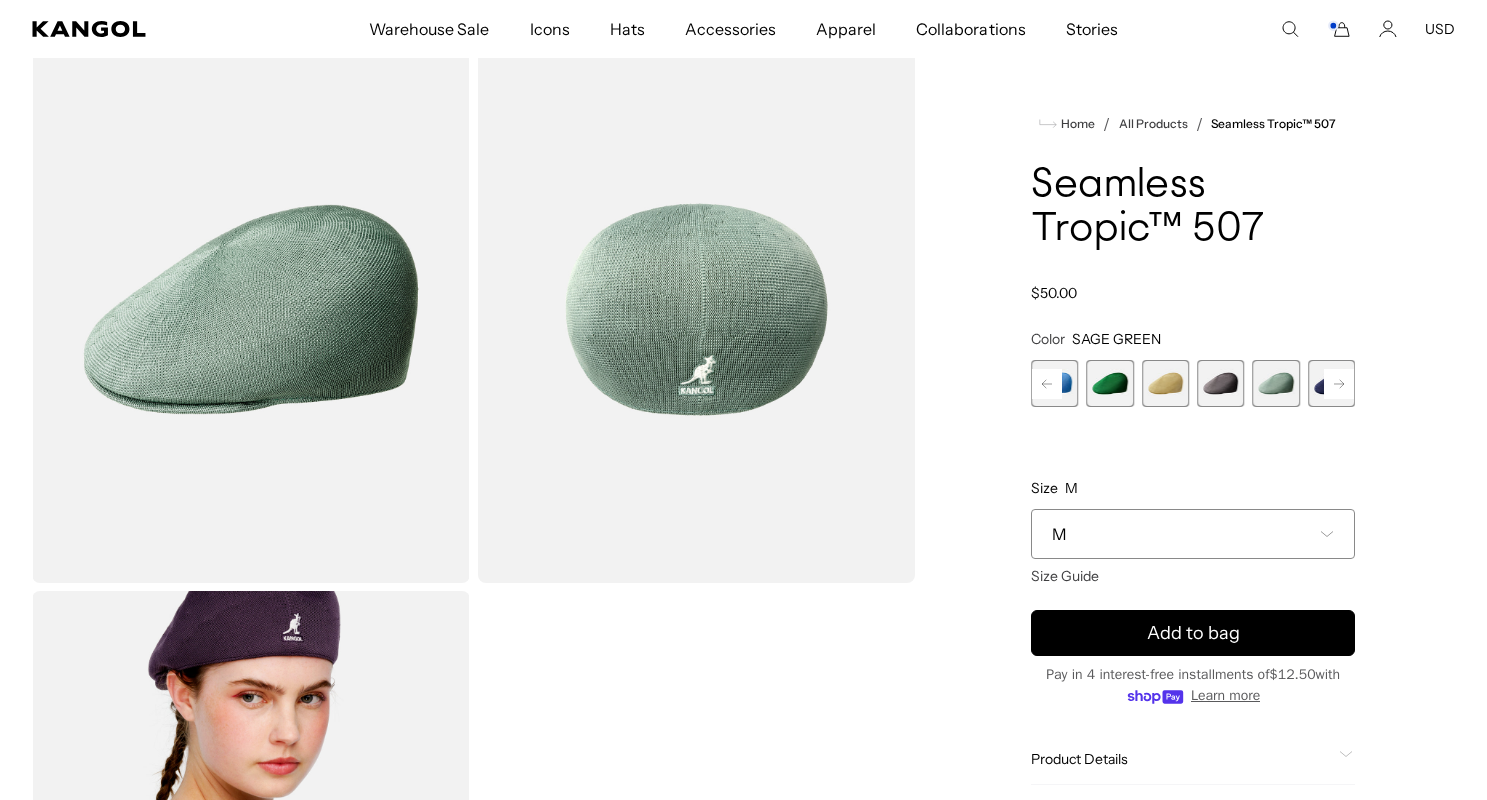 scroll, scrollTop: 0, scrollLeft: 412, axis: horizontal 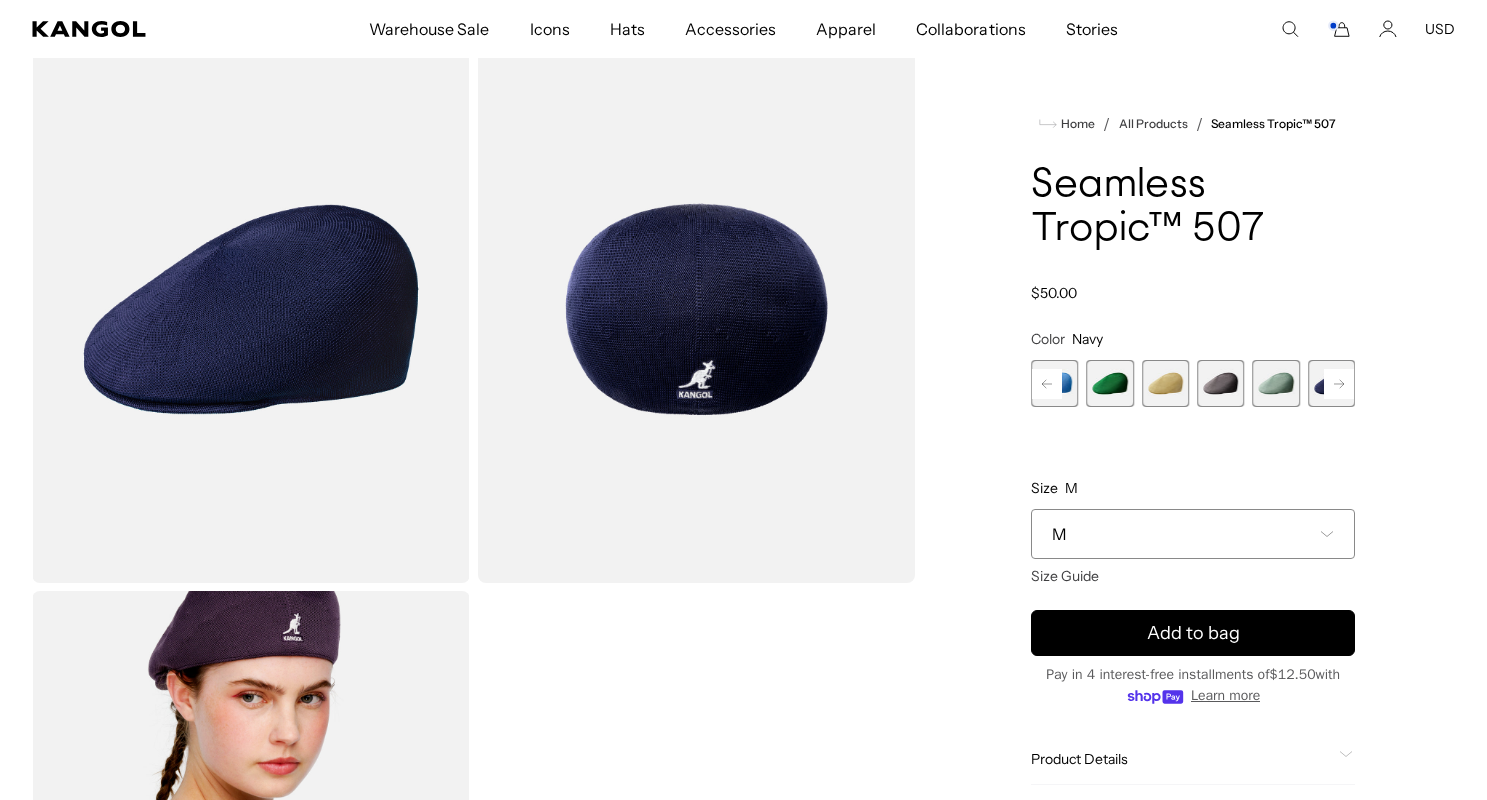 click 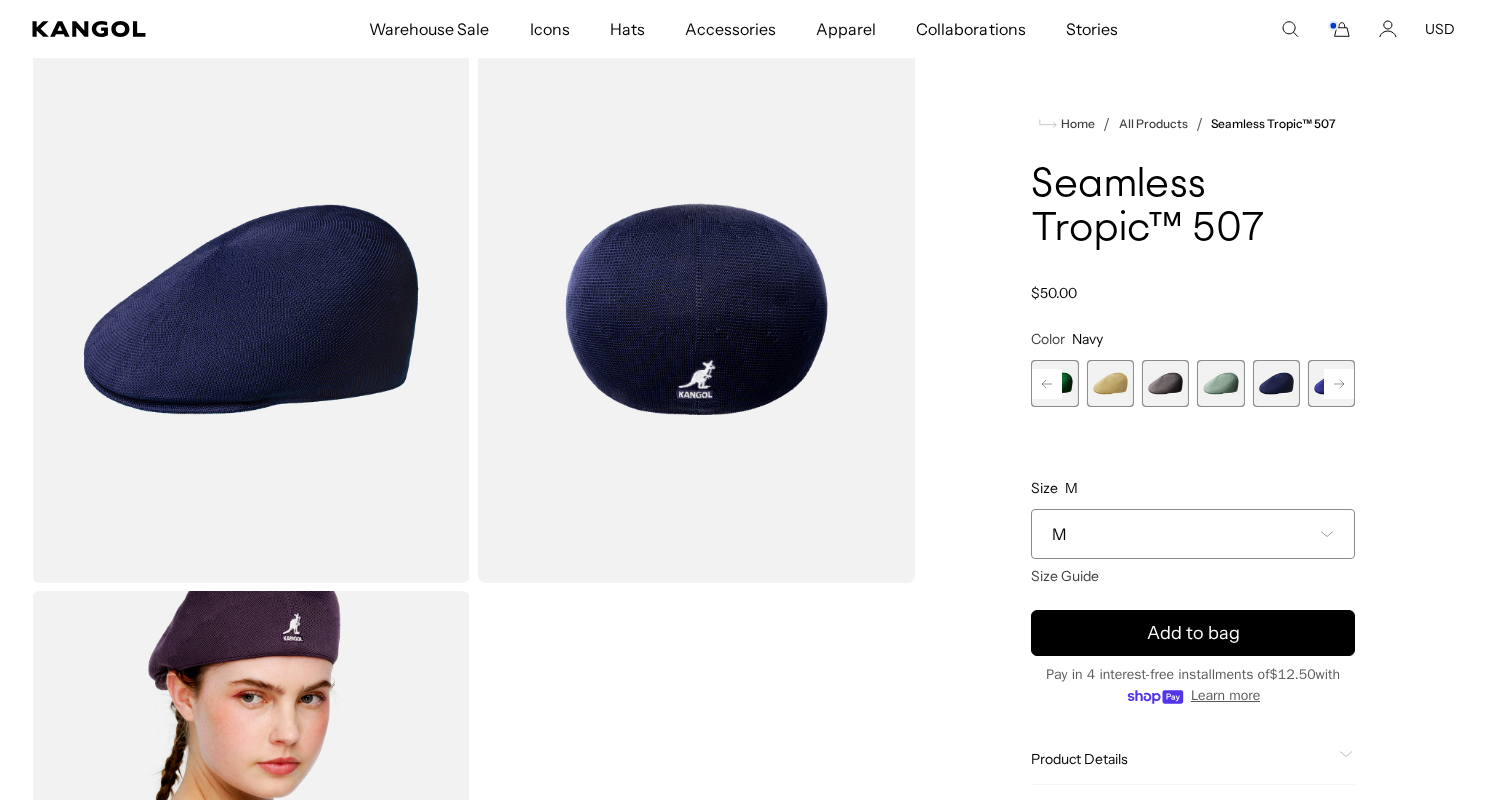 click 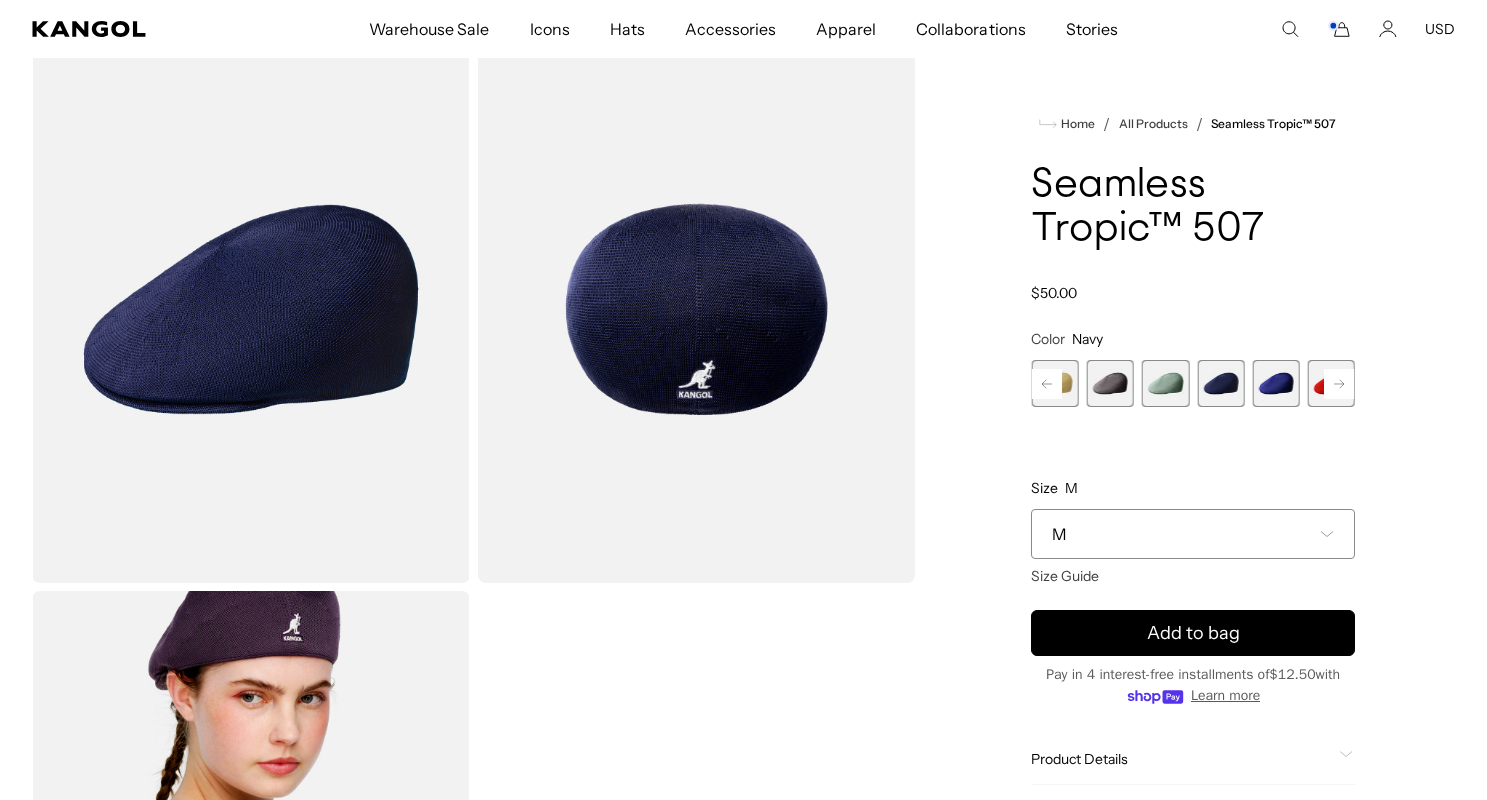 click 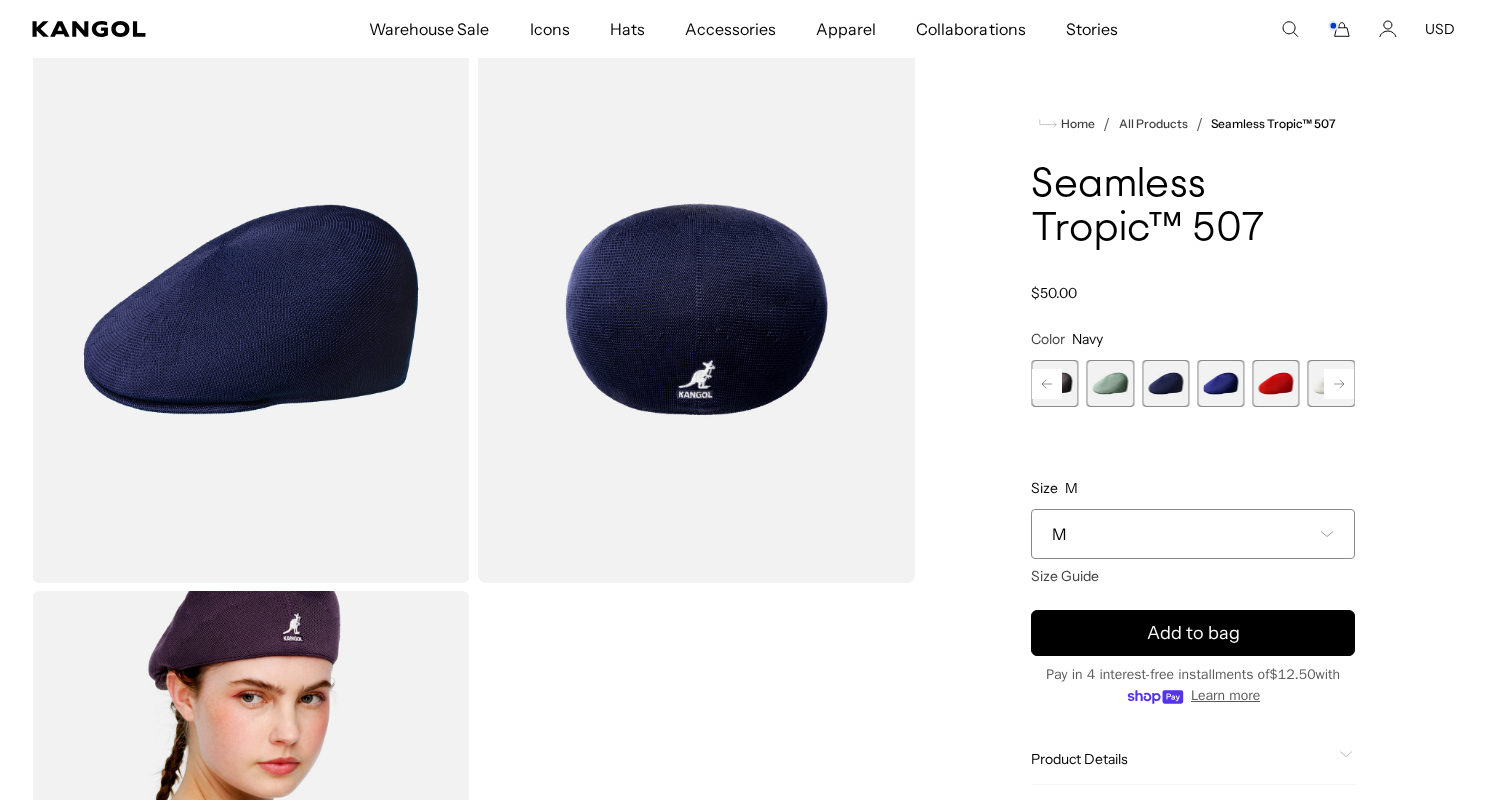 scroll, scrollTop: 0, scrollLeft: 412, axis: horizontal 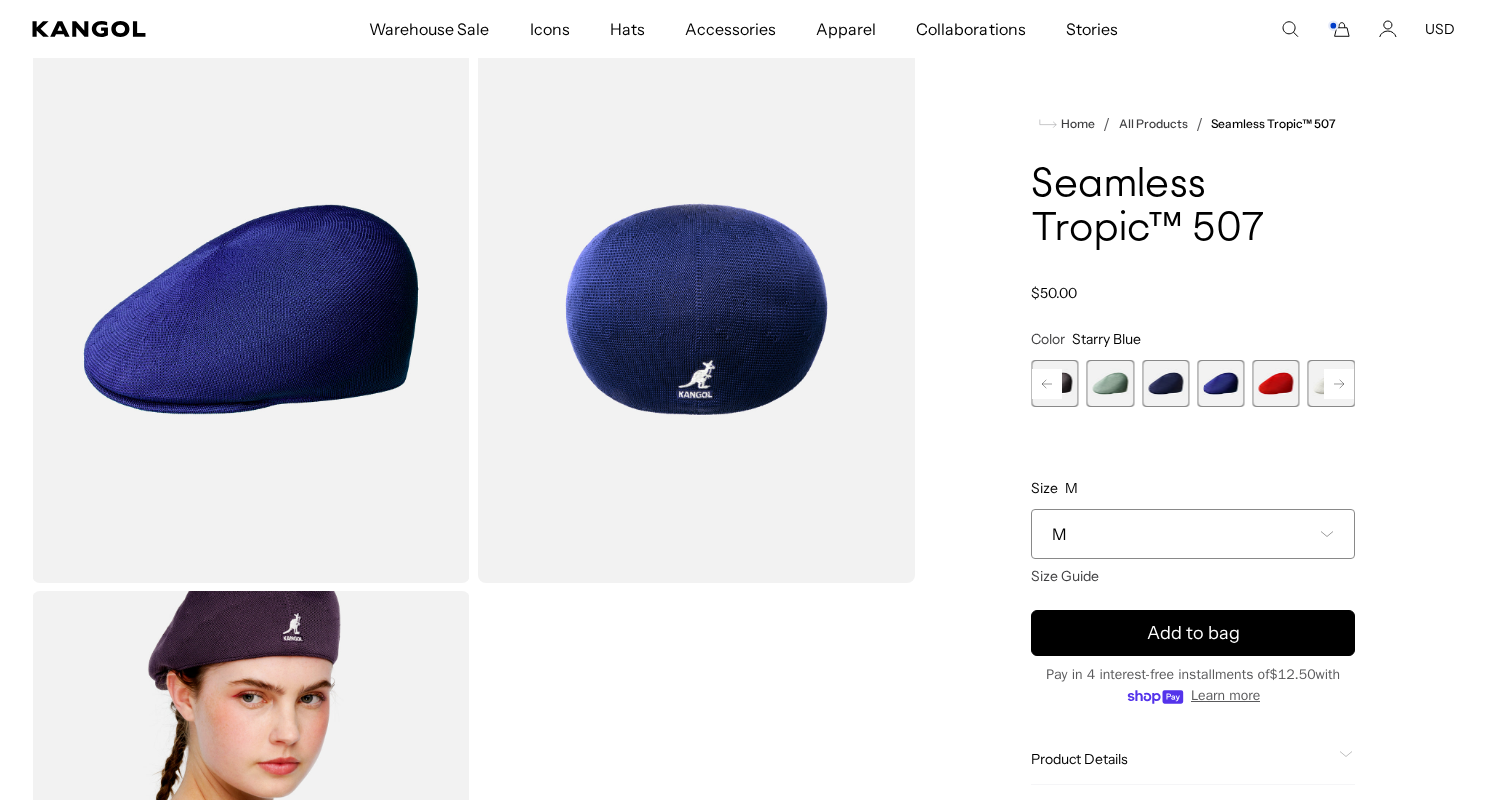 click at bounding box center (1275, 383) 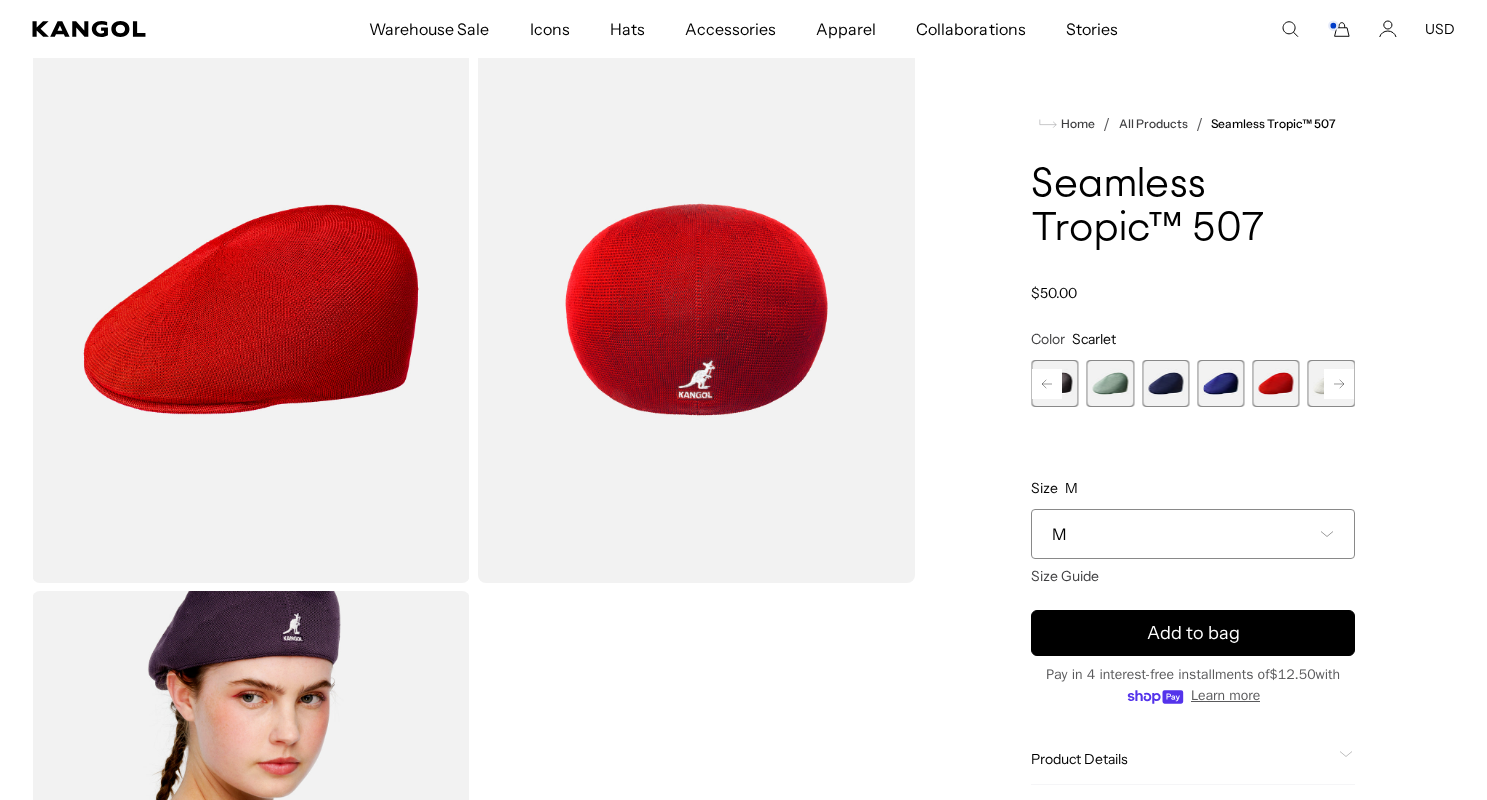 click 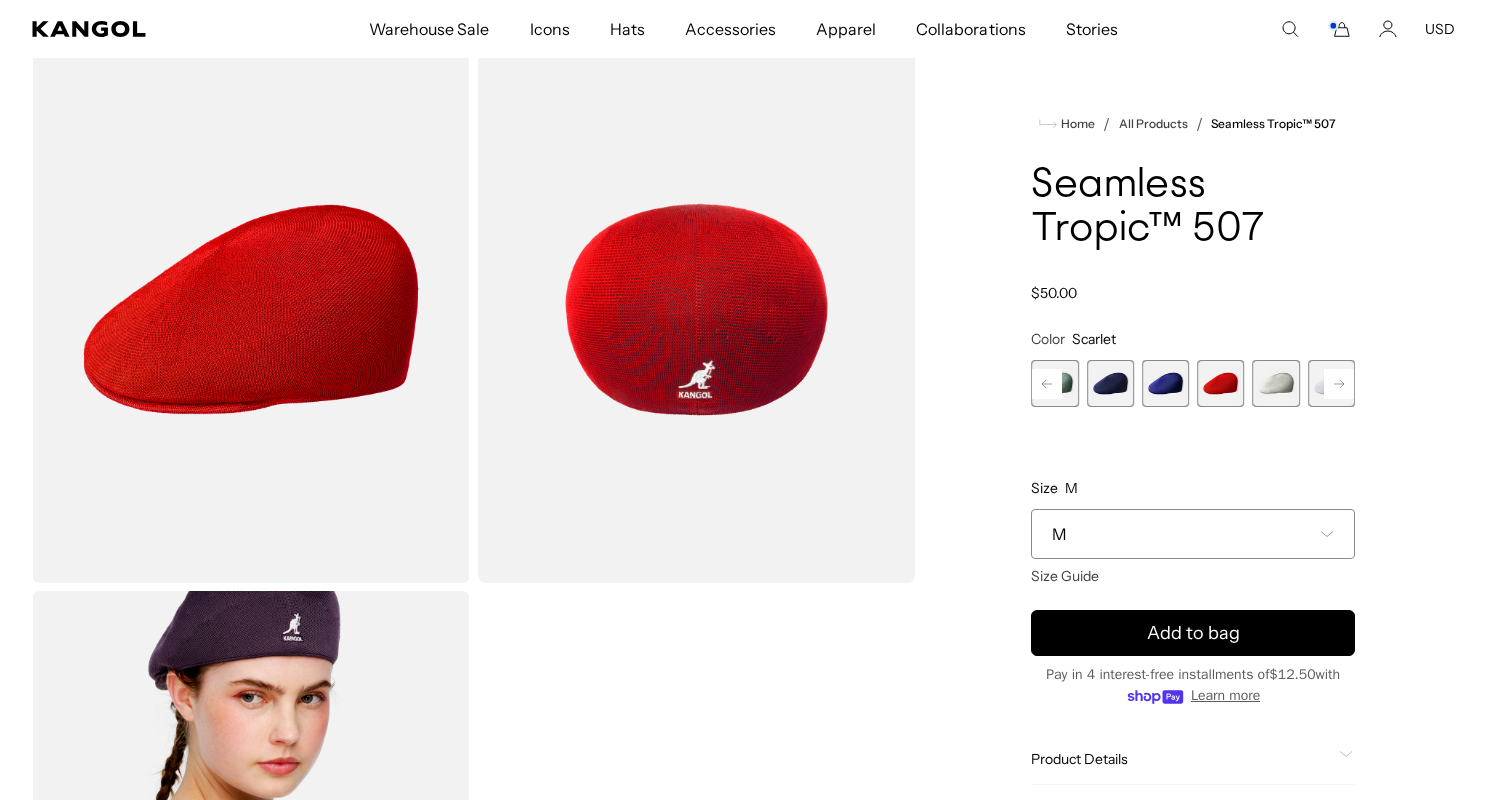 click 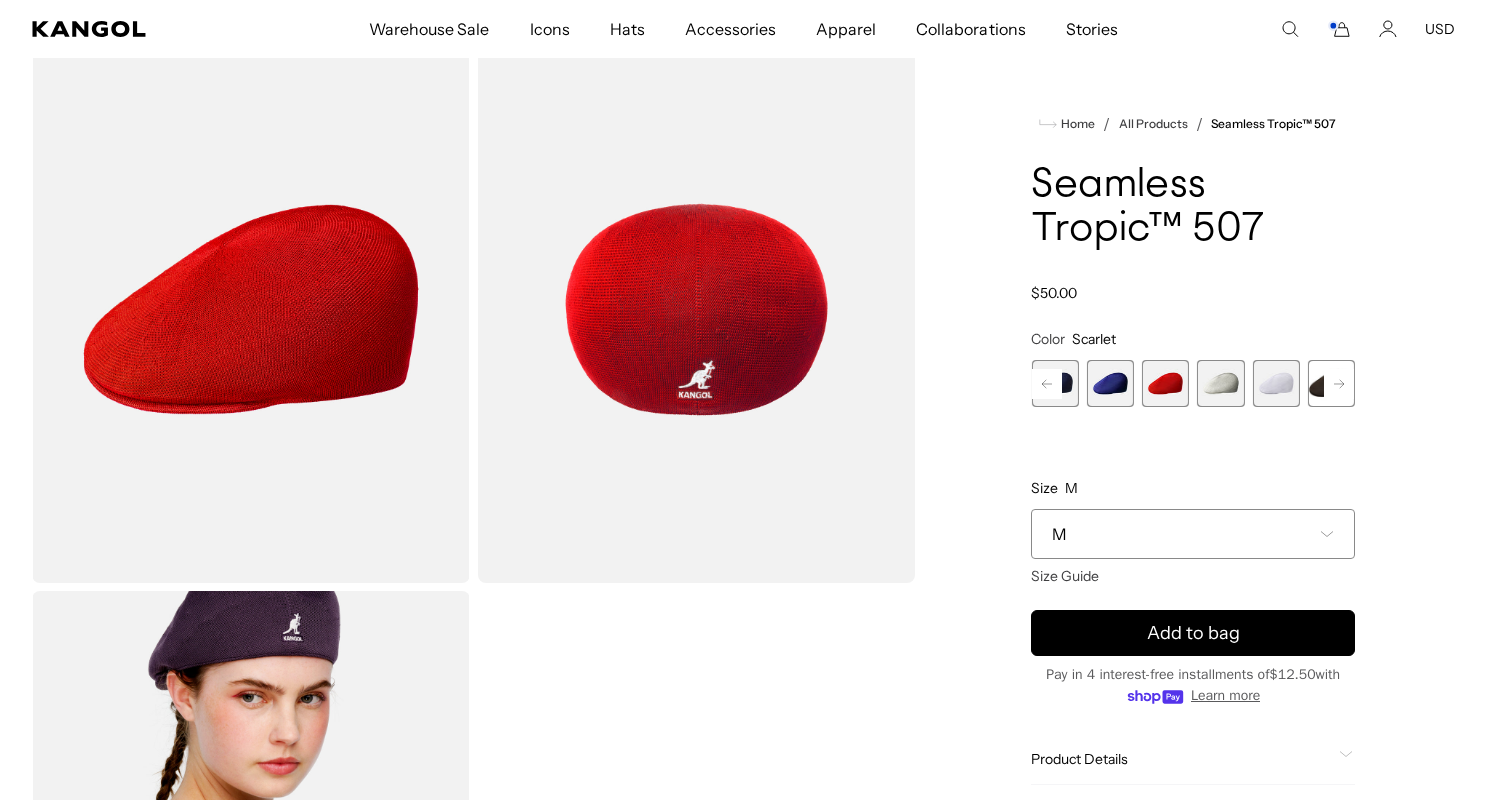 click on "Previous
Next
Digital Lavender
Variant sold out or unavailable
DEEP PLUM
Variant sold out or unavailable
ELECTRIC KUMQUAT
Variant sold out or unavailable
Surf
Variant sold out or unavailable
Turf Green
Variant sold out or unavailable
Beige
Variant sold out or unavailable" at bounding box center (1193, 383) 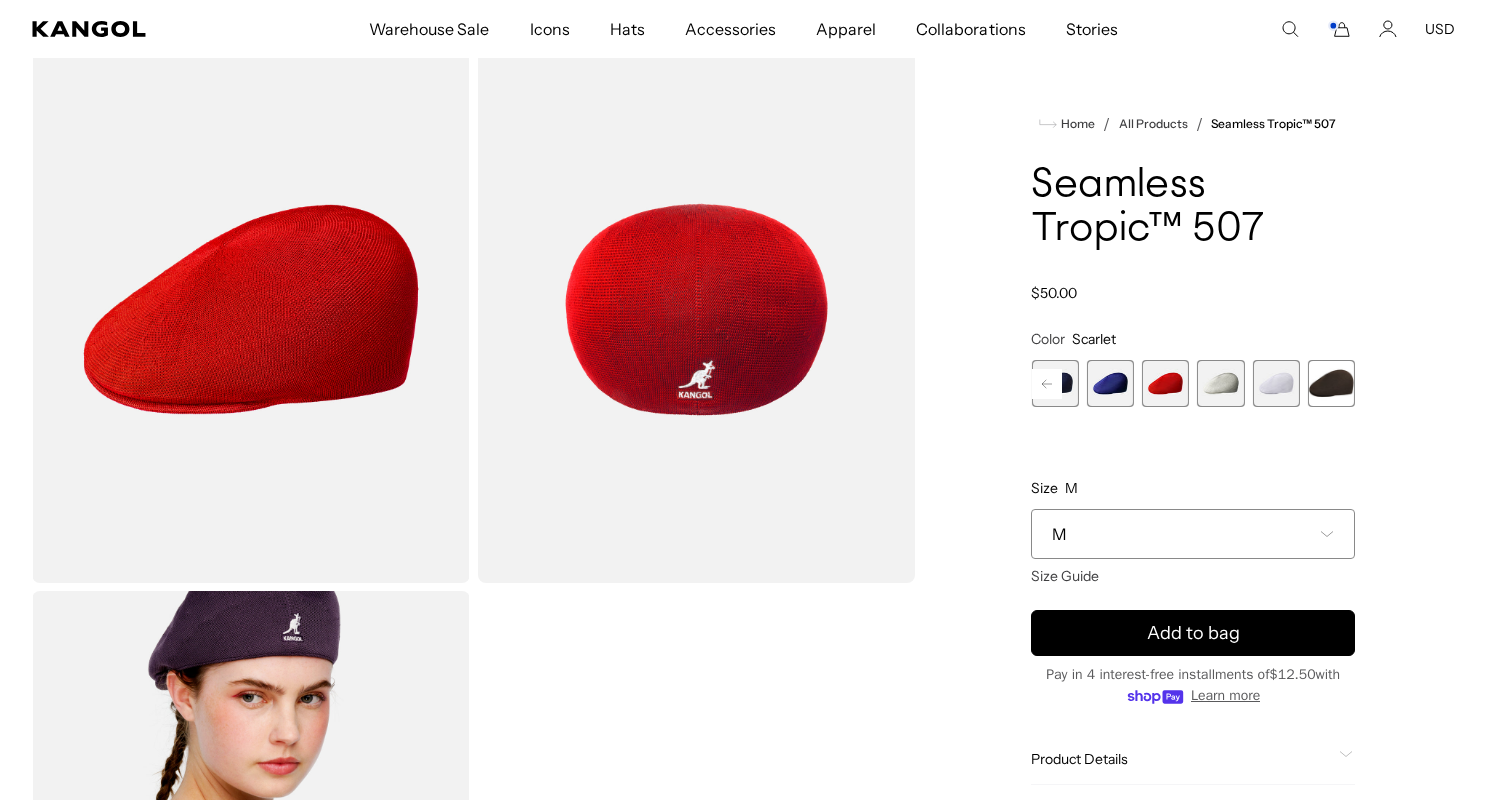 click at bounding box center [1220, 383] 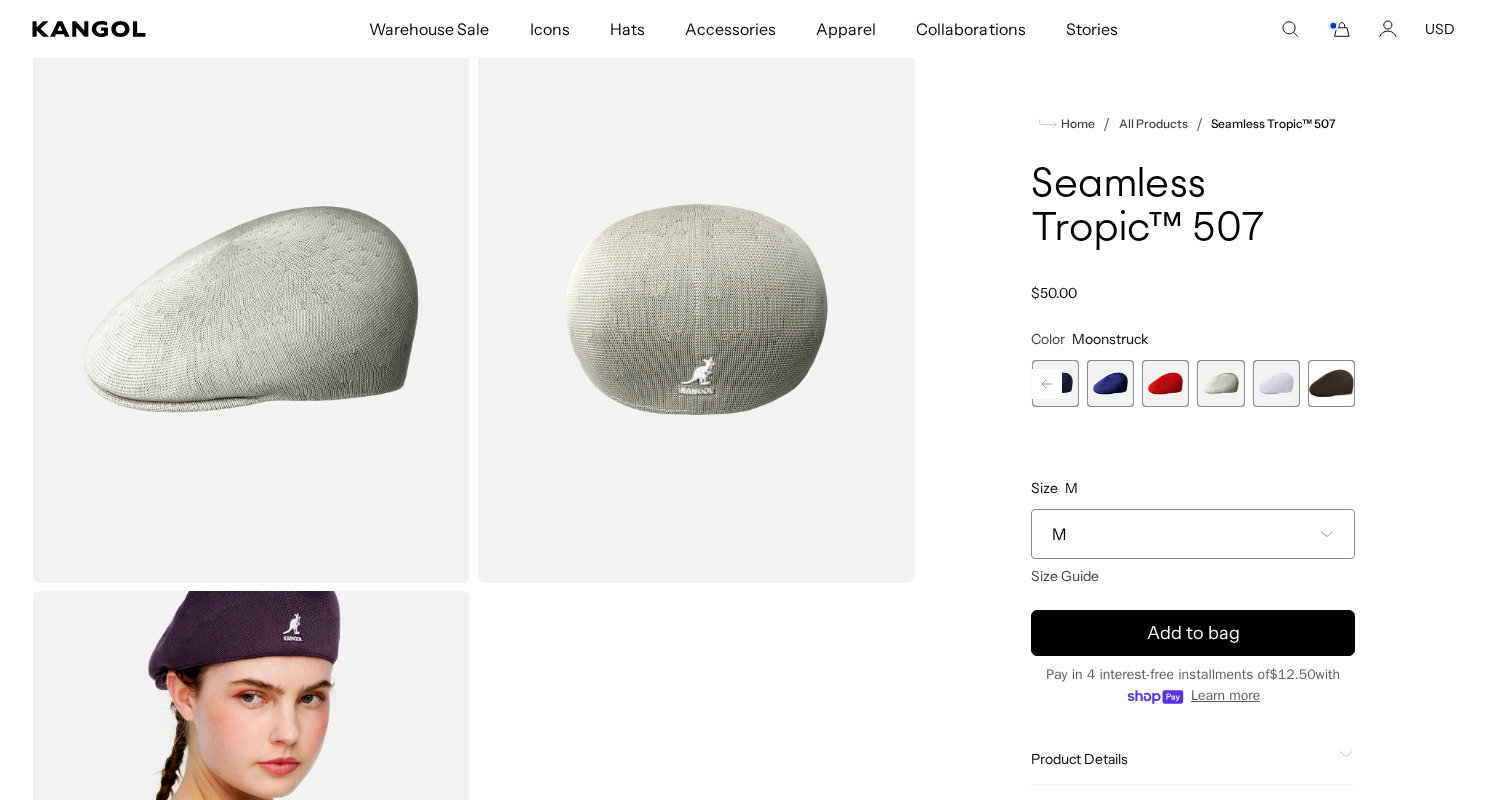 scroll, scrollTop: 0, scrollLeft: 0, axis: both 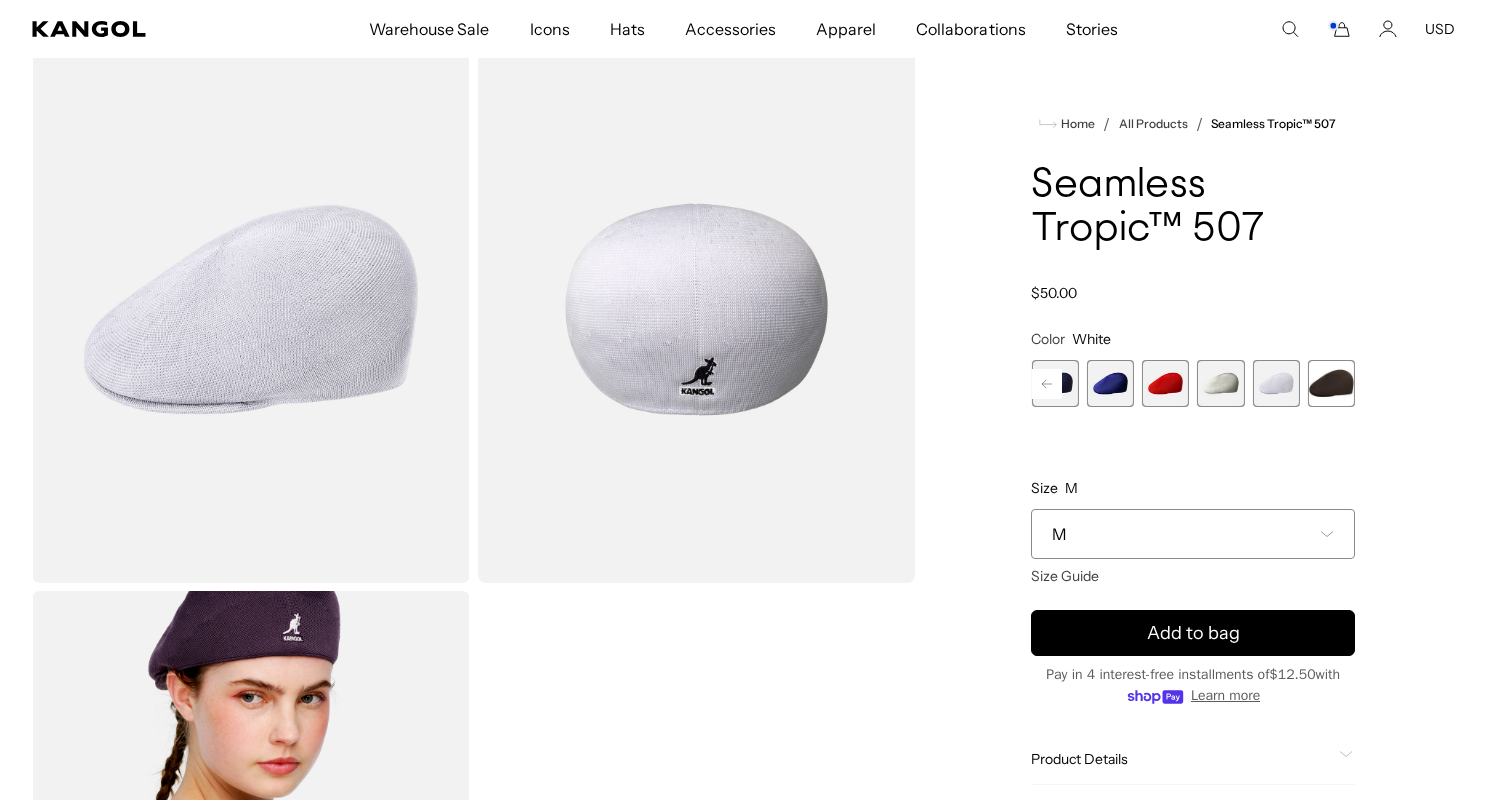 click at bounding box center [1331, 383] 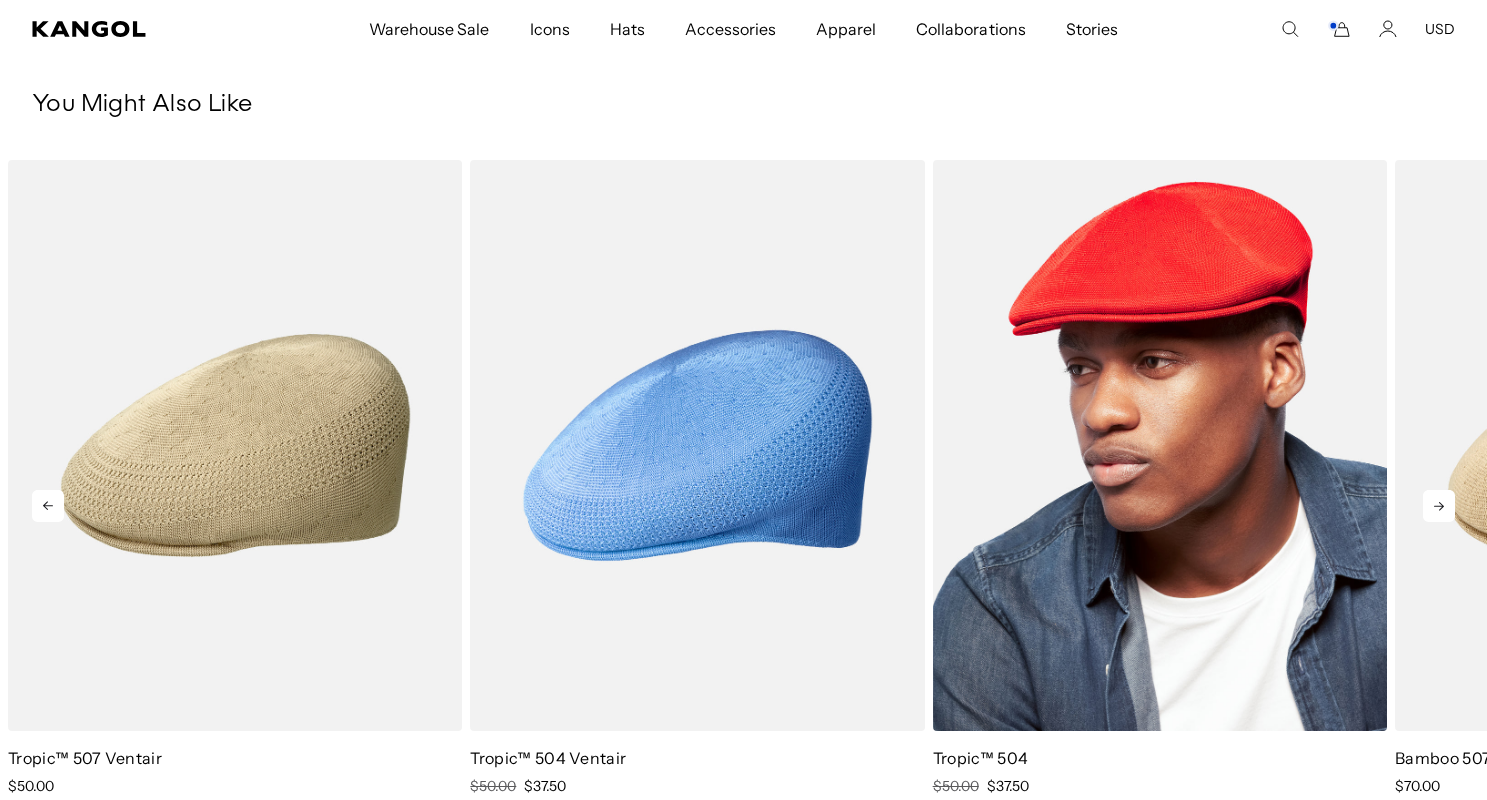 scroll, scrollTop: 1356, scrollLeft: 0, axis: vertical 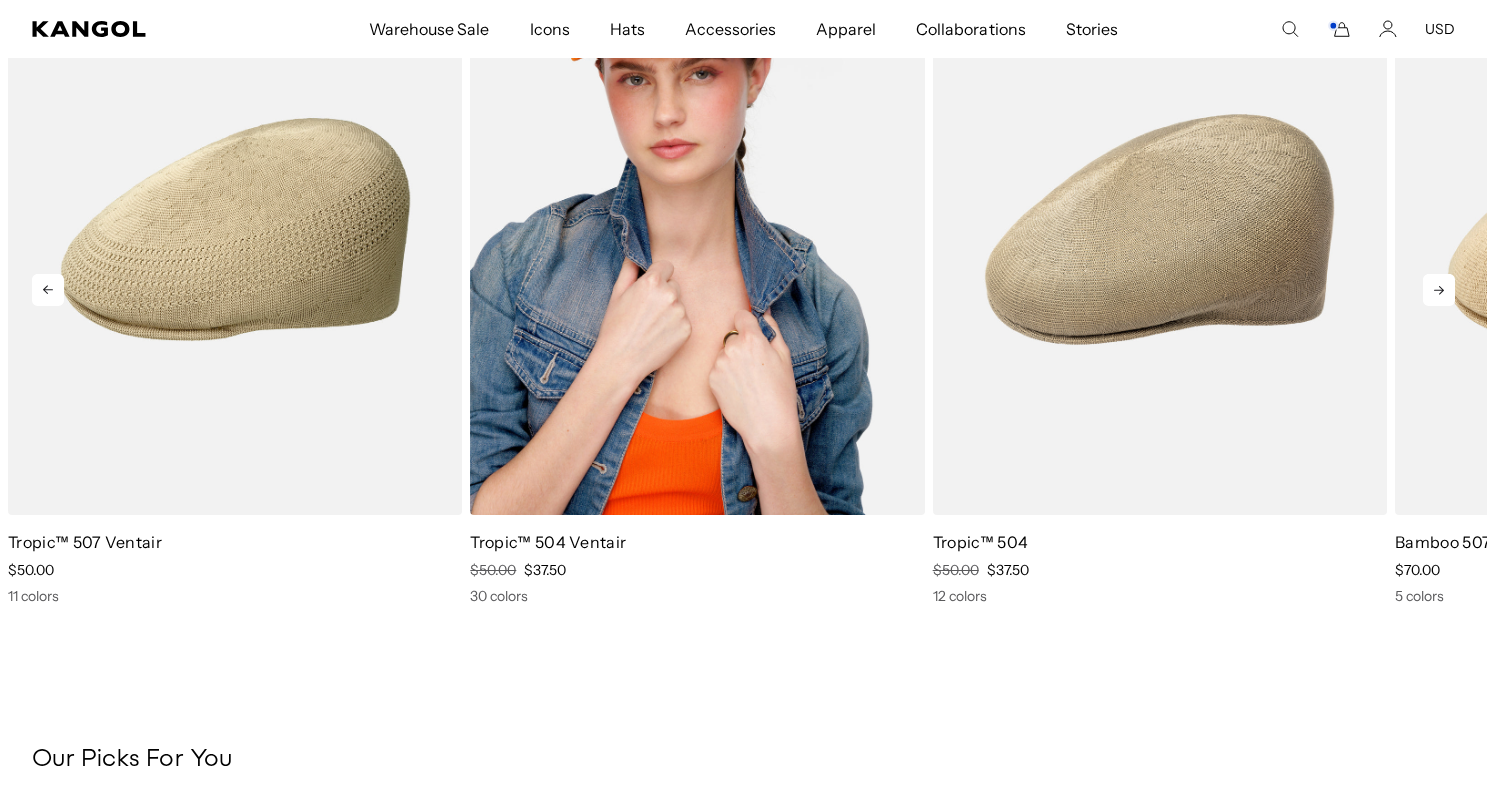 click at bounding box center [697, 229] 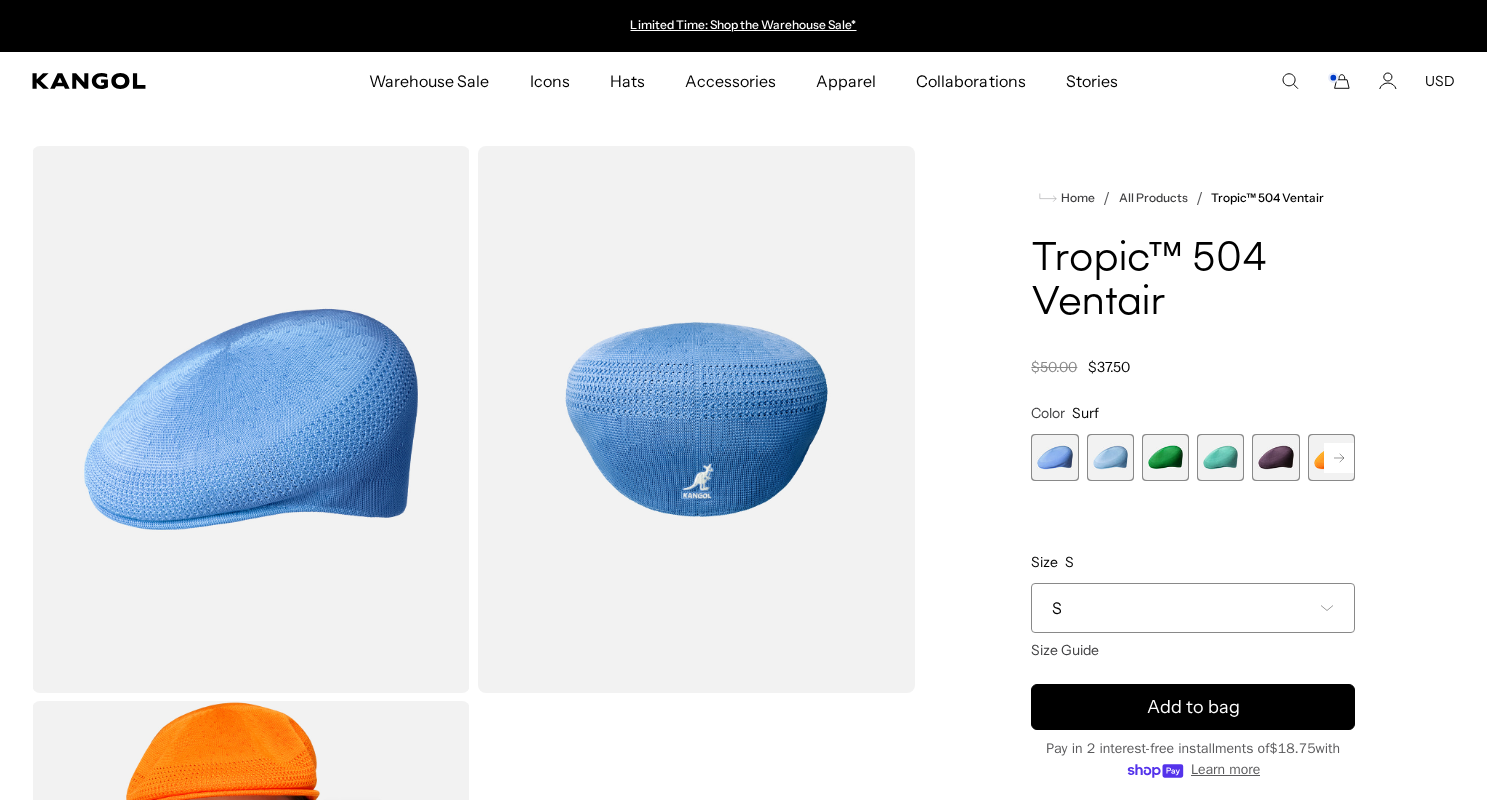 click at bounding box center (1054, 457) 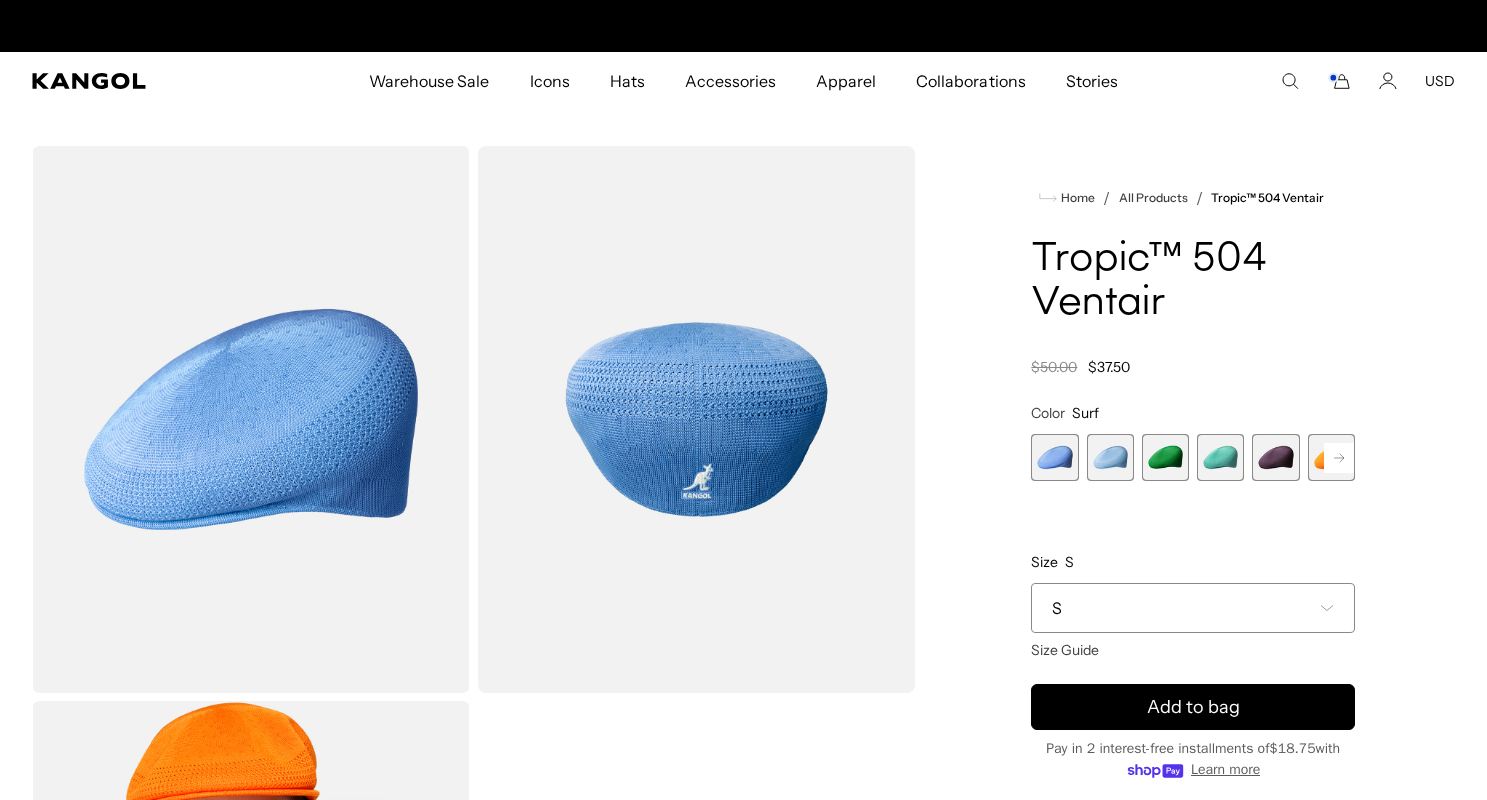 scroll, scrollTop: 0, scrollLeft: 412, axis: horizontal 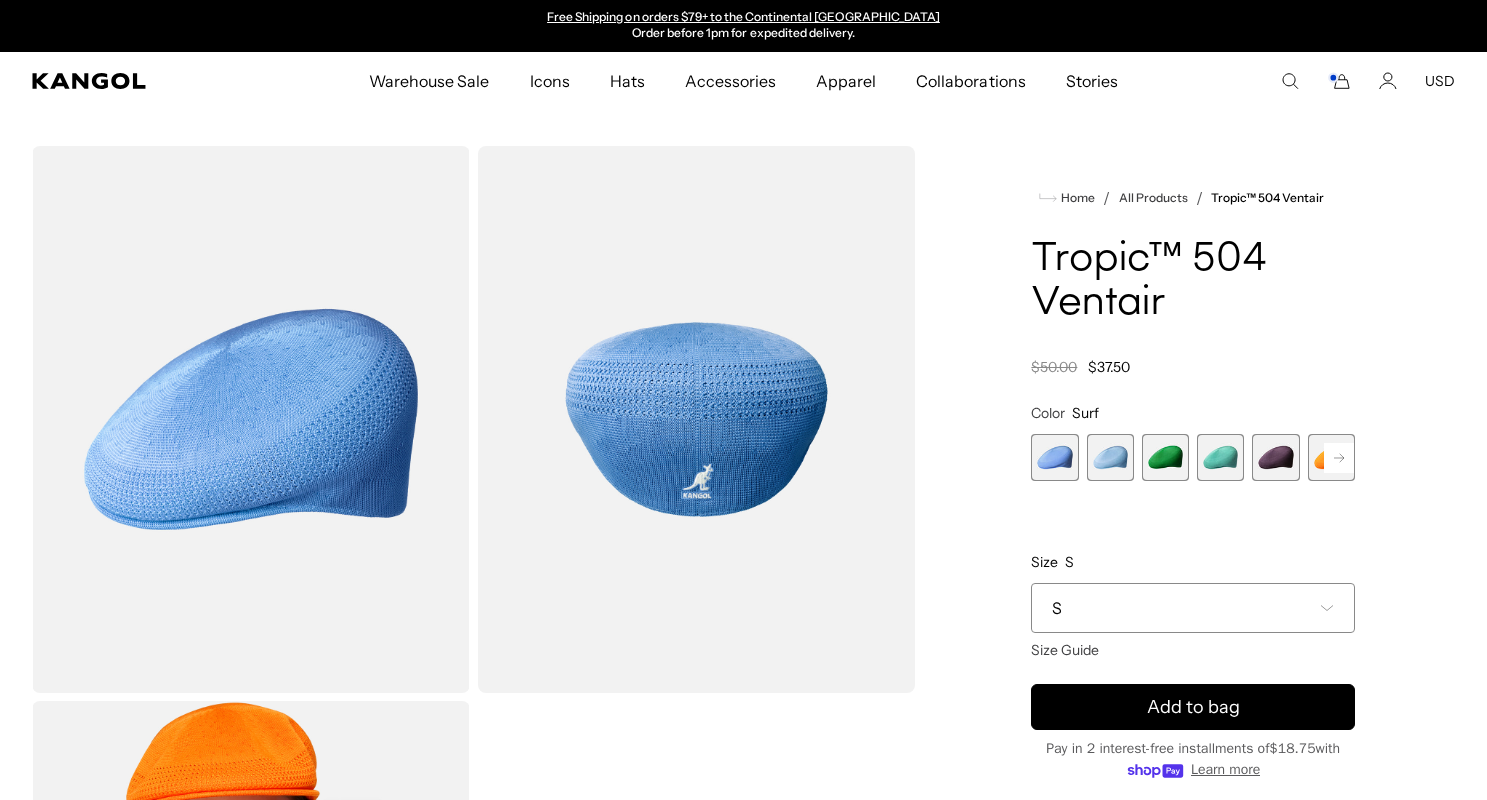 click at bounding box center [1110, 457] 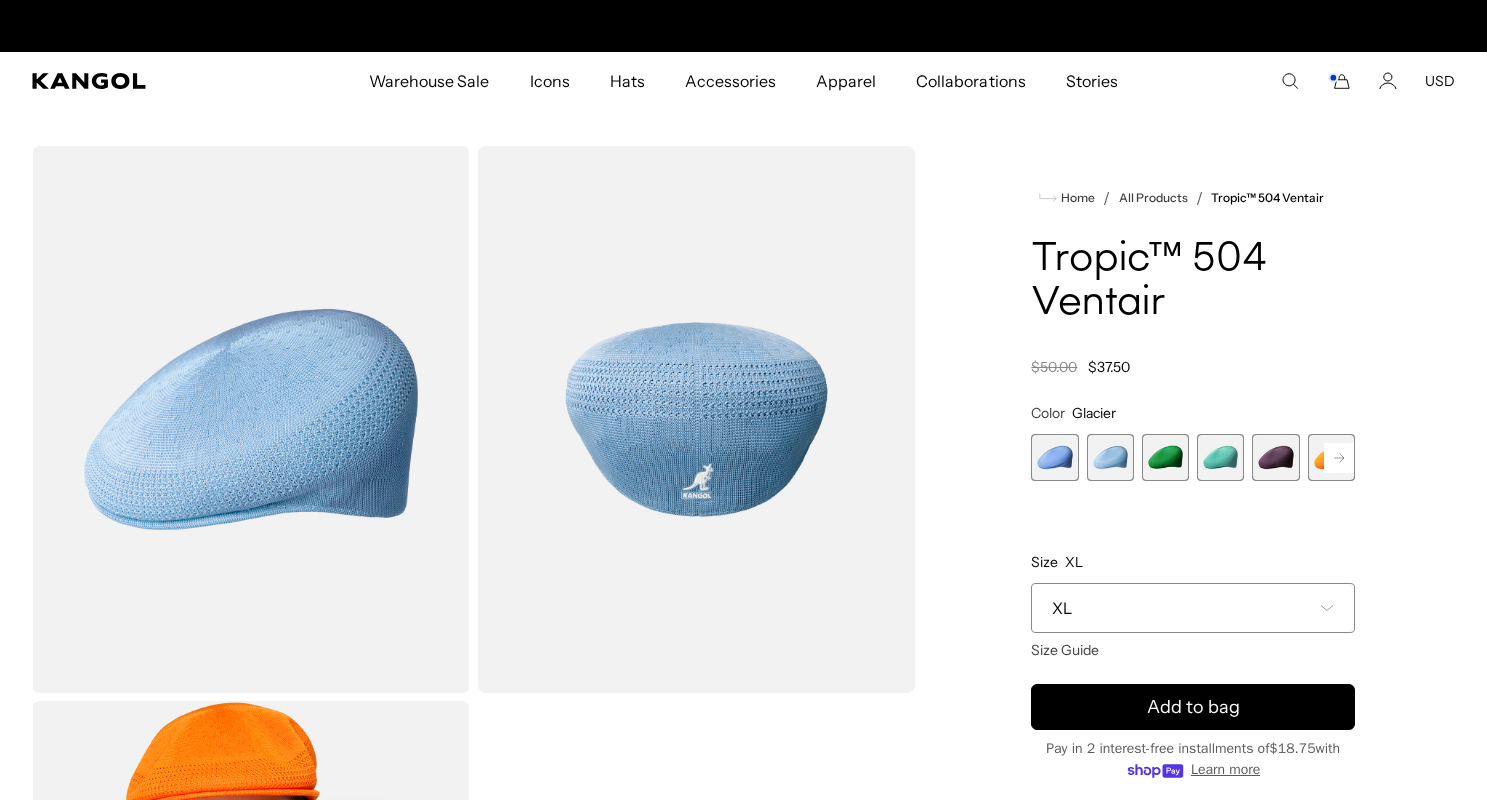 scroll, scrollTop: 0, scrollLeft: 0, axis: both 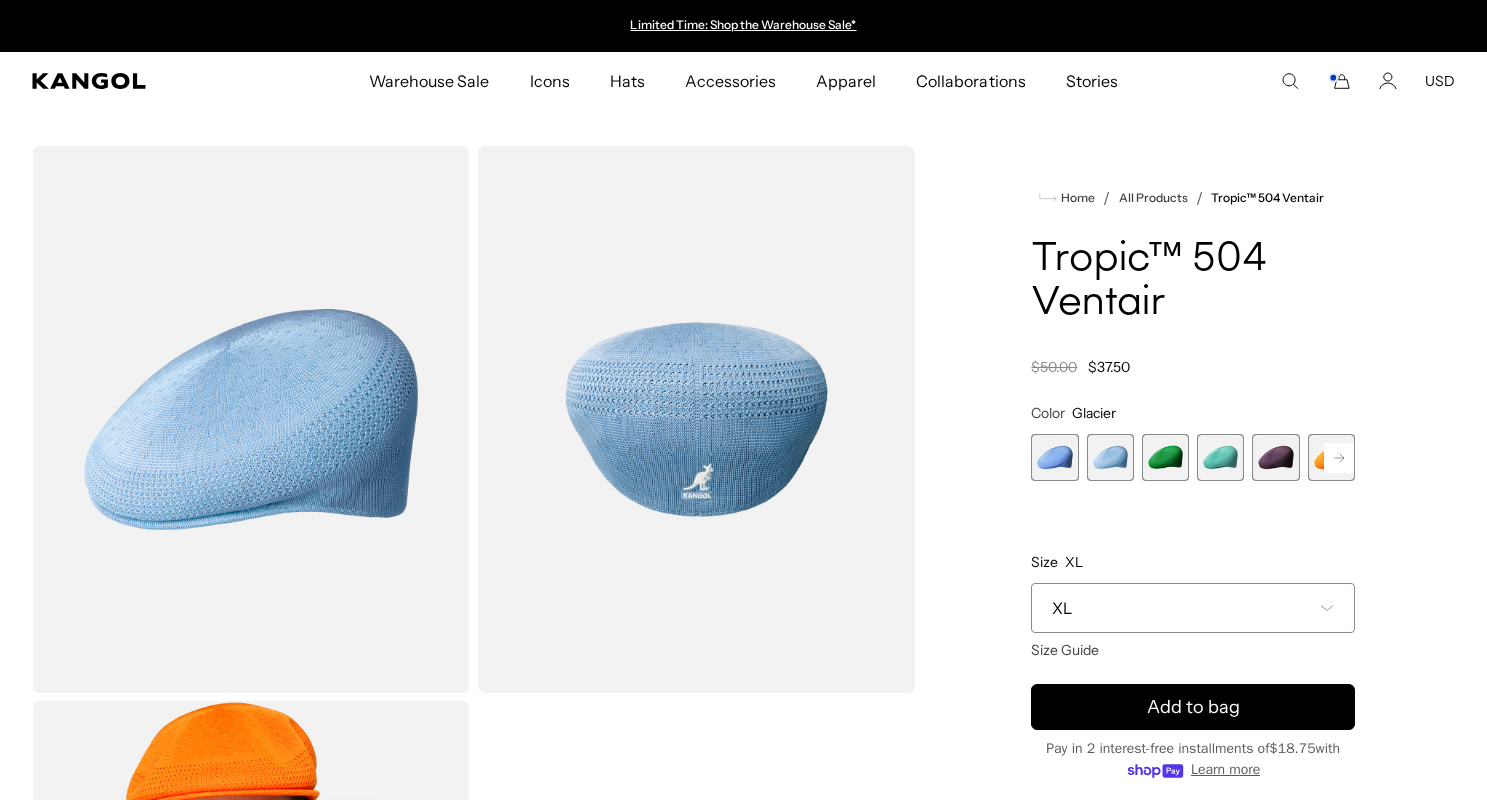 click at bounding box center [1054, 457] 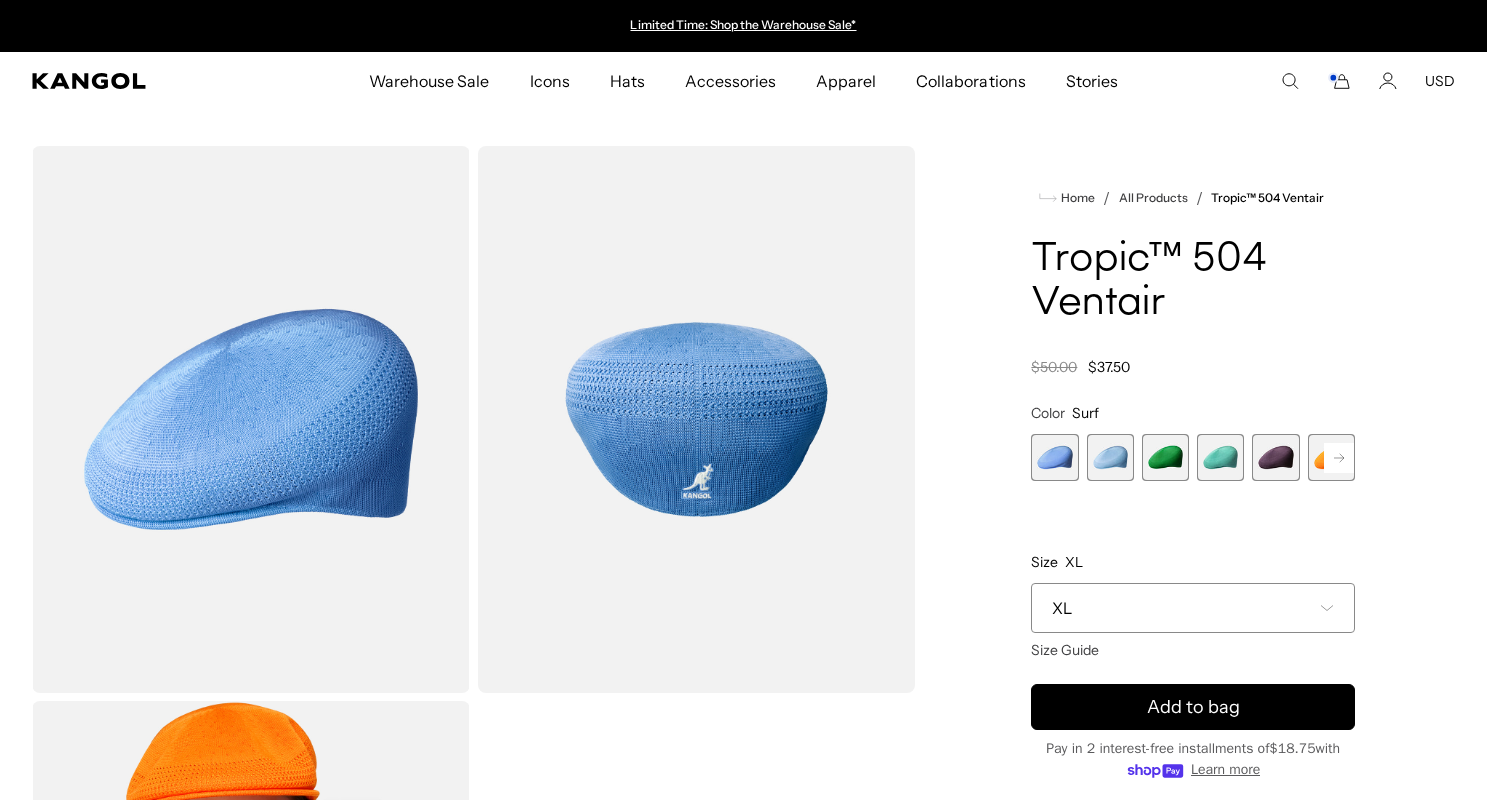 click at bounding box center (1110, 457) 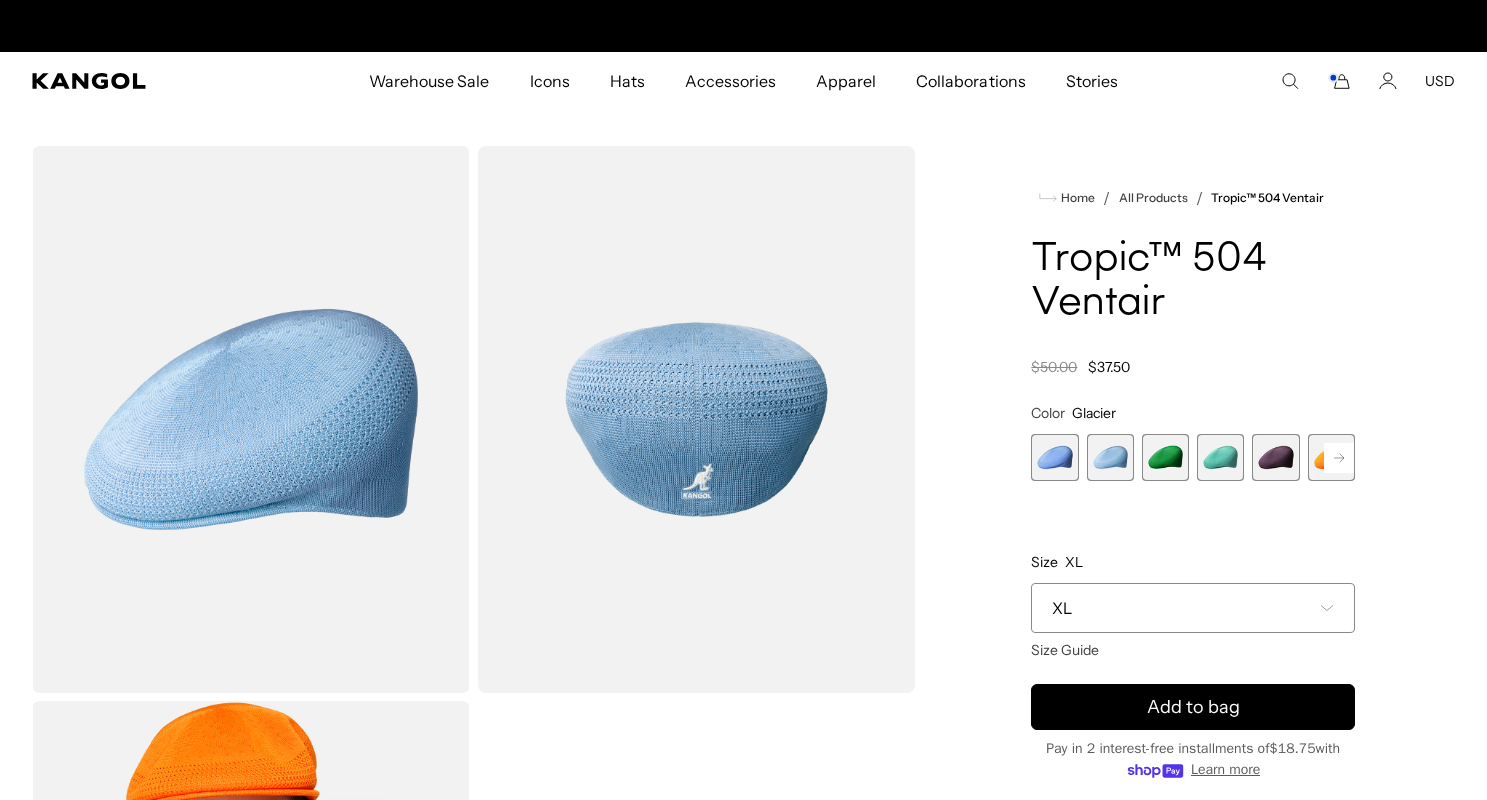 scroll, scrollTop: 0, scrollLeft: 412, axis: horizontal 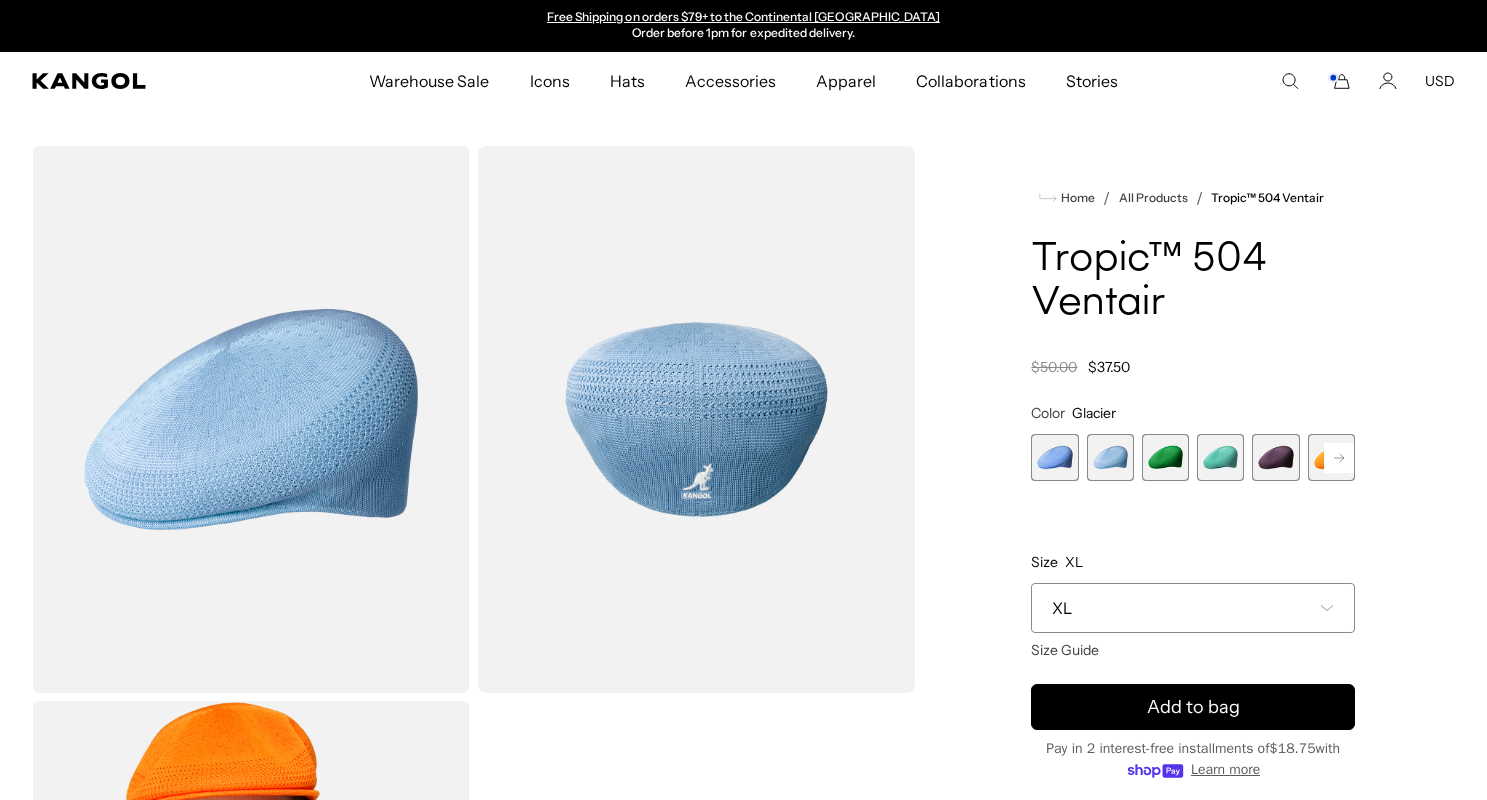 click at bounding box center (1165, 457) 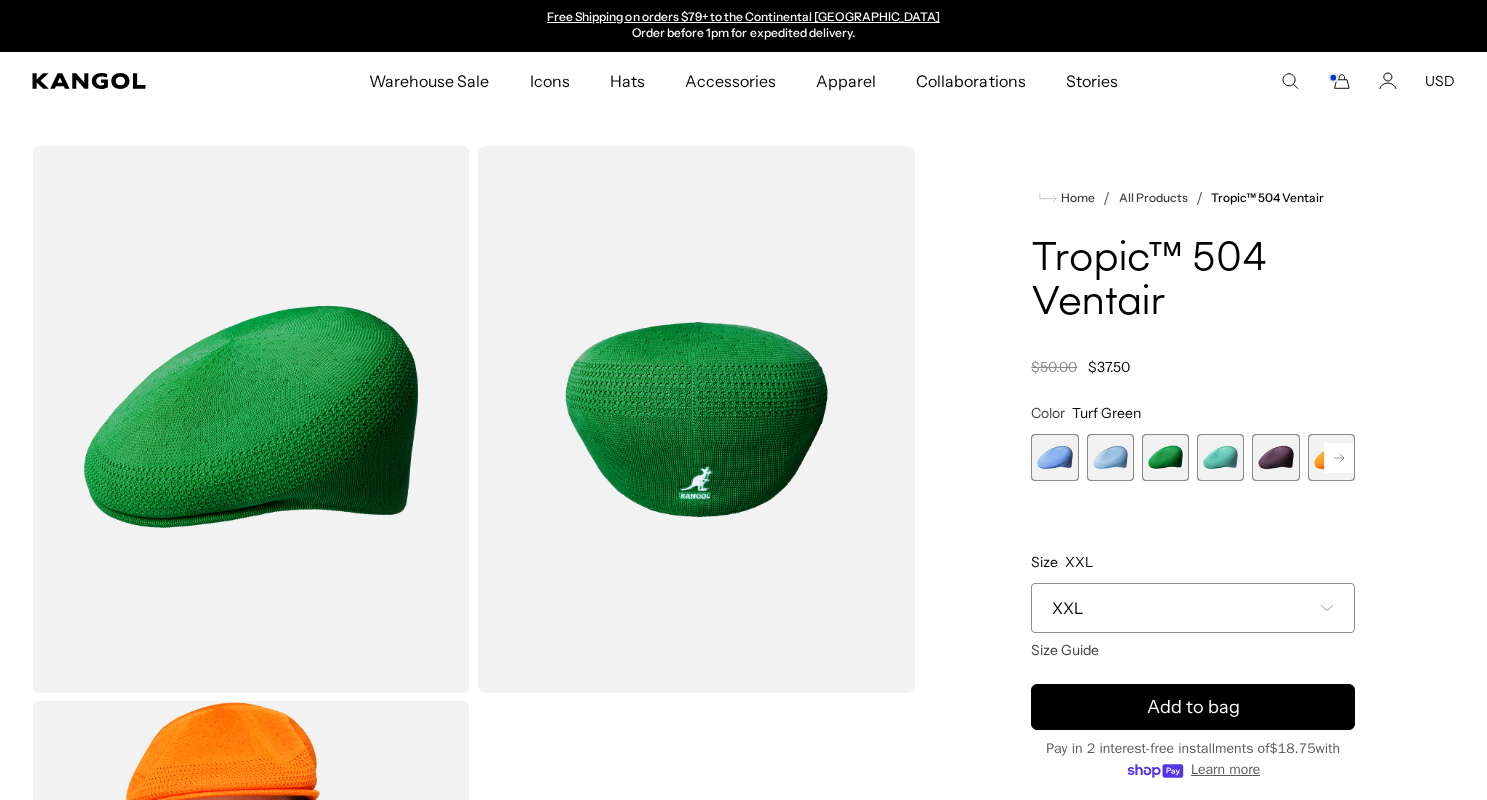 click at bounding box center (1220, 457) 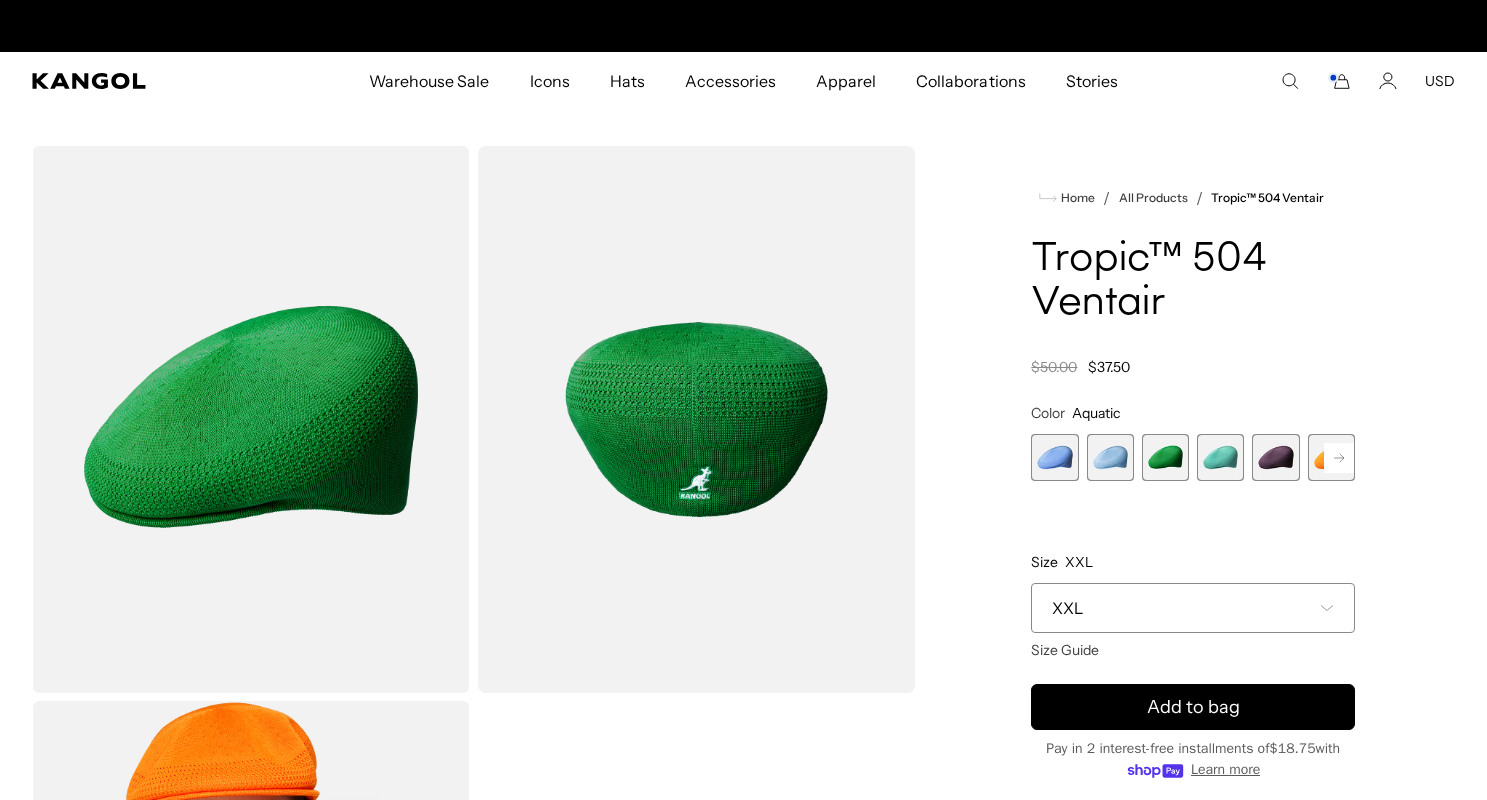 scroll, scrollTop: 0, scrollLeft: 0, axis: both 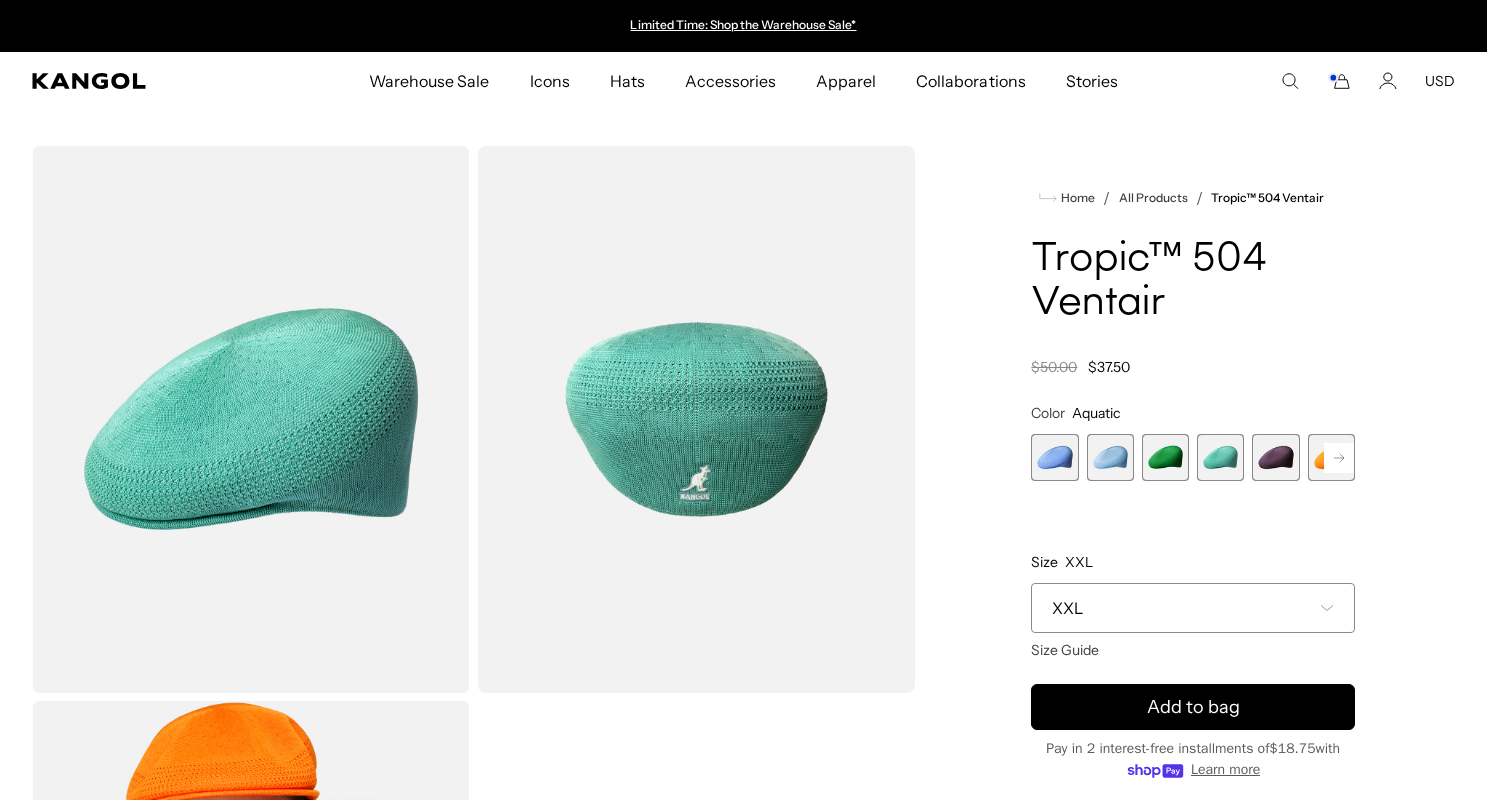 click at bounding box center (1275, 457) 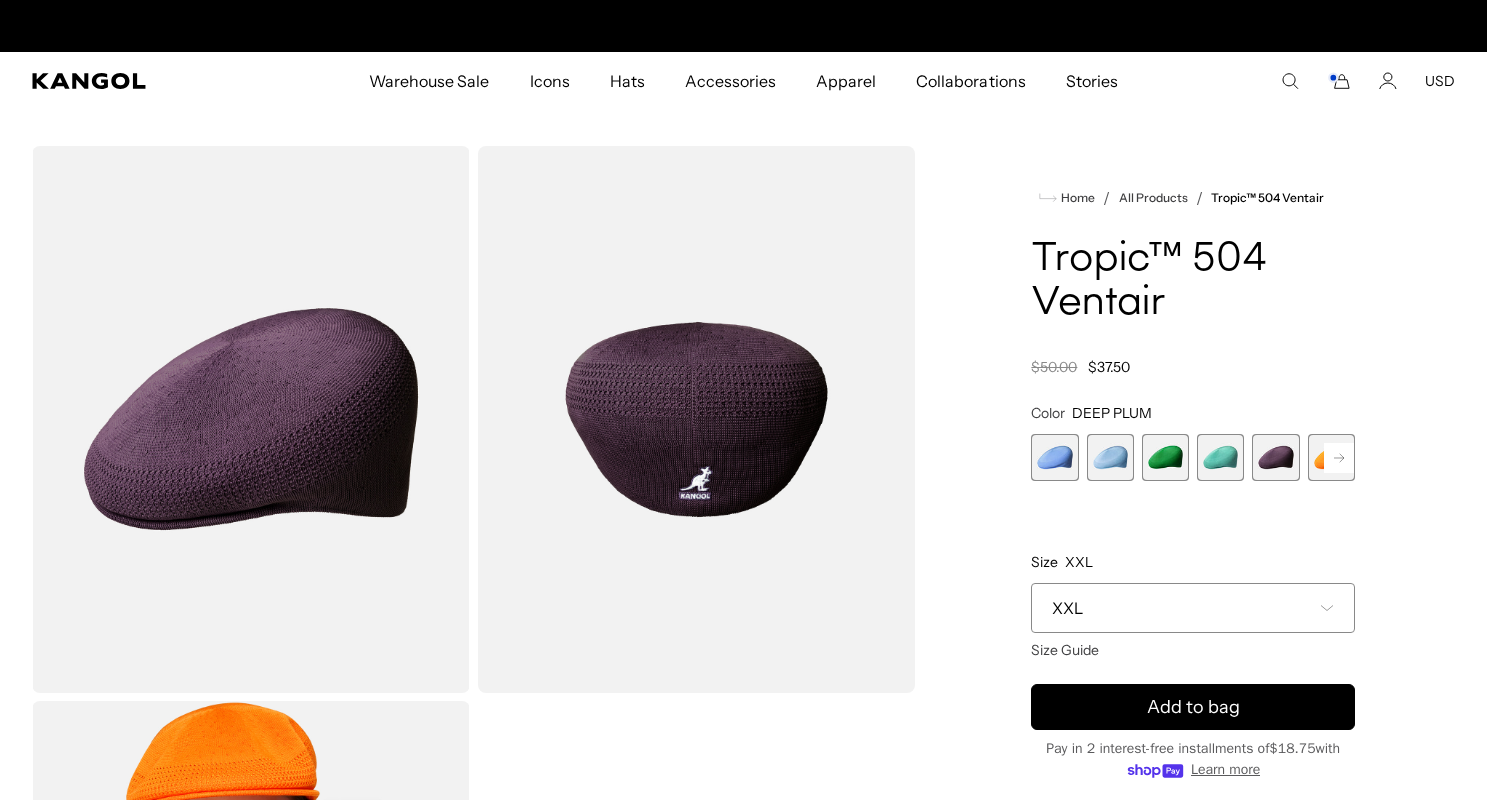 scroll, scrollTop: 0, scrollLeft: 412, axis: horizontal 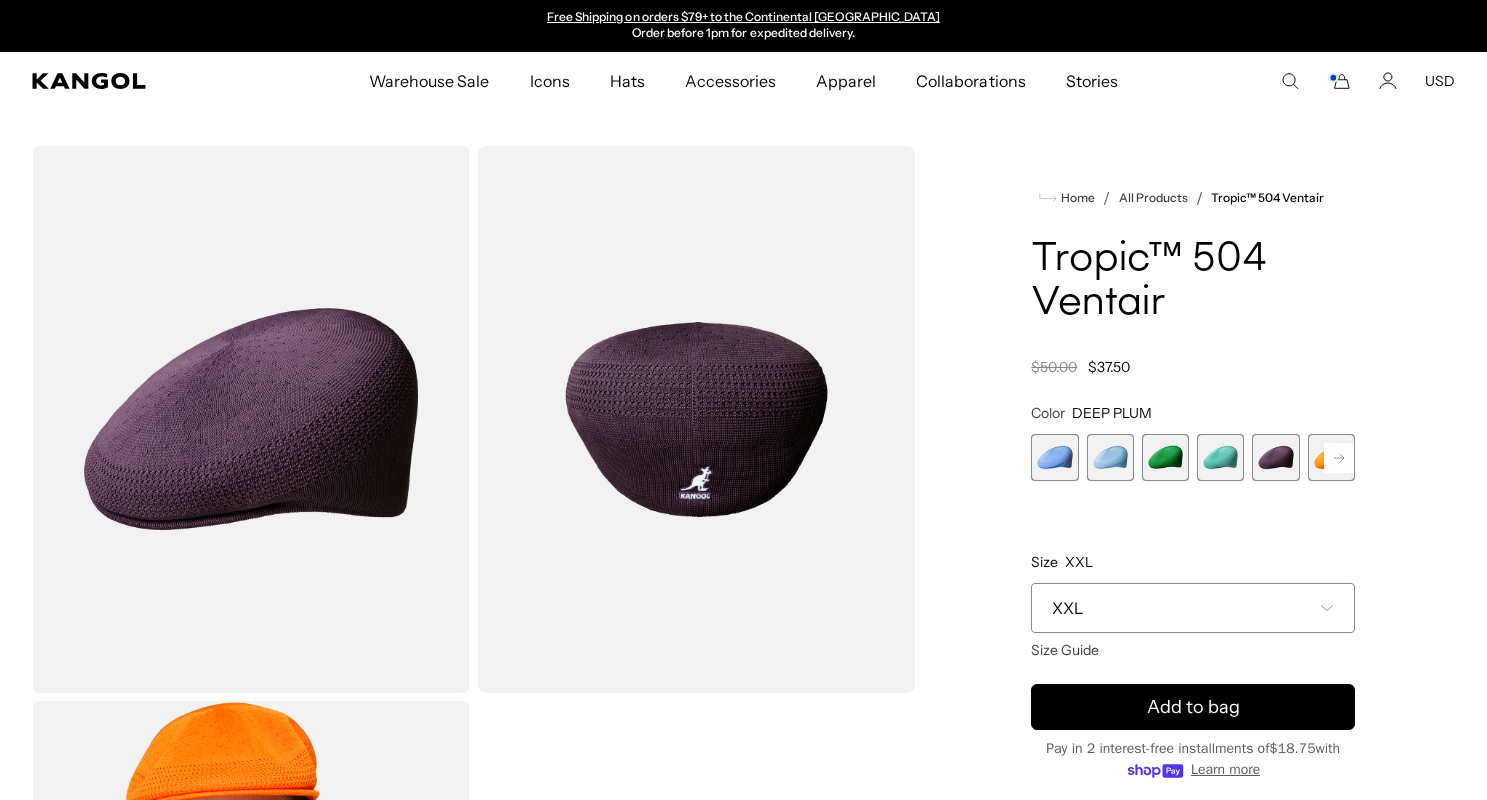 click 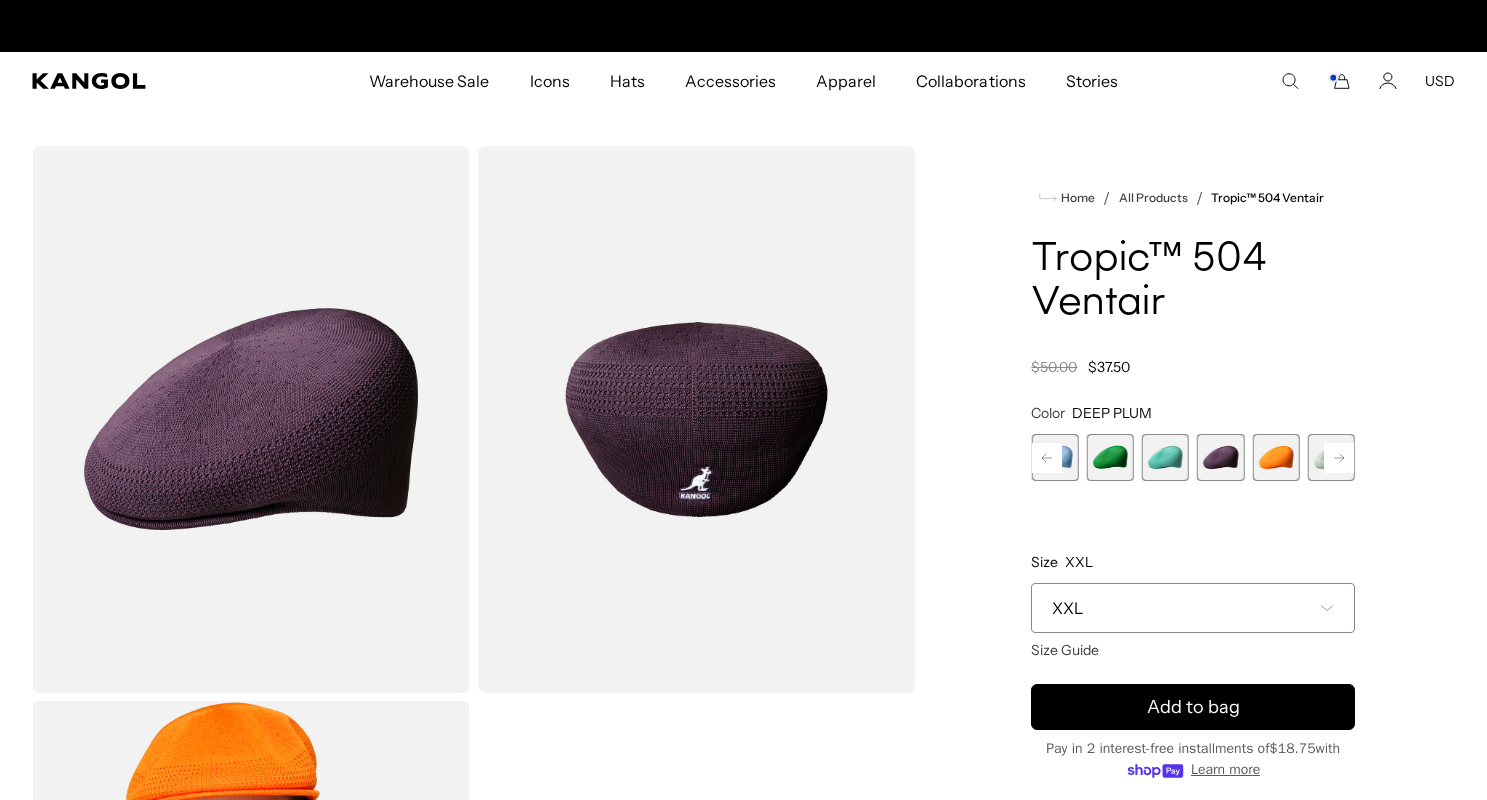 scroll, scrollTop: 0, scrollLeft: 0, axis: both 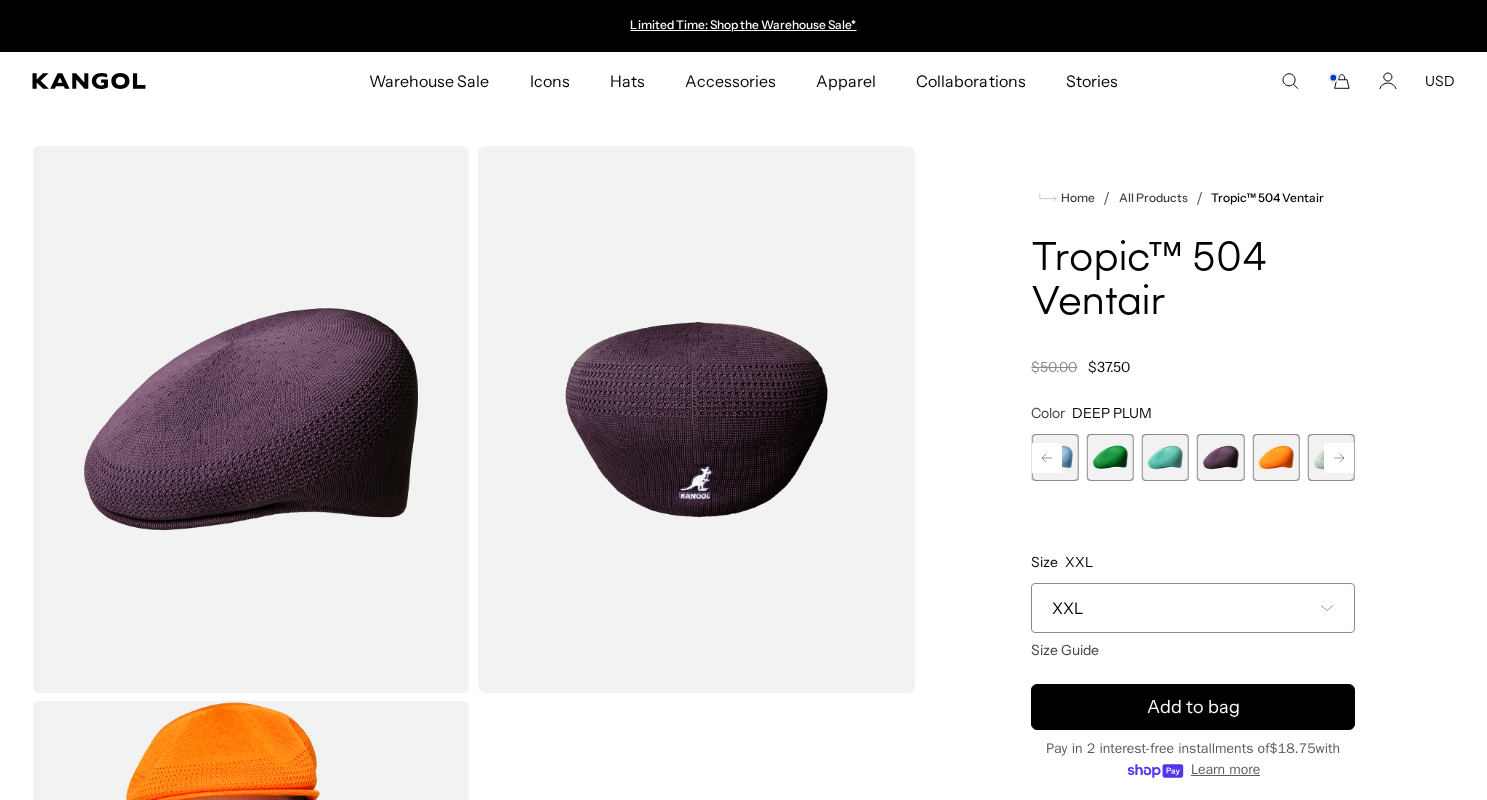click 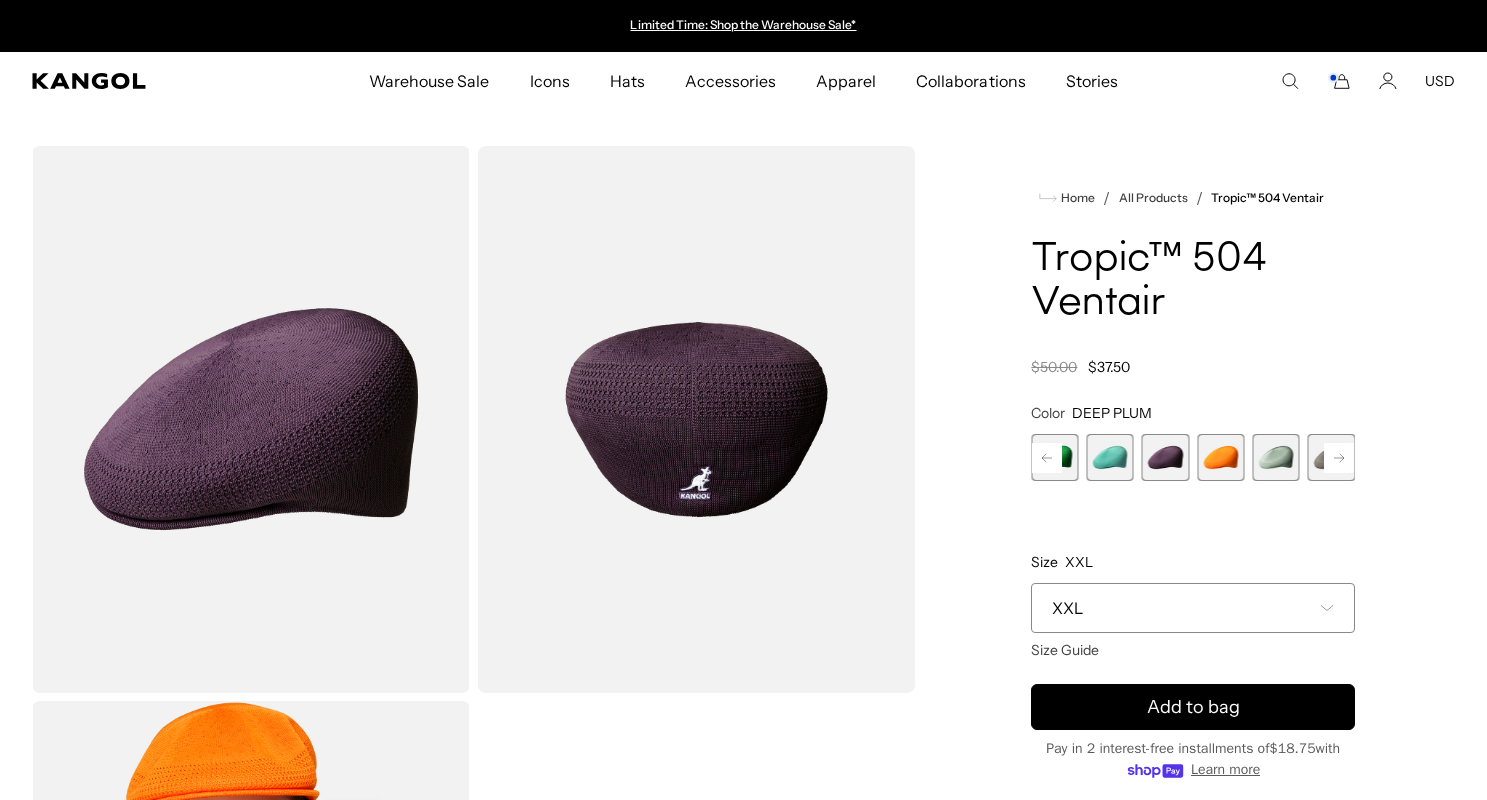 click 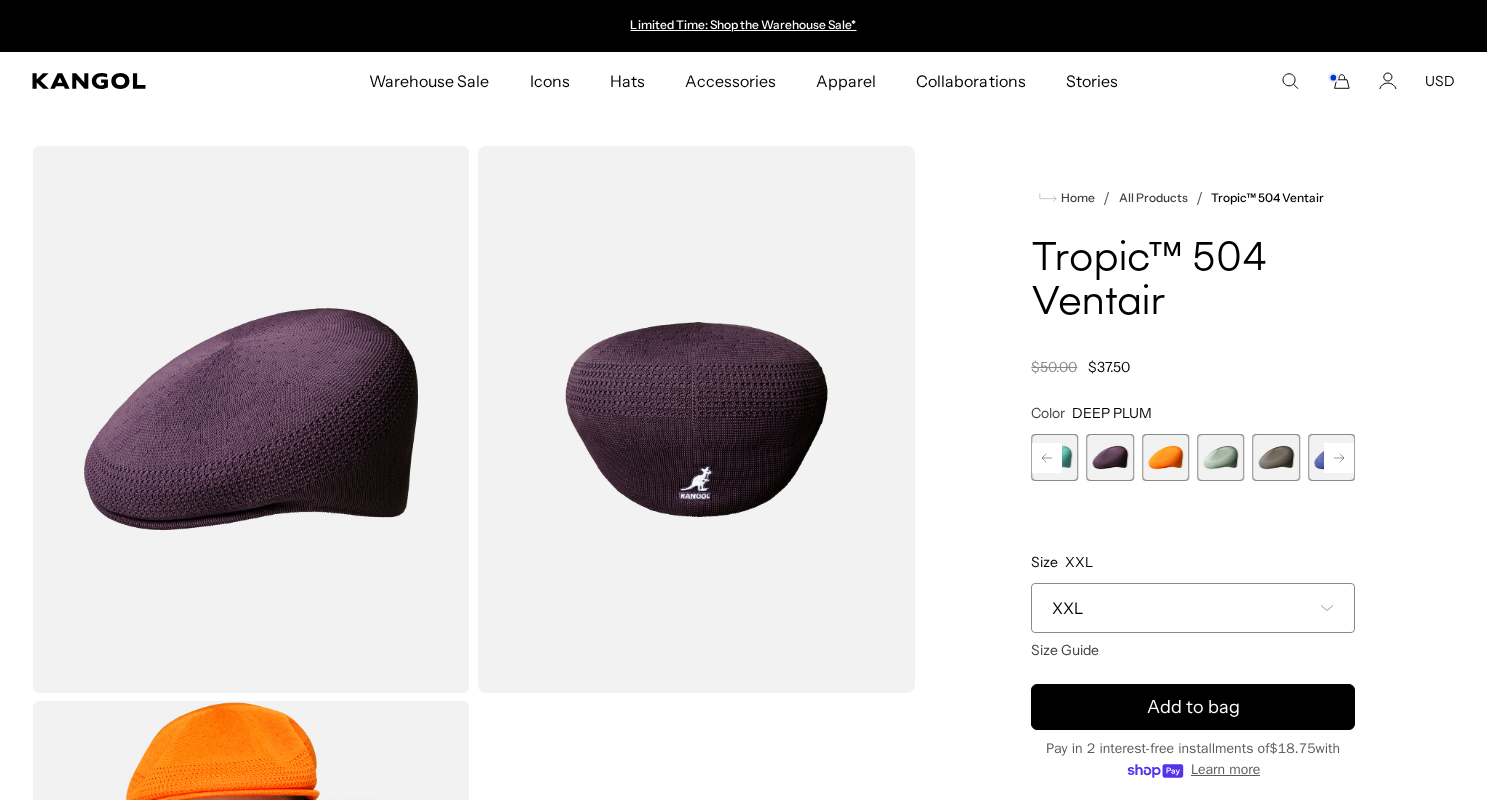 click at bounding box center (1110, 457) 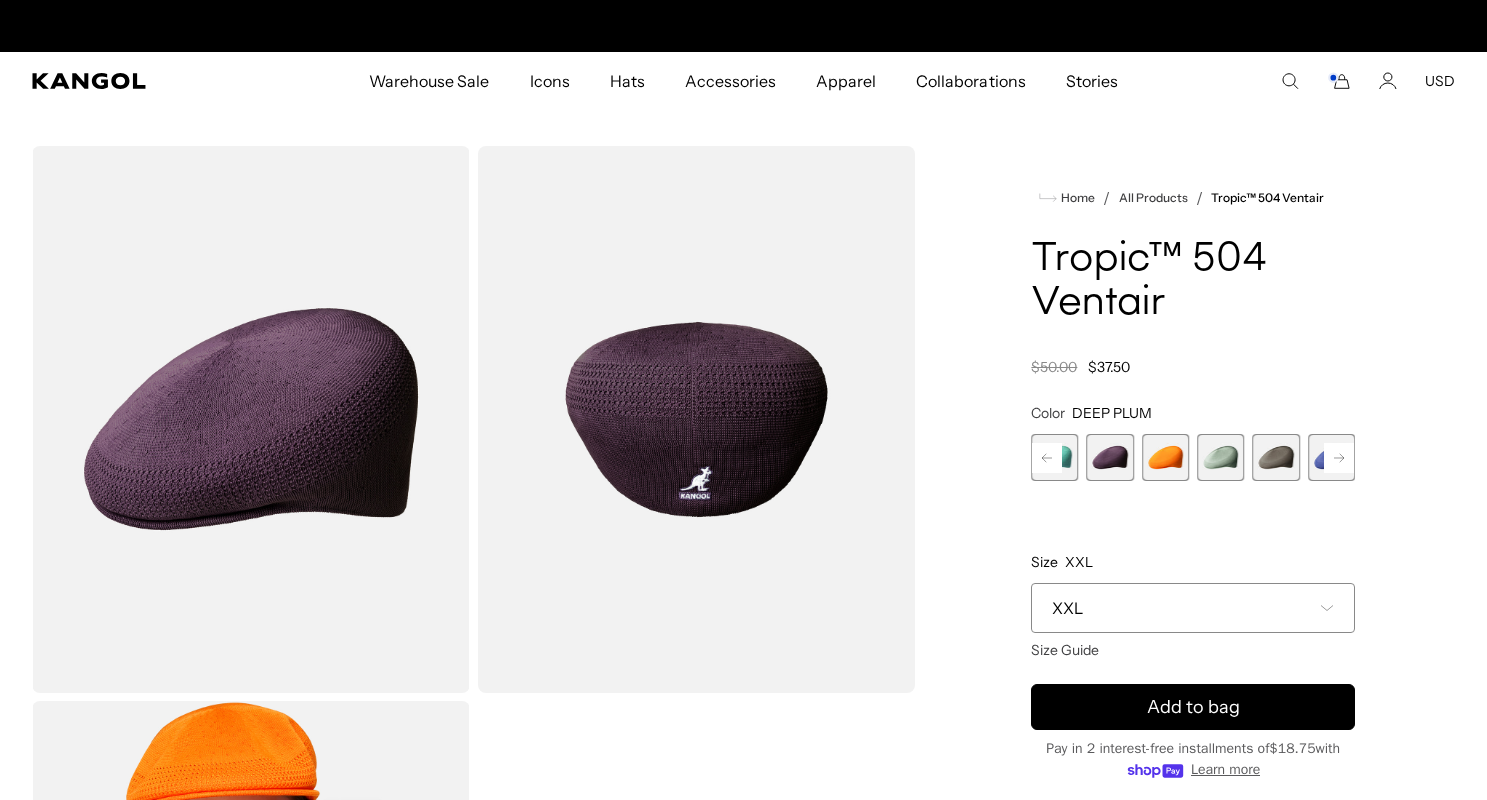 scroll, scrollTop: 0, scrollLeft: 412, axis: horizontal 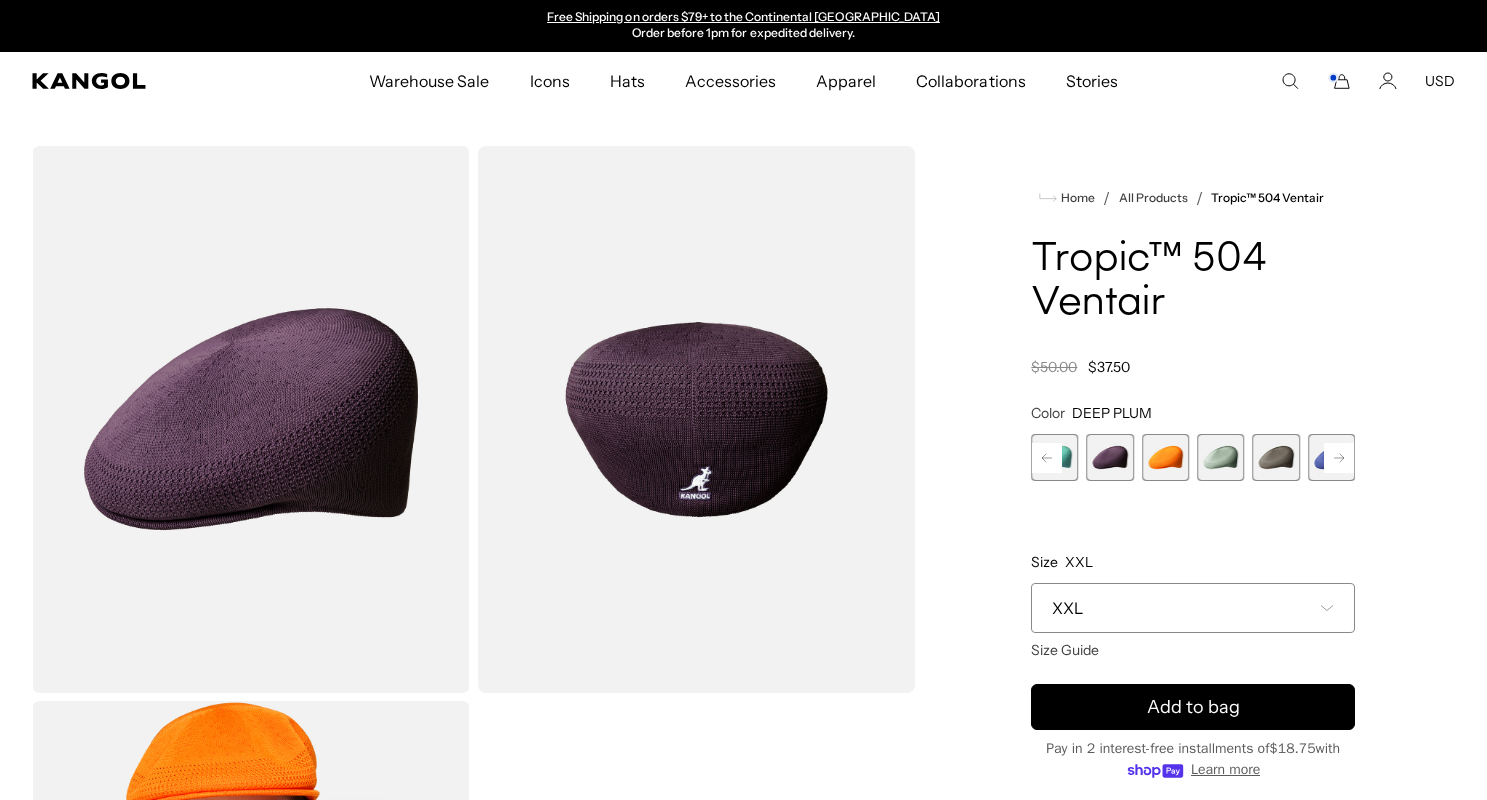 click at bounding box center [1165, 457] 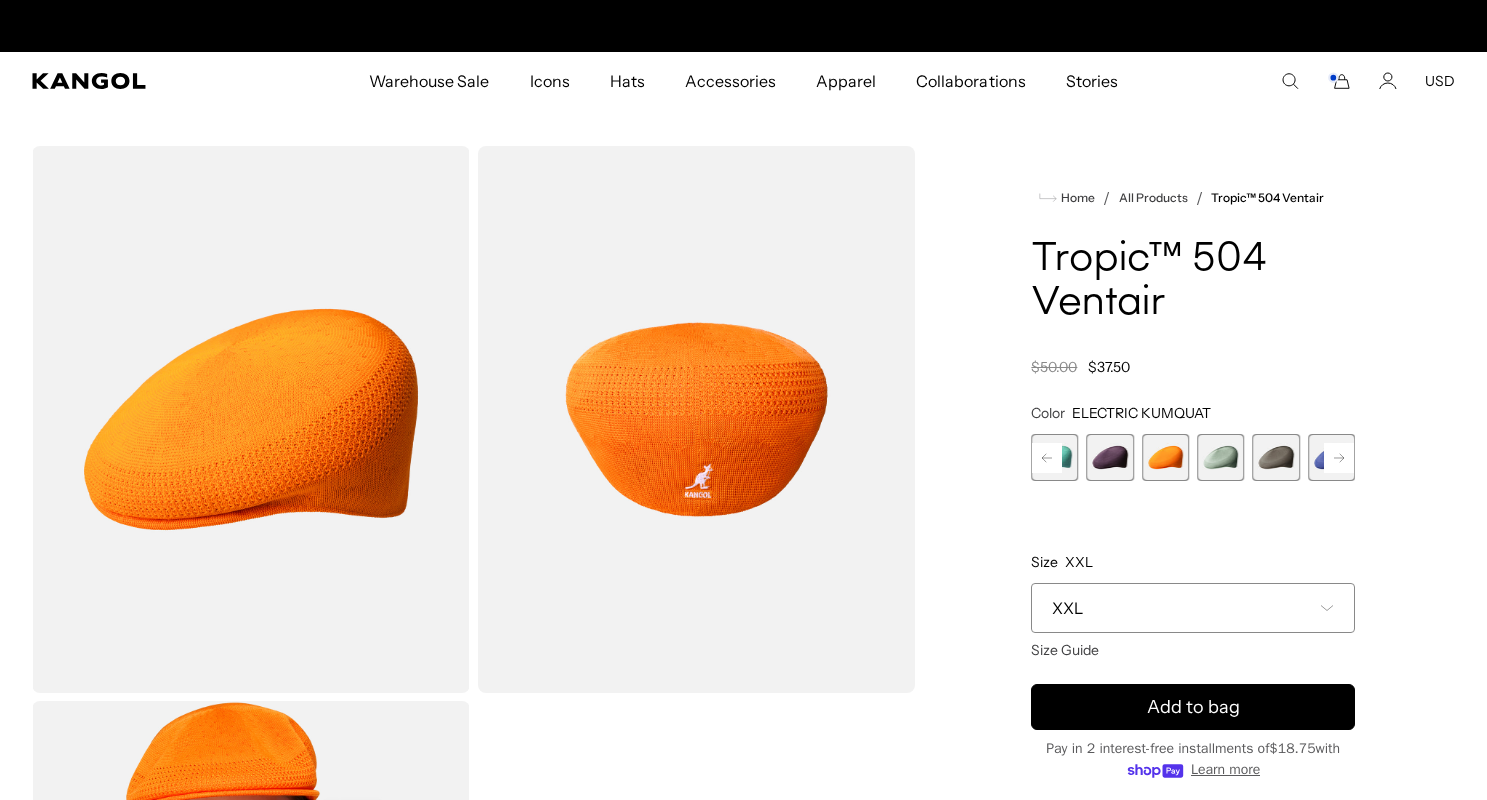 scroll, scrollTop: 0, scrollLeft: 0, axis: both 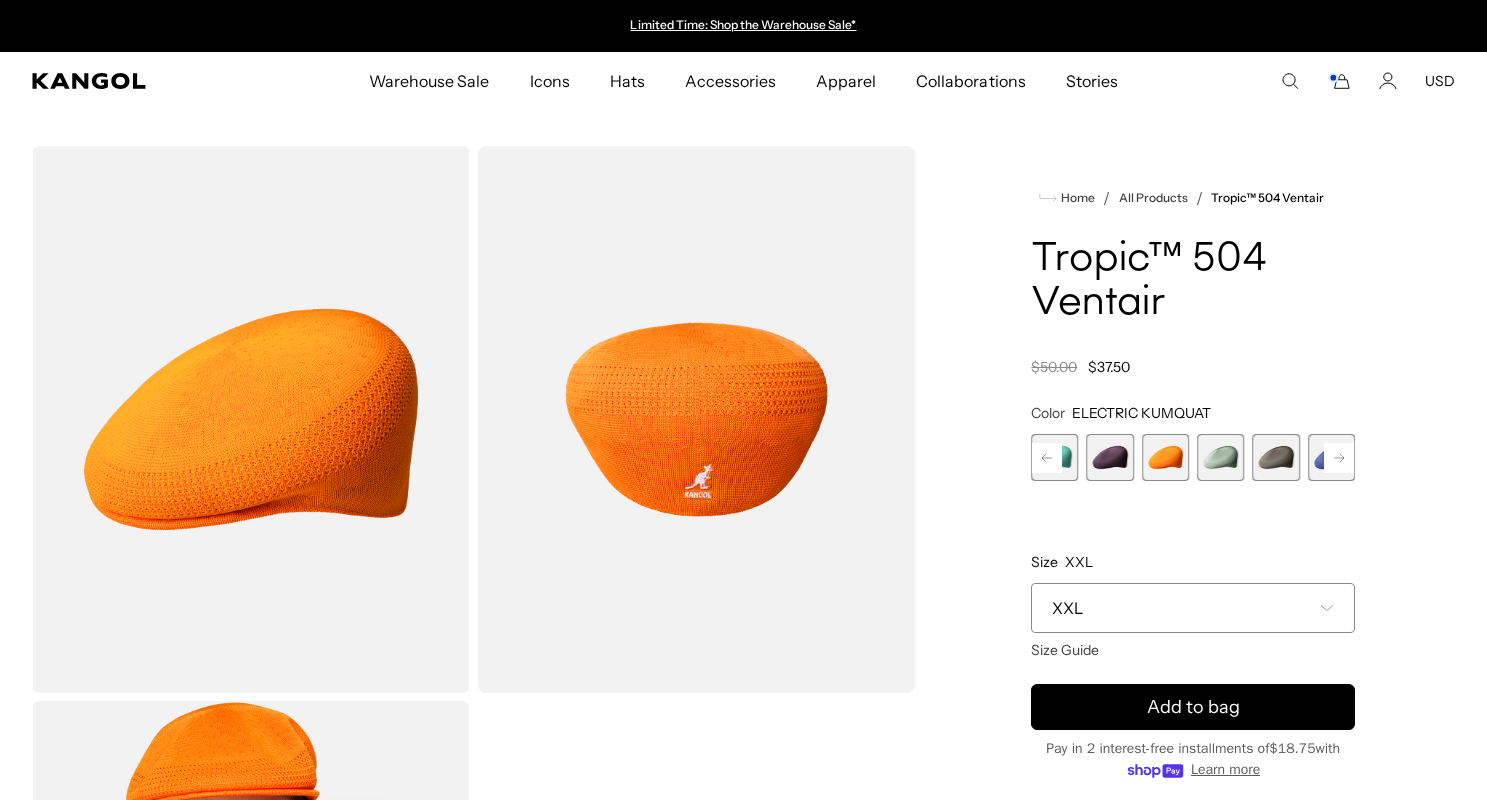 click at bounding box center (1220, 457) 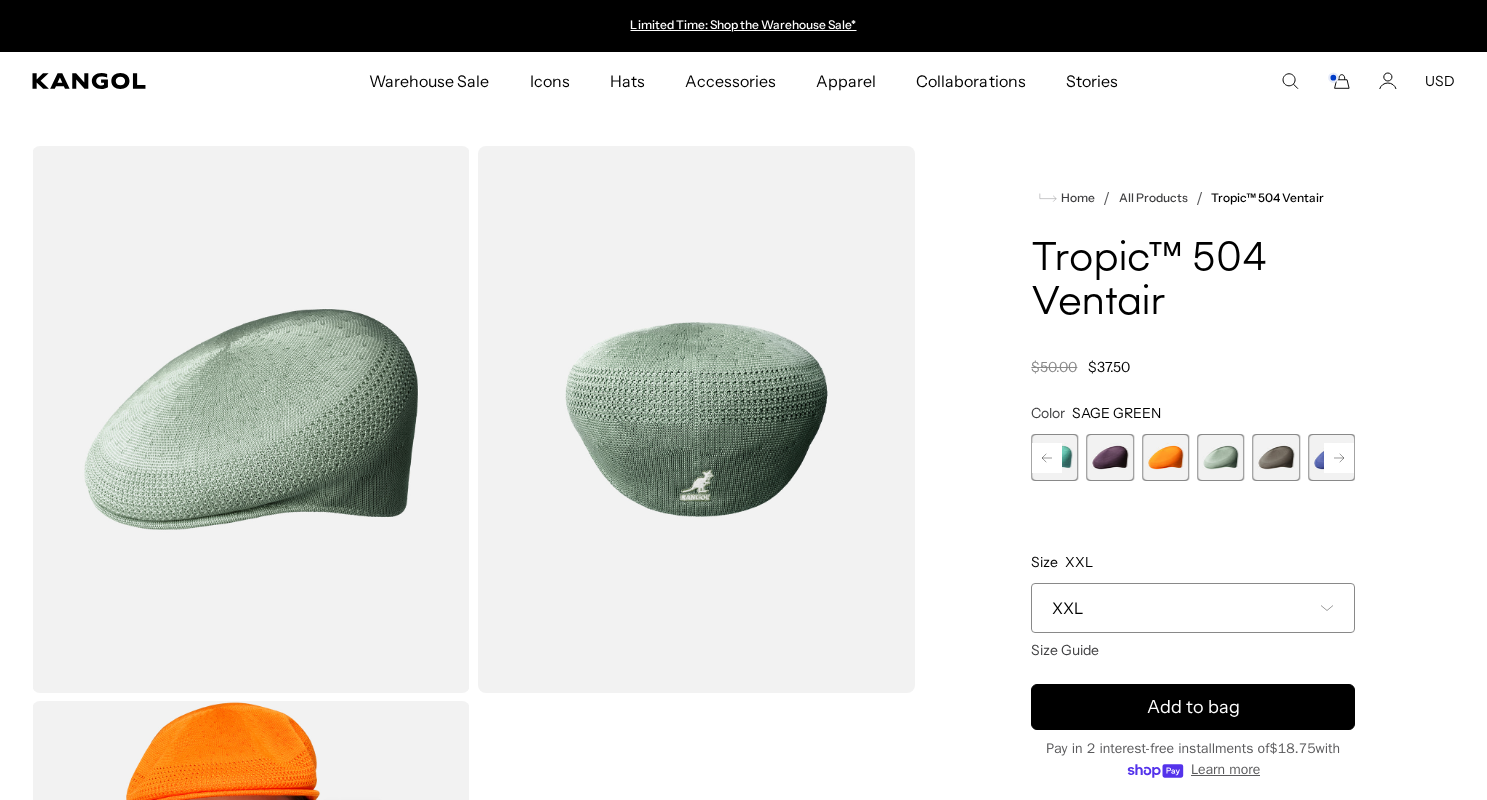 click at bounding box center (1275, 457) 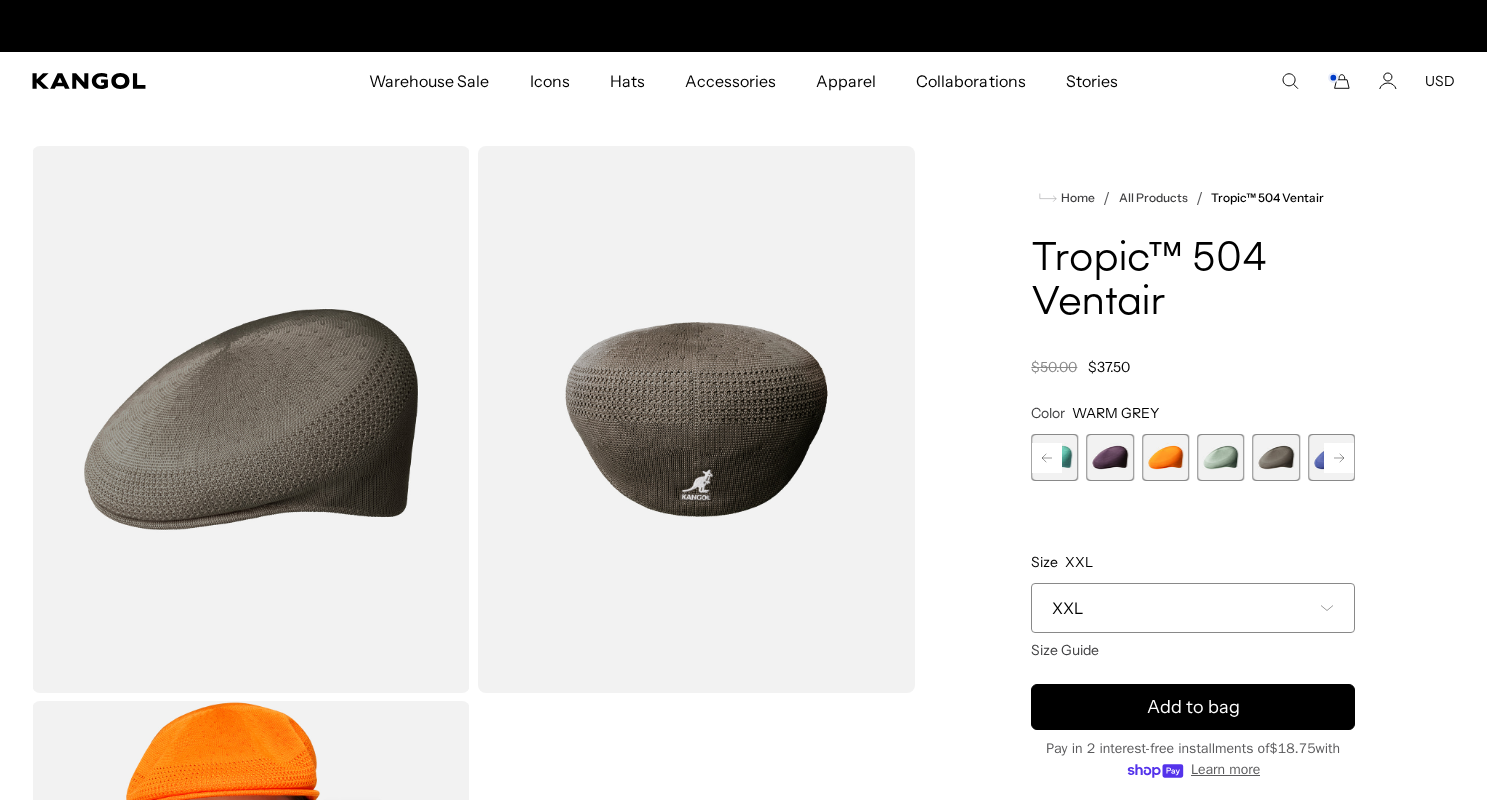scroll, scrollTop: 0, scrollLeft: 412, axis: horizontal 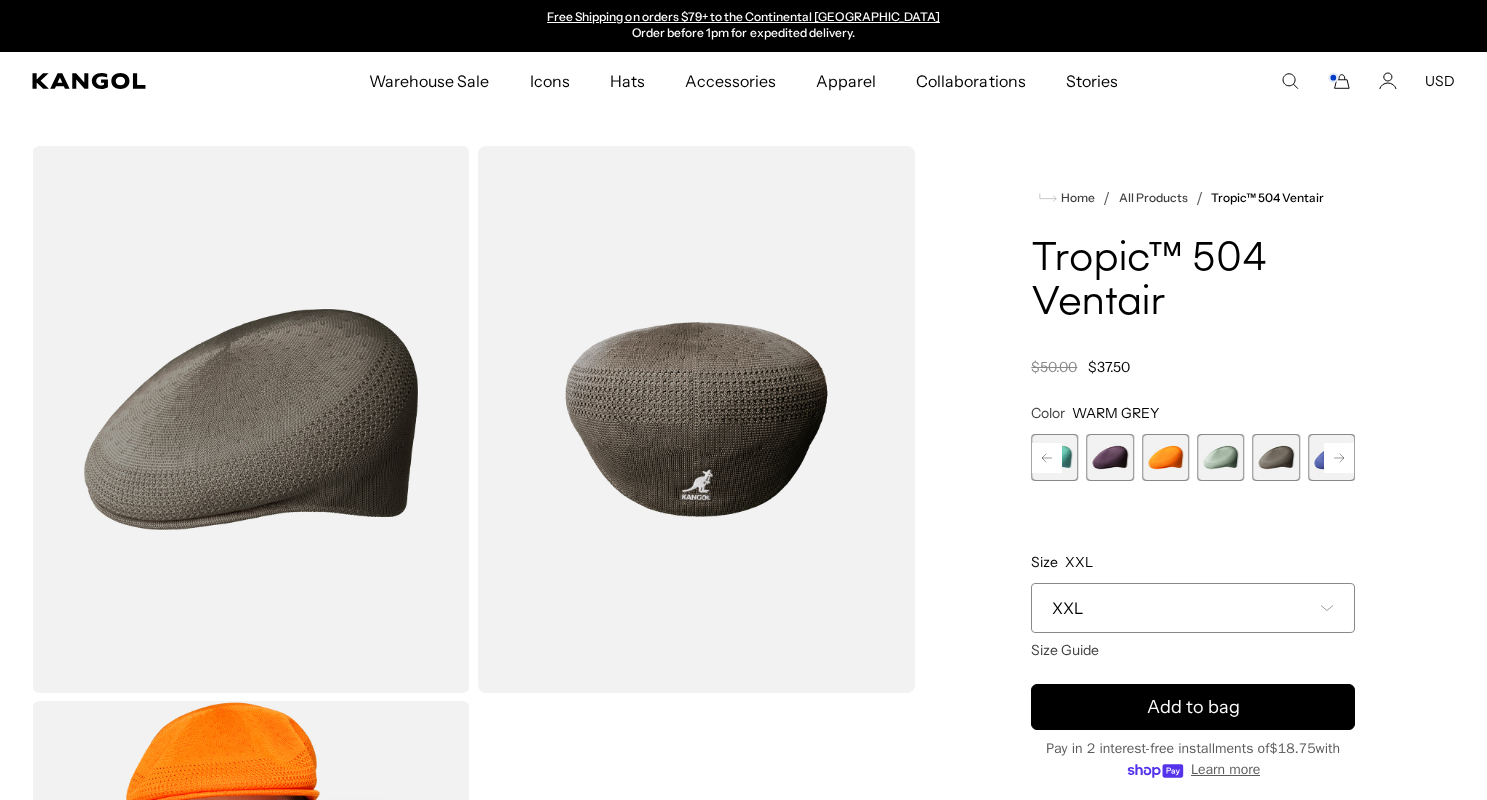 click at bounding box center (1331, 457) 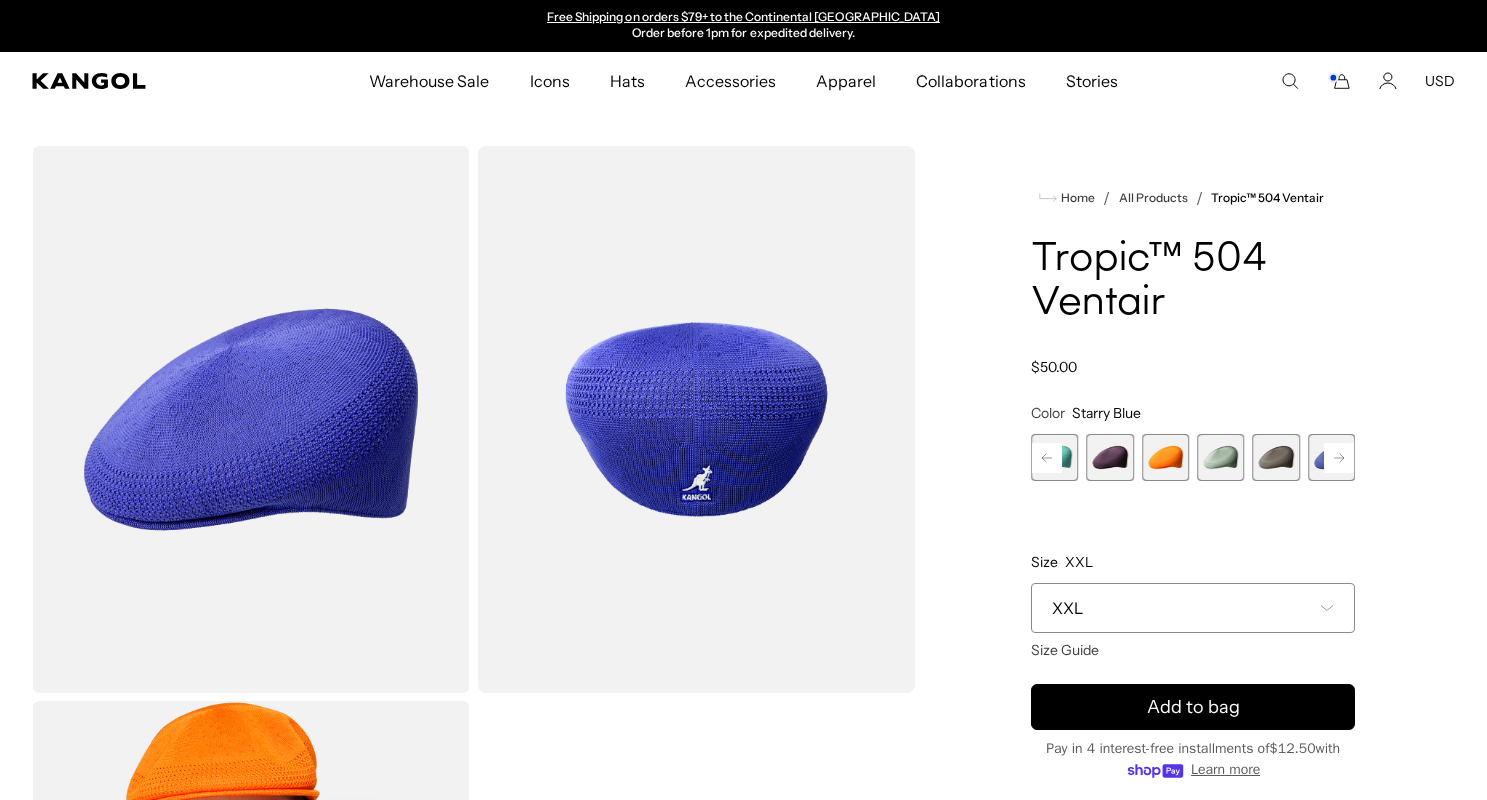 click 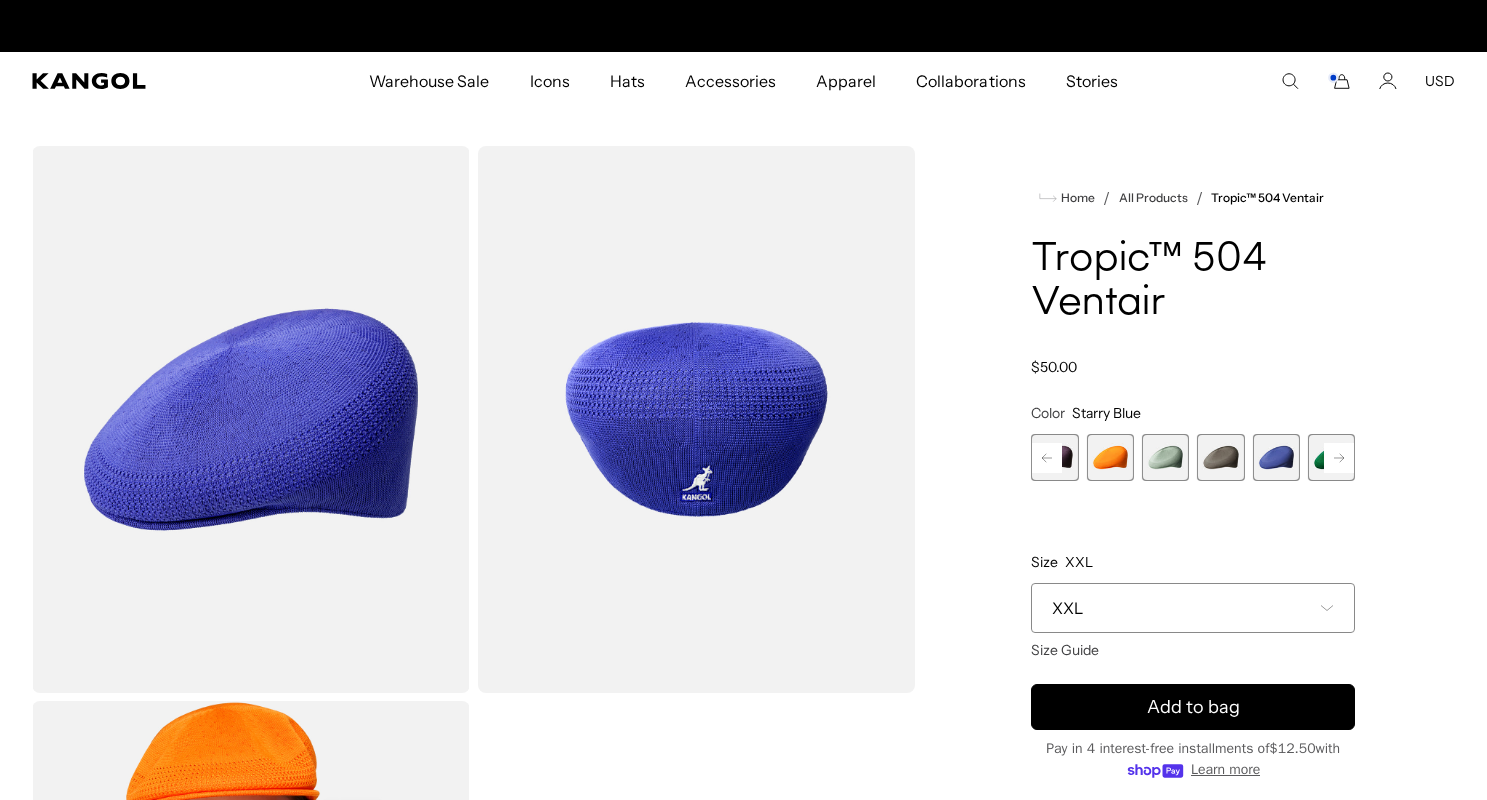 click 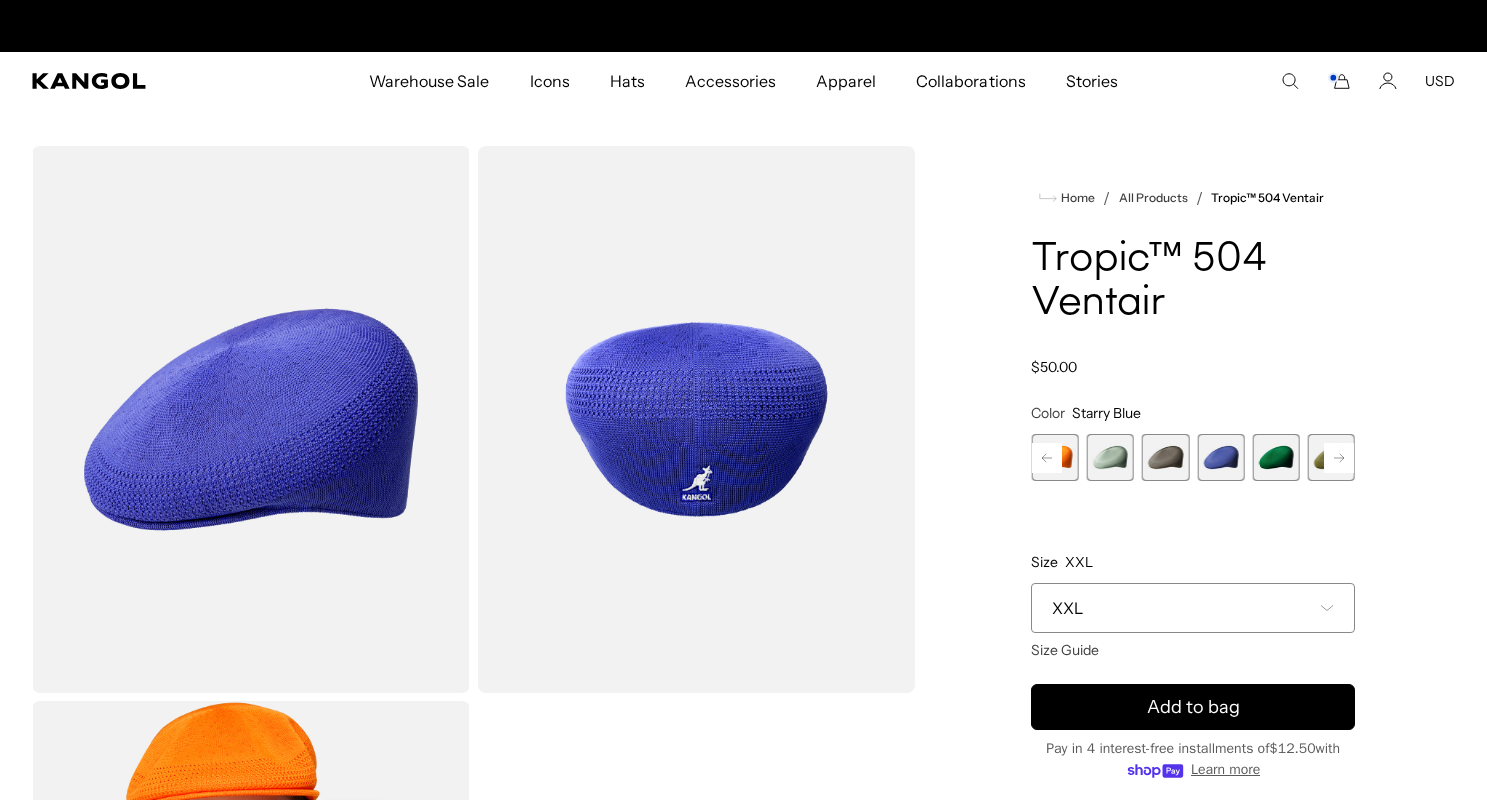 scroll, scrollTop: 0, scrollLeft: 0, axis: both 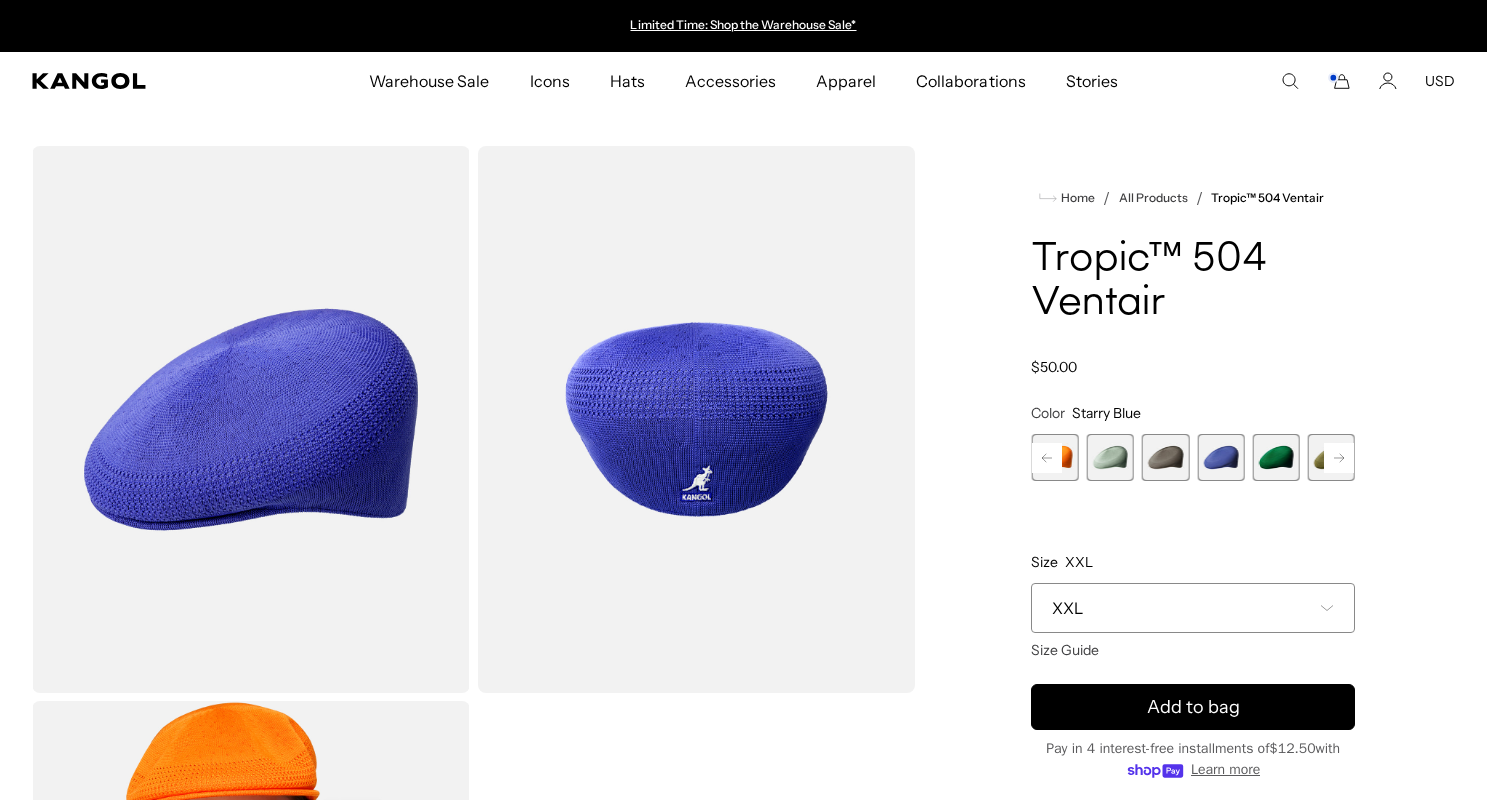 click 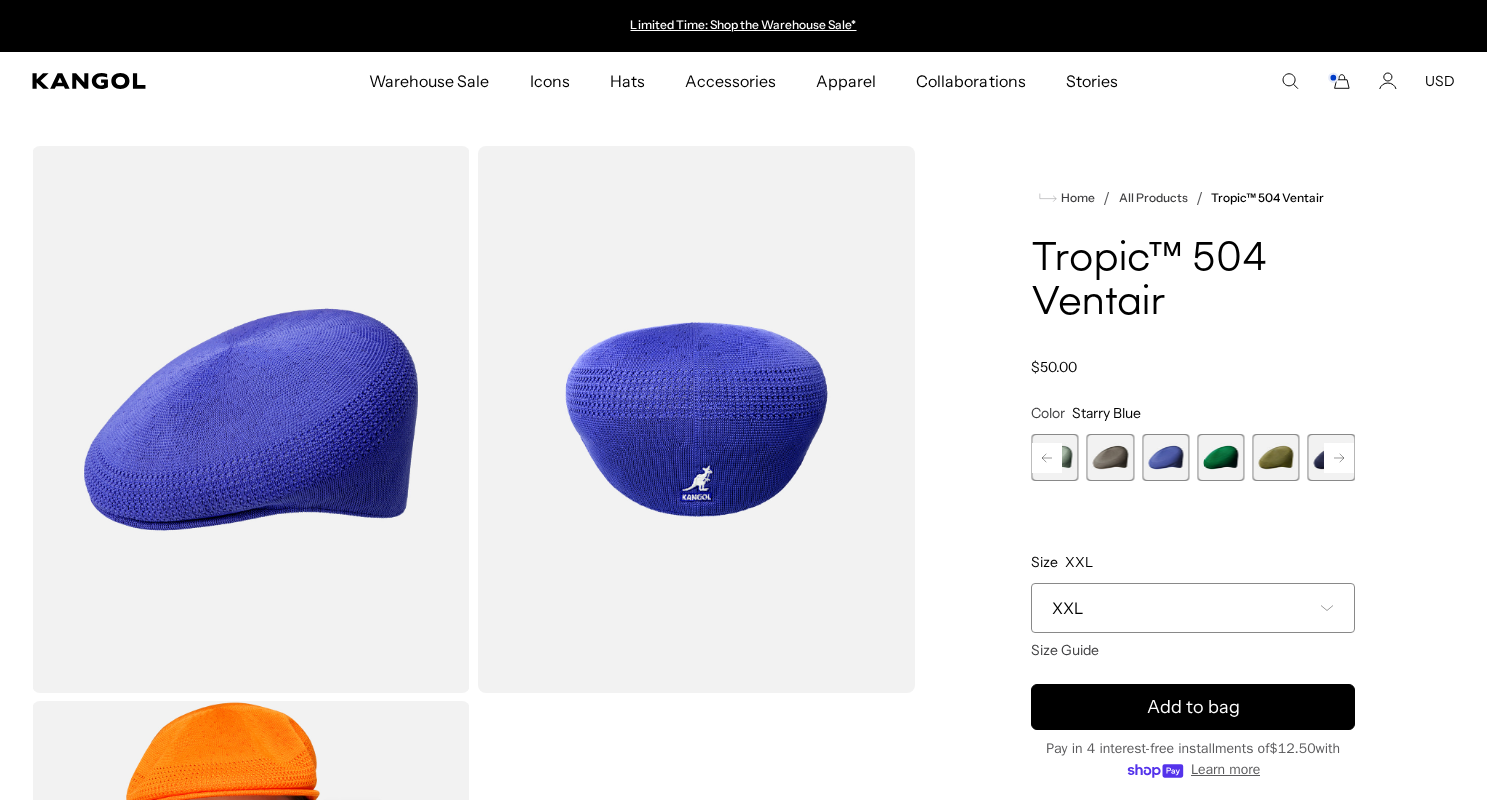 click 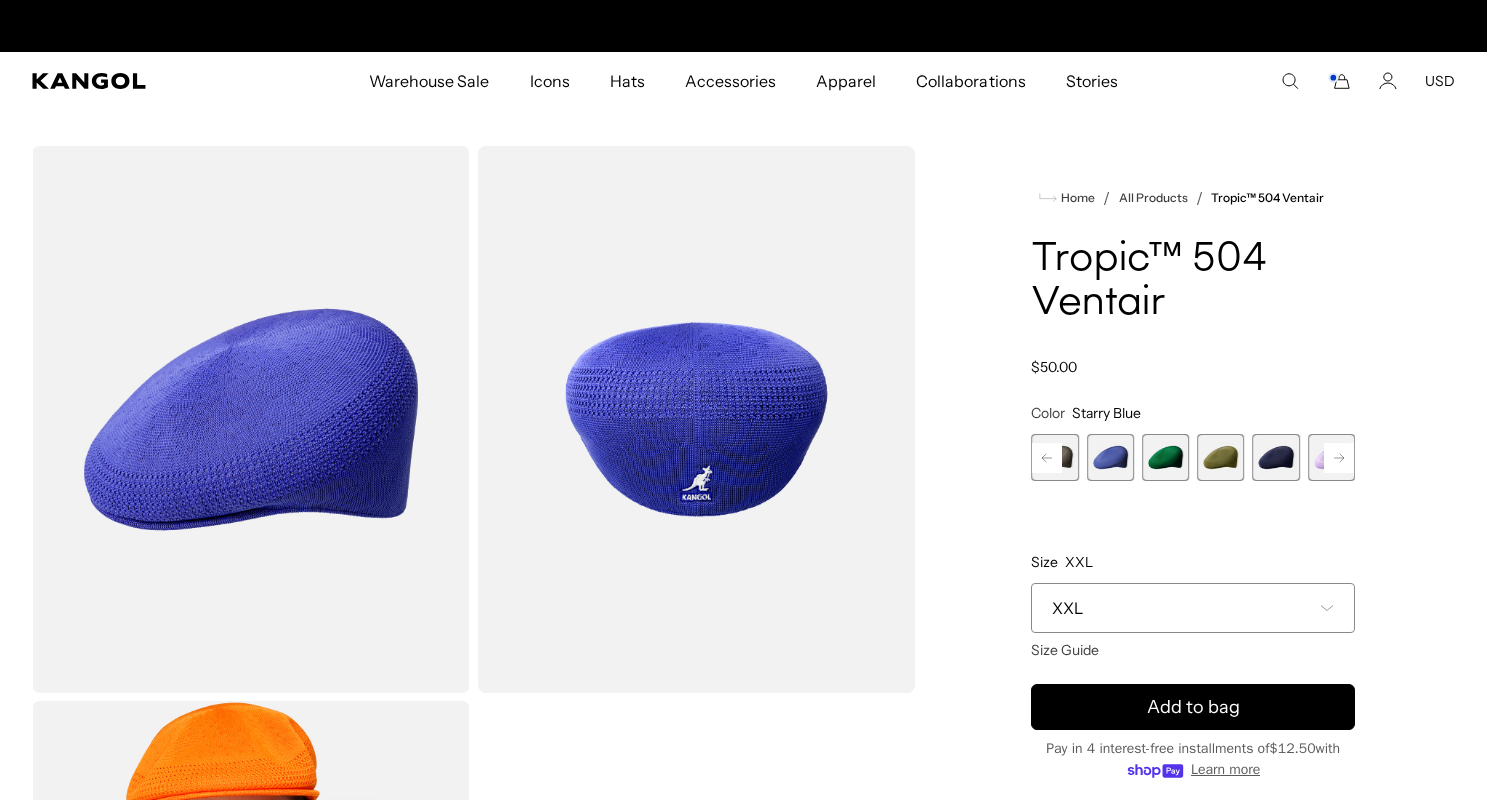 scroll, scrollTop: 0, scrollLeft: 0, axis: both 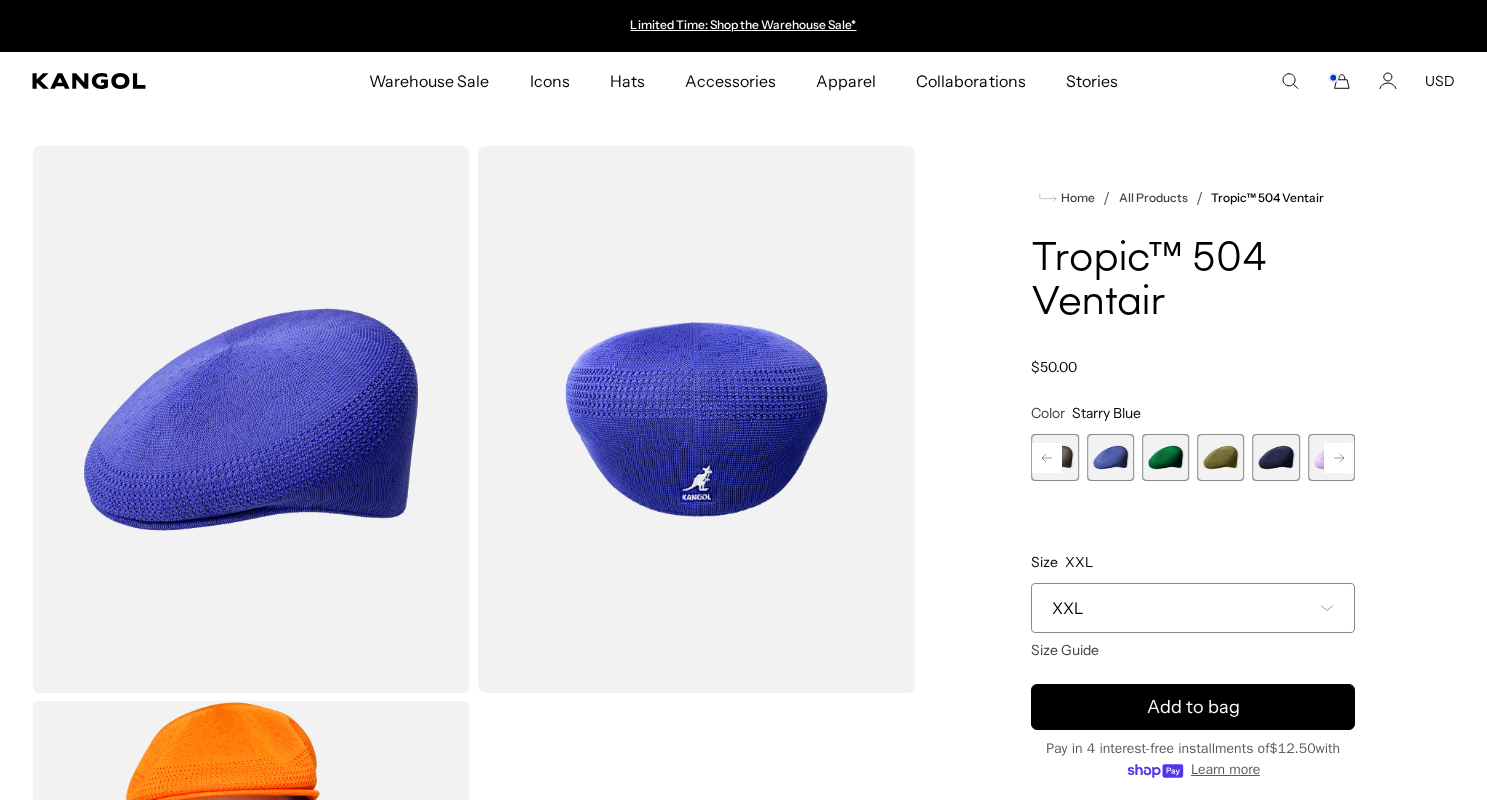 click at bounding box center [1165, 457] 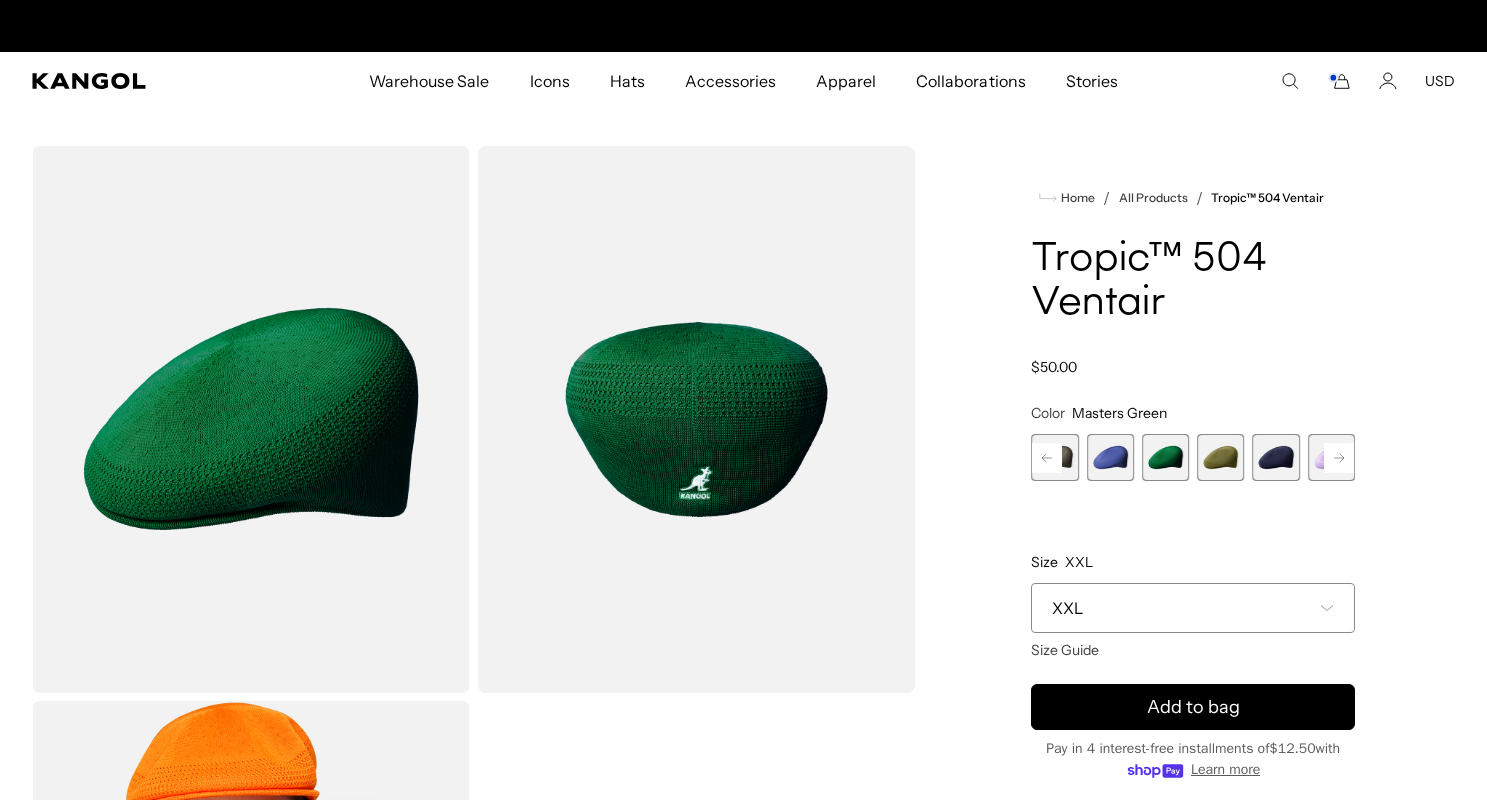 scroll, scrollTop: 0, scrollLeft: 412, axis: horizontal 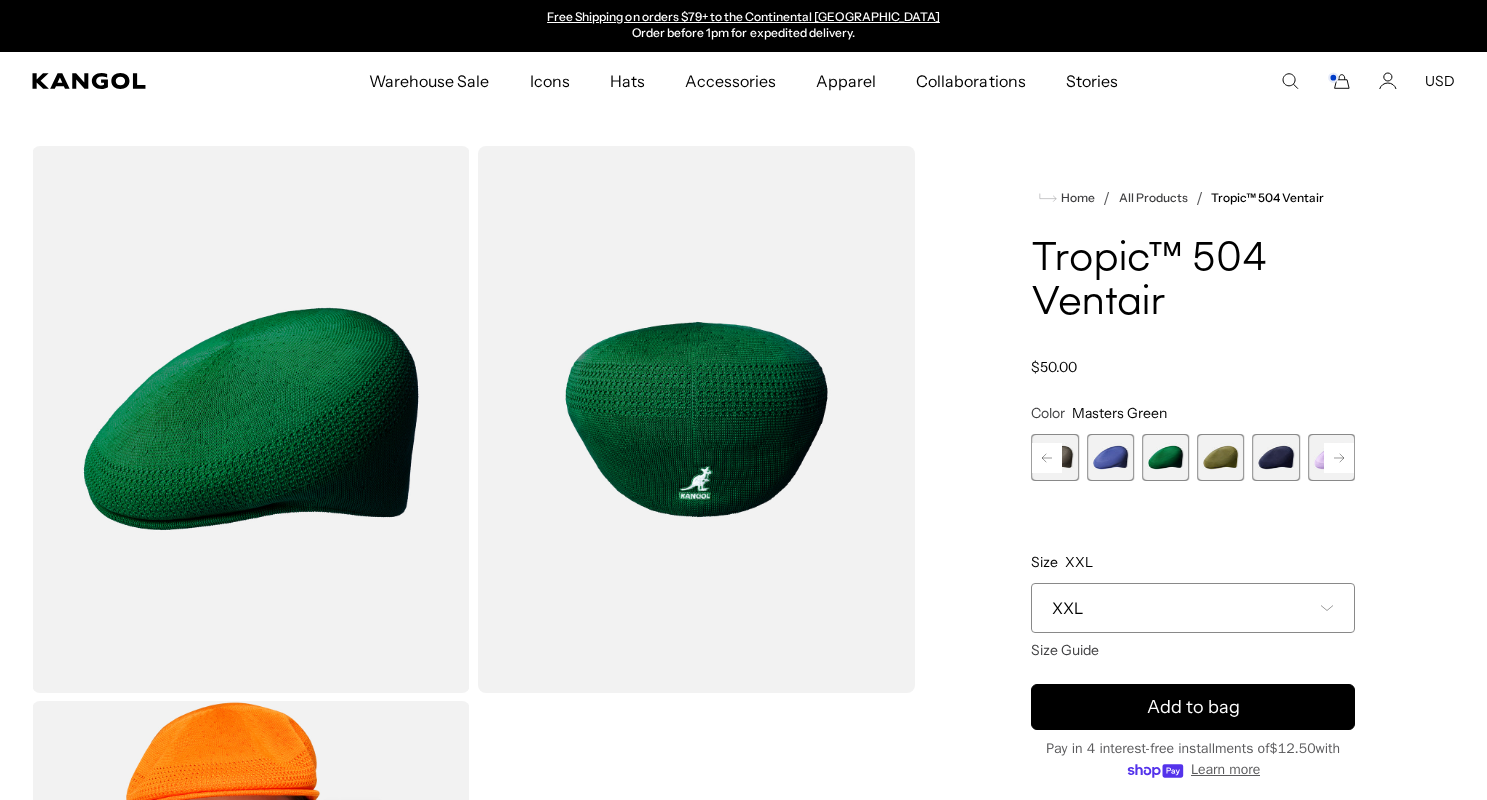 click at bounding box center (1220, 457) 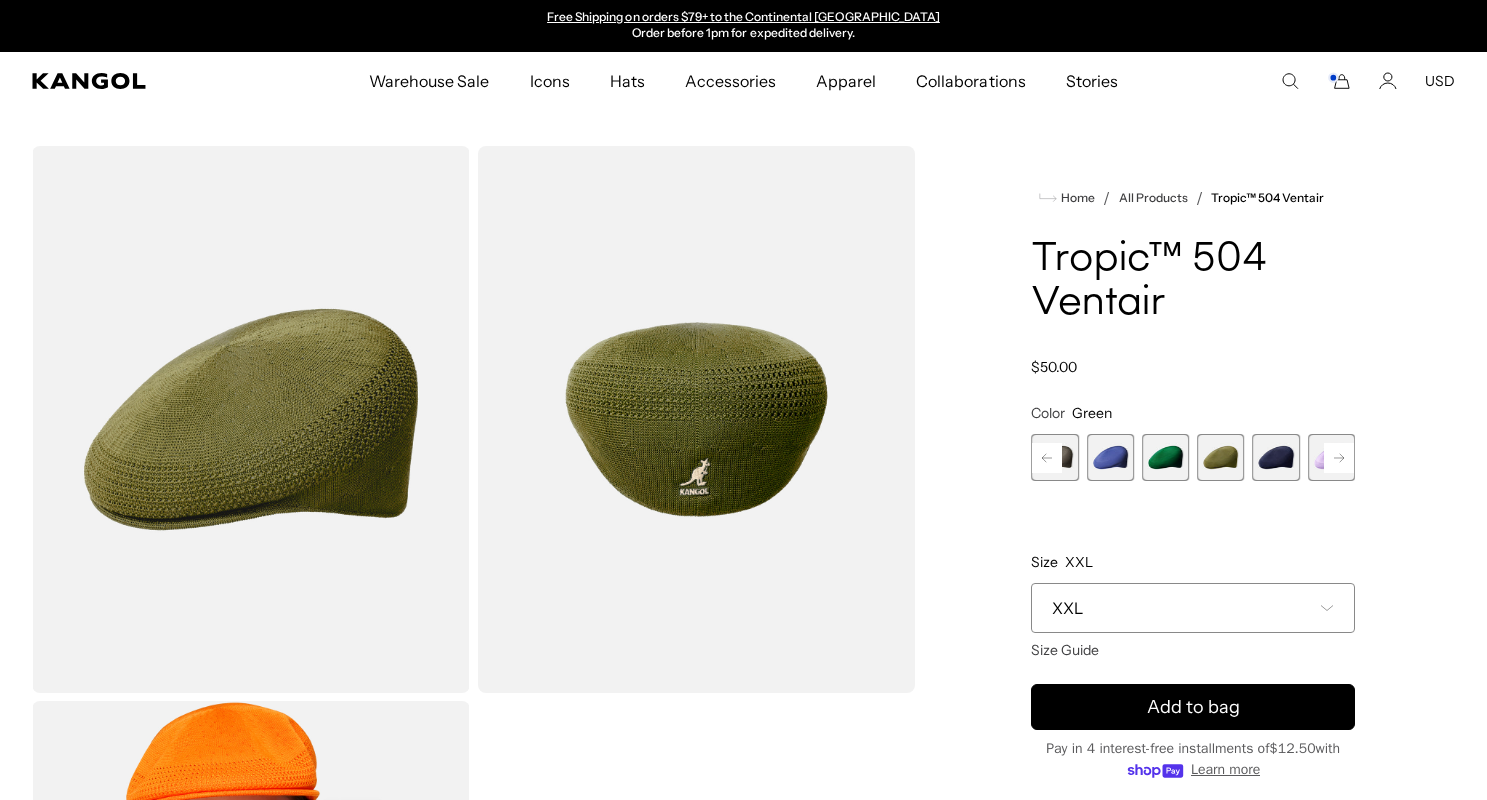 click at bounding box center [1275, 457] 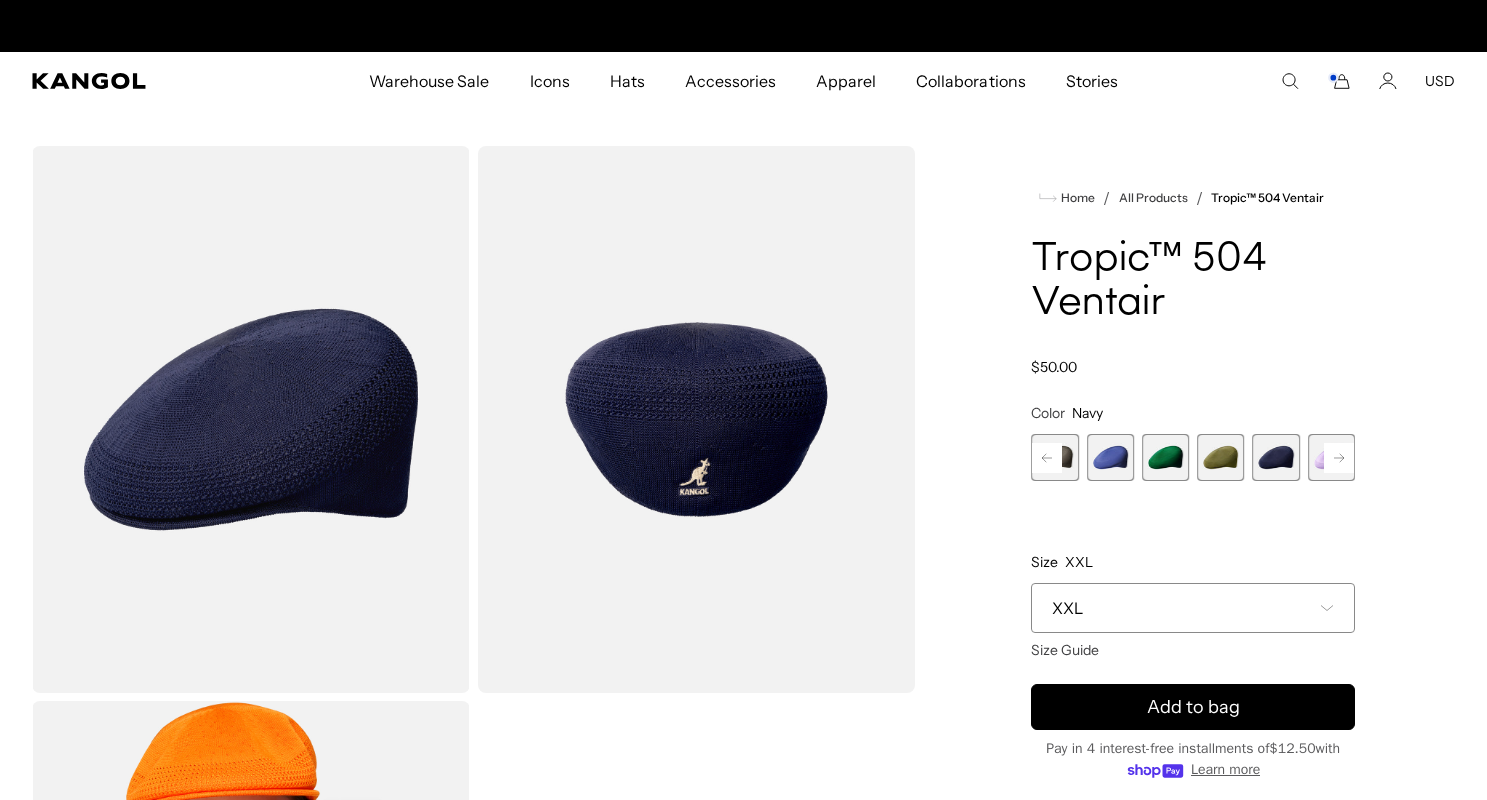 scroll, scrollTop: 0, scrollLeft: 0, axis: both 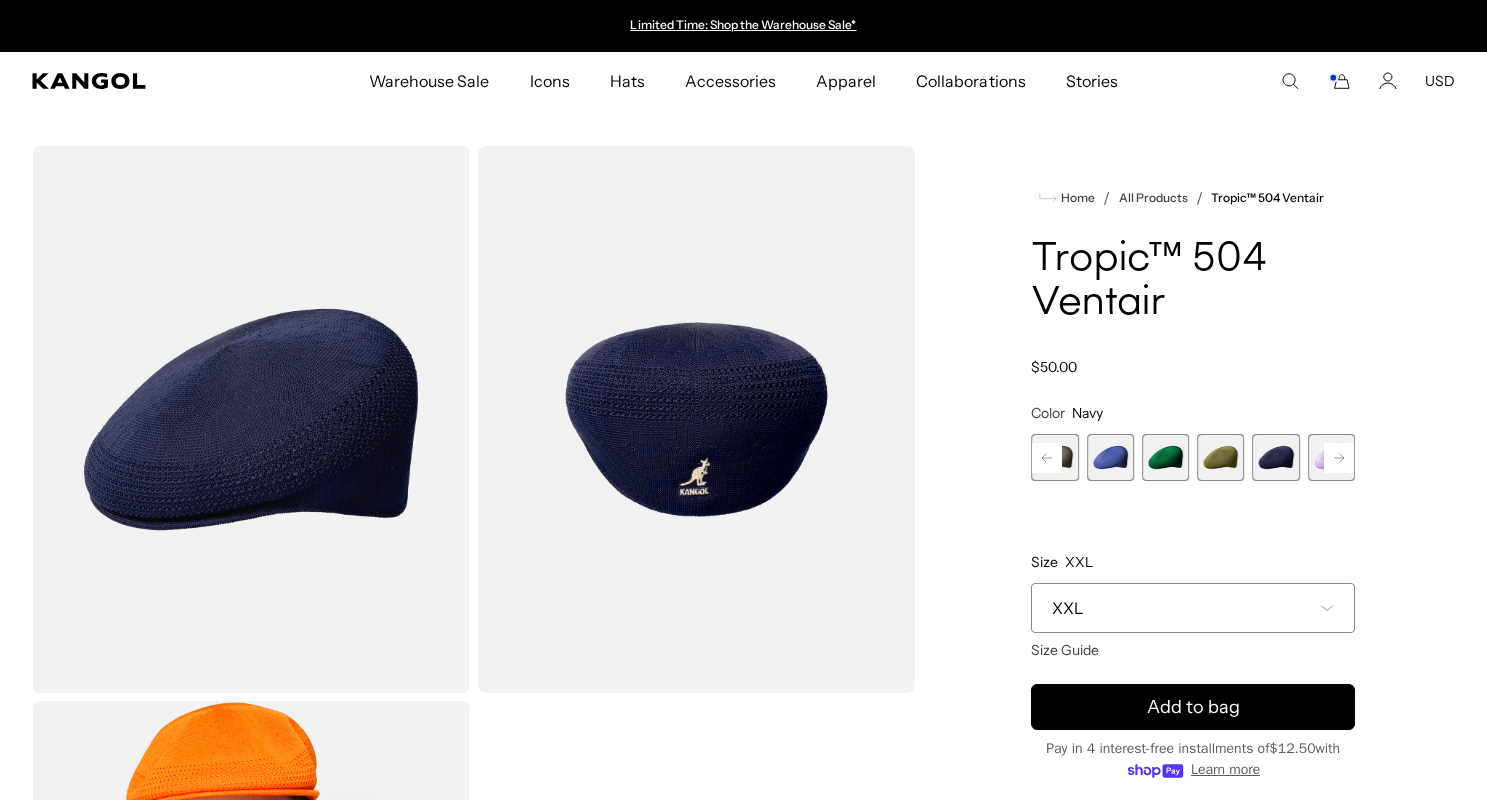 click 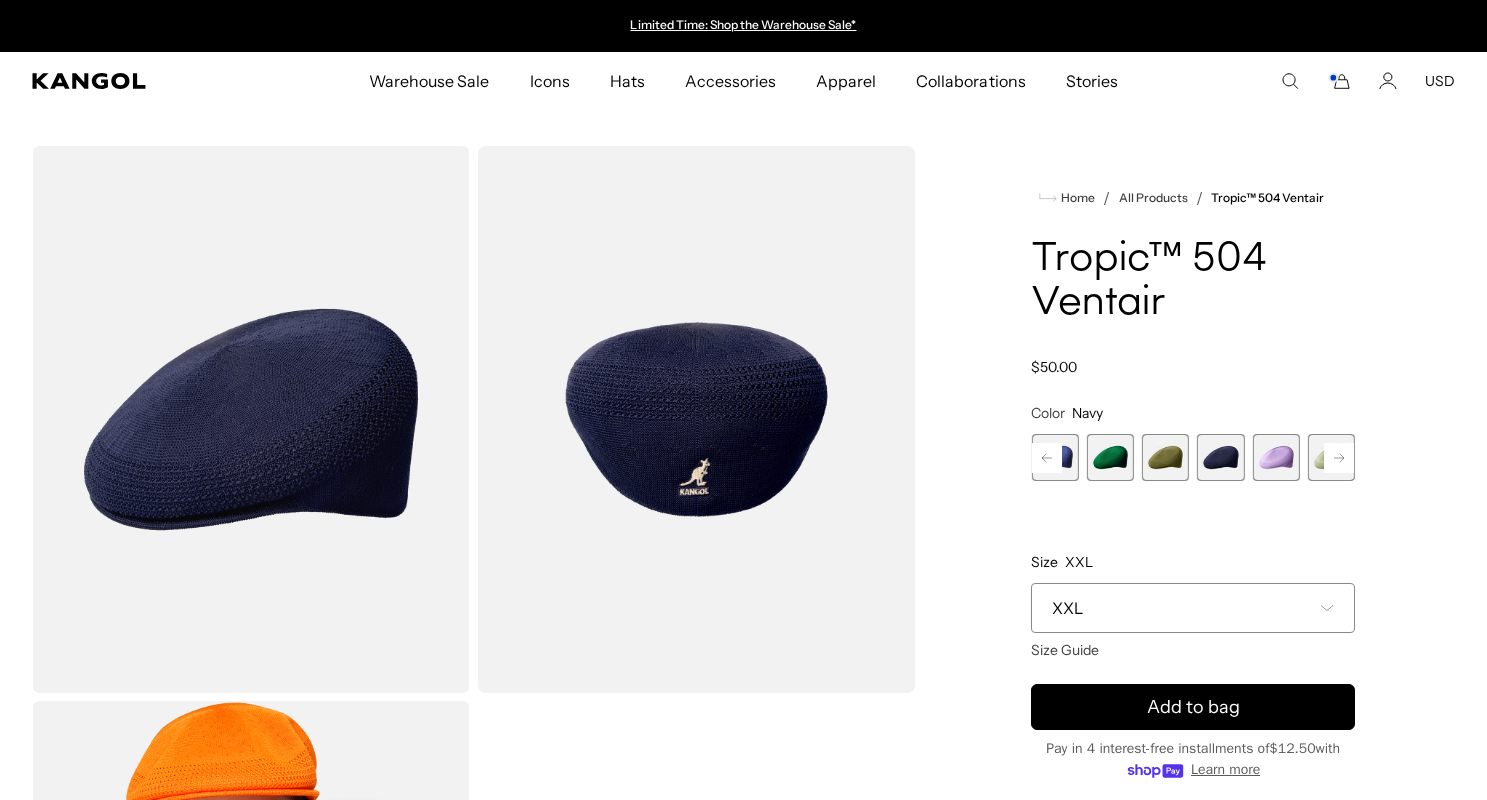 click 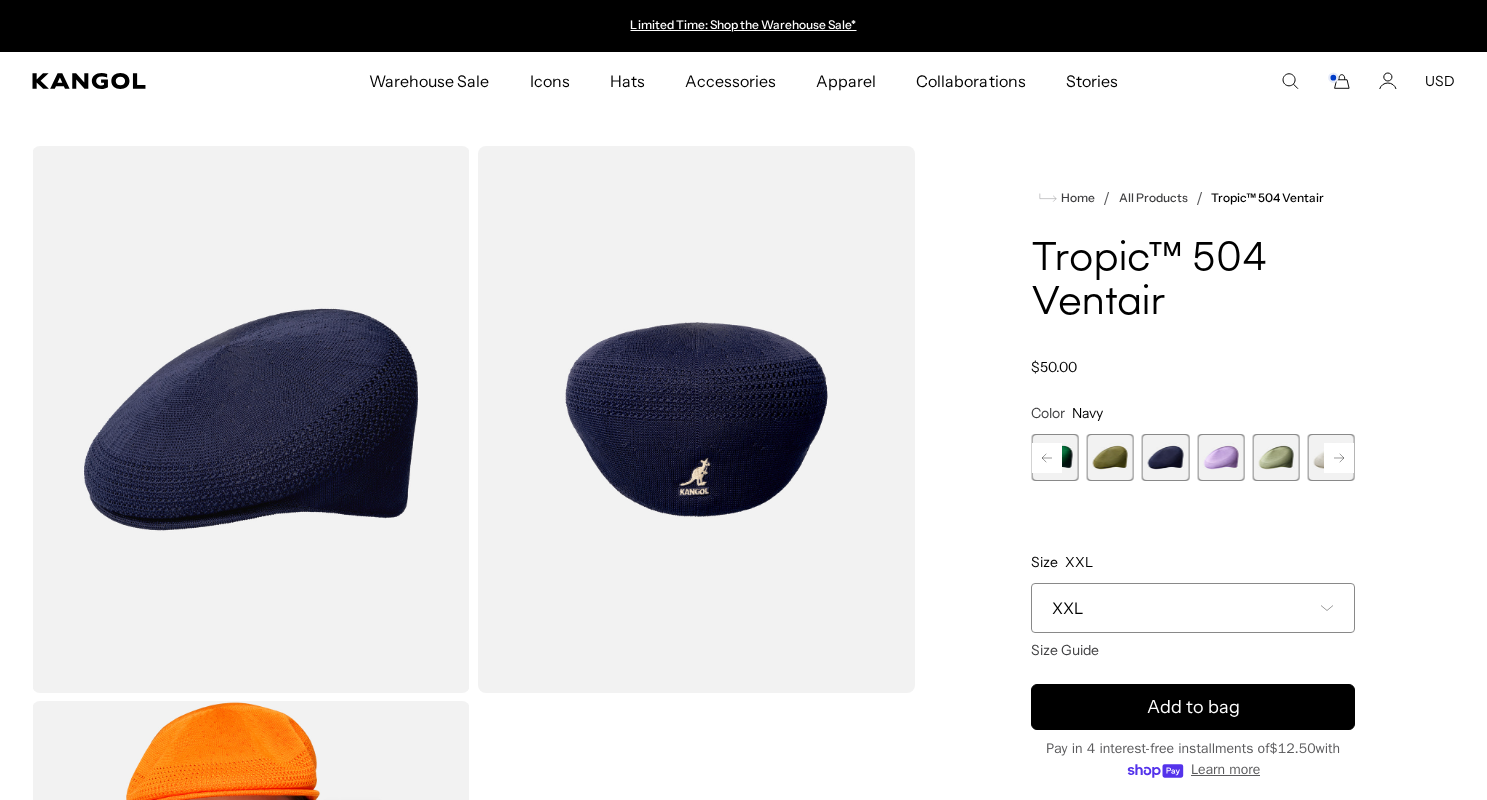 click 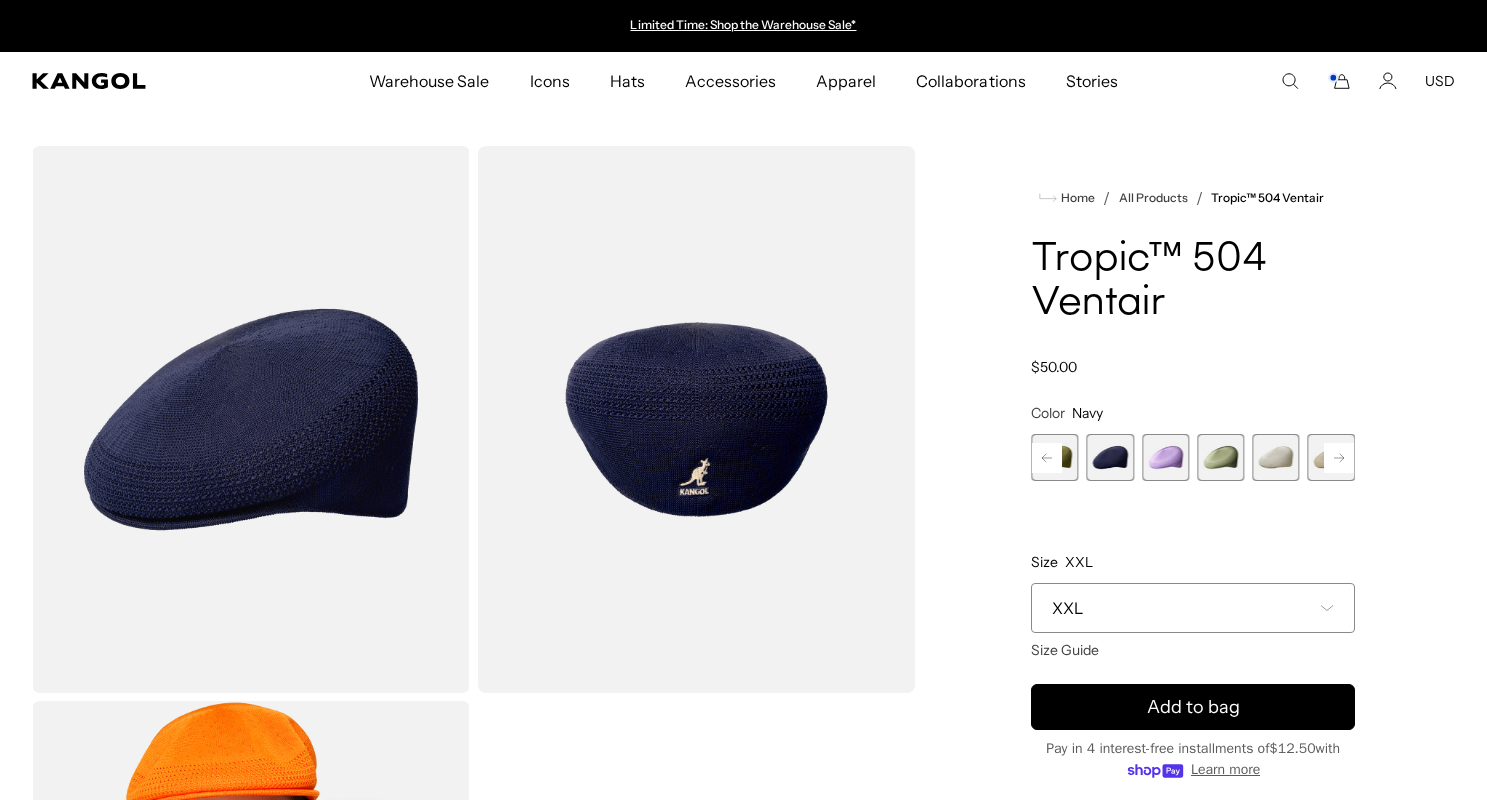 click 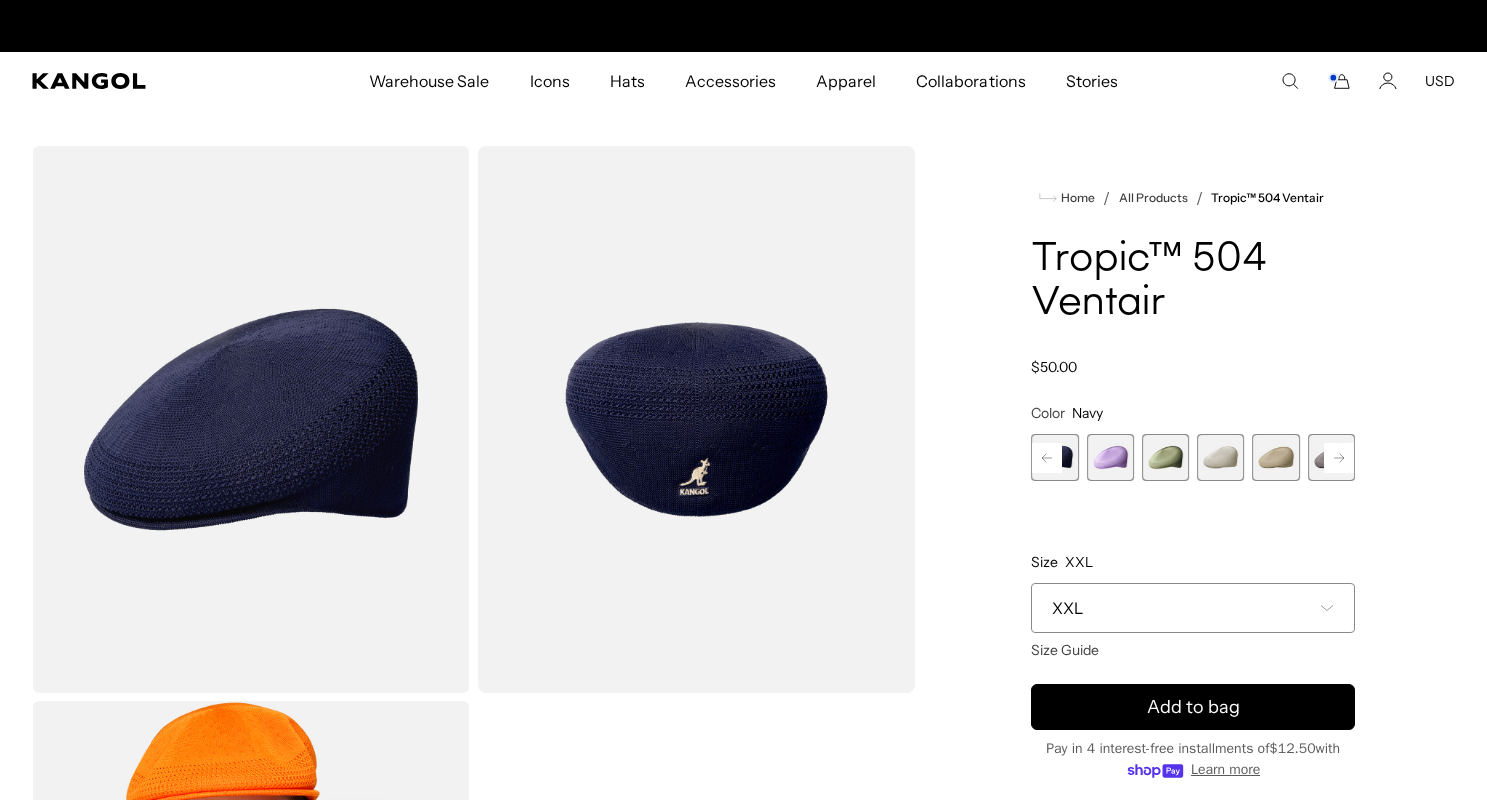 scroll, scrollTop: 0, scrollLeft: 412, axis: horizontal 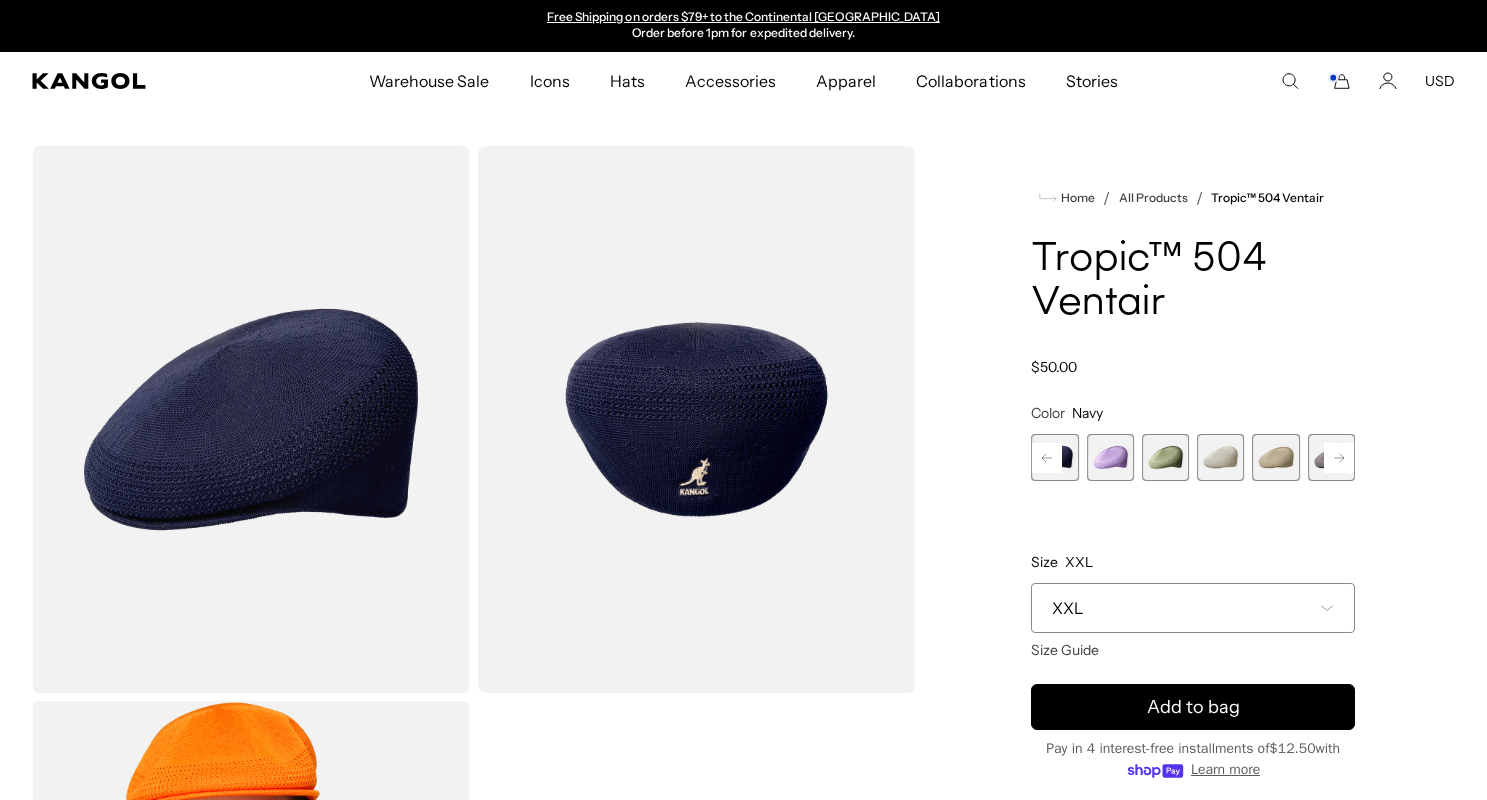 click at bounding box center (1110, 457) 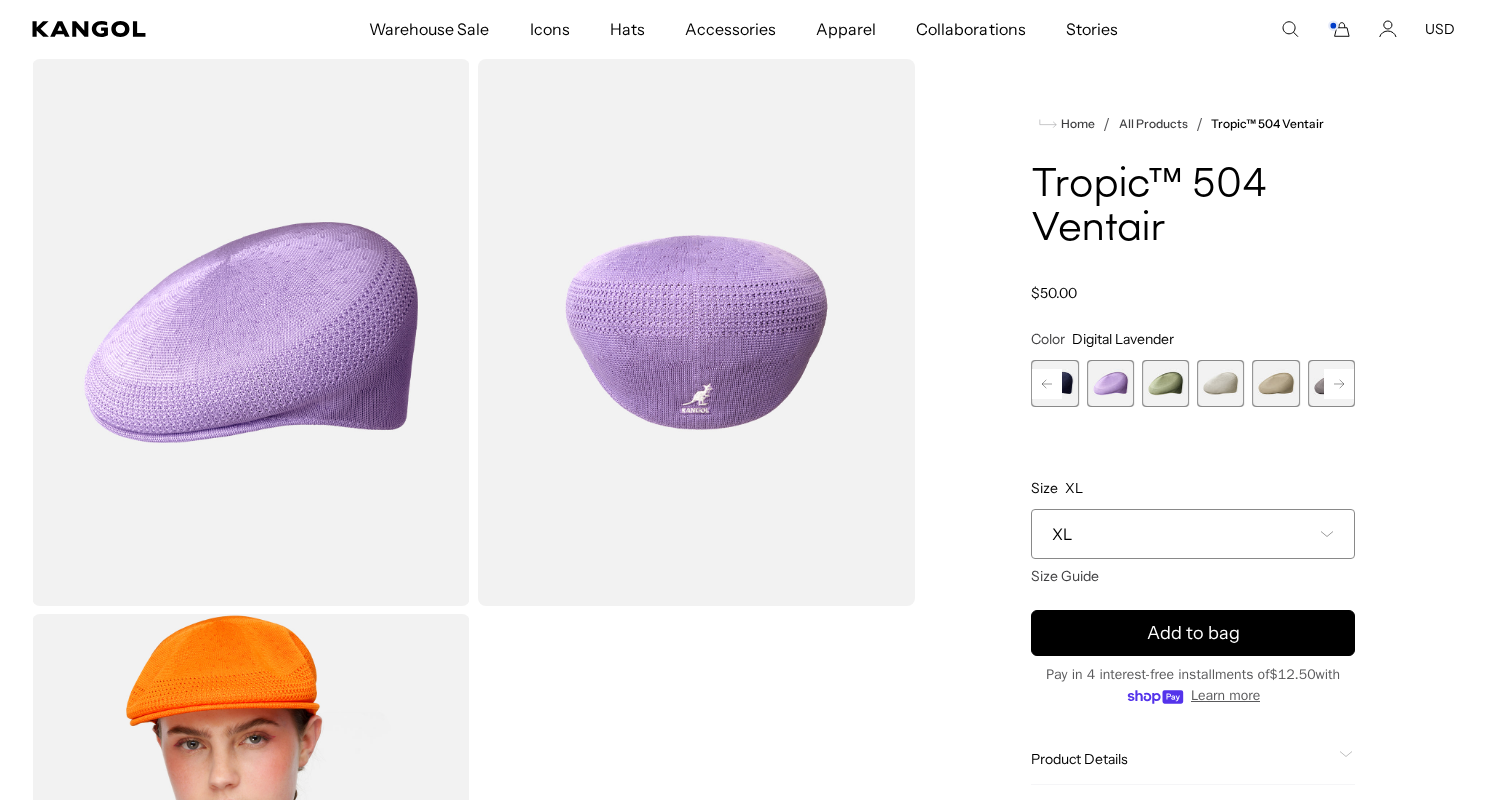 scroll, scrollTop: 88, scrollLeft: 0, axis: vertical 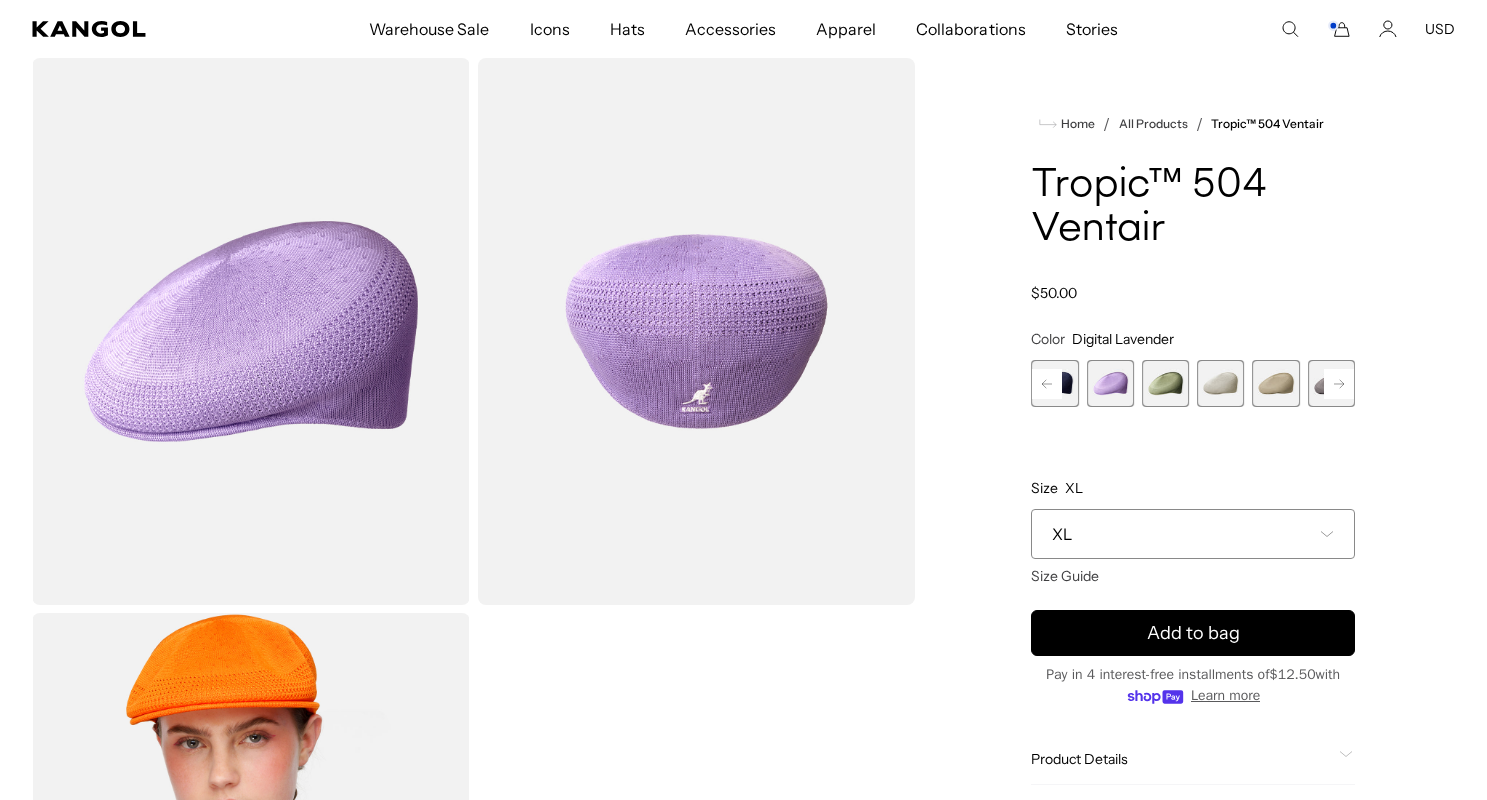 click on "XL" at bounding box center (1193, 534) 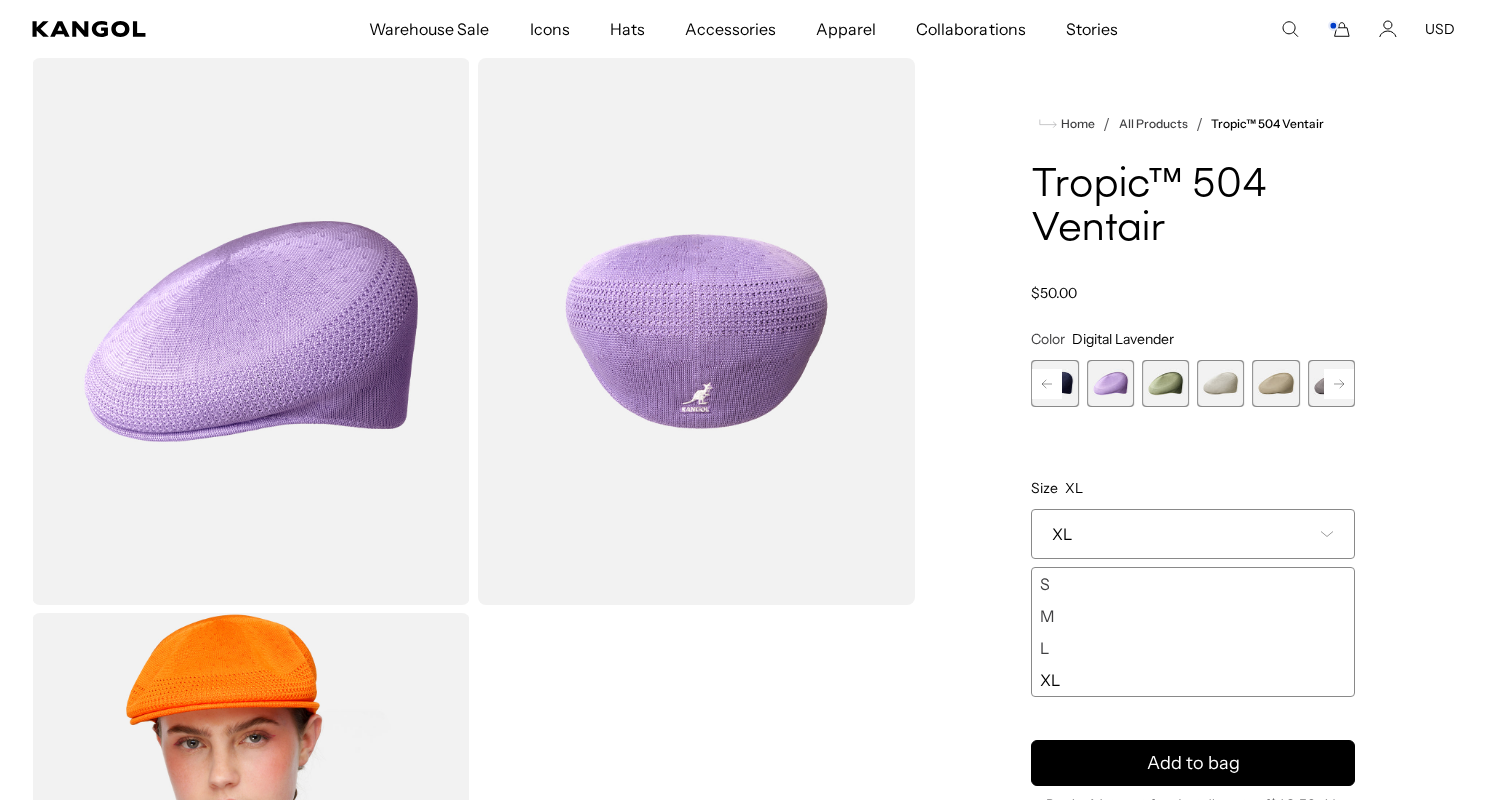 click on "M" at bounding box center [1193, 616] 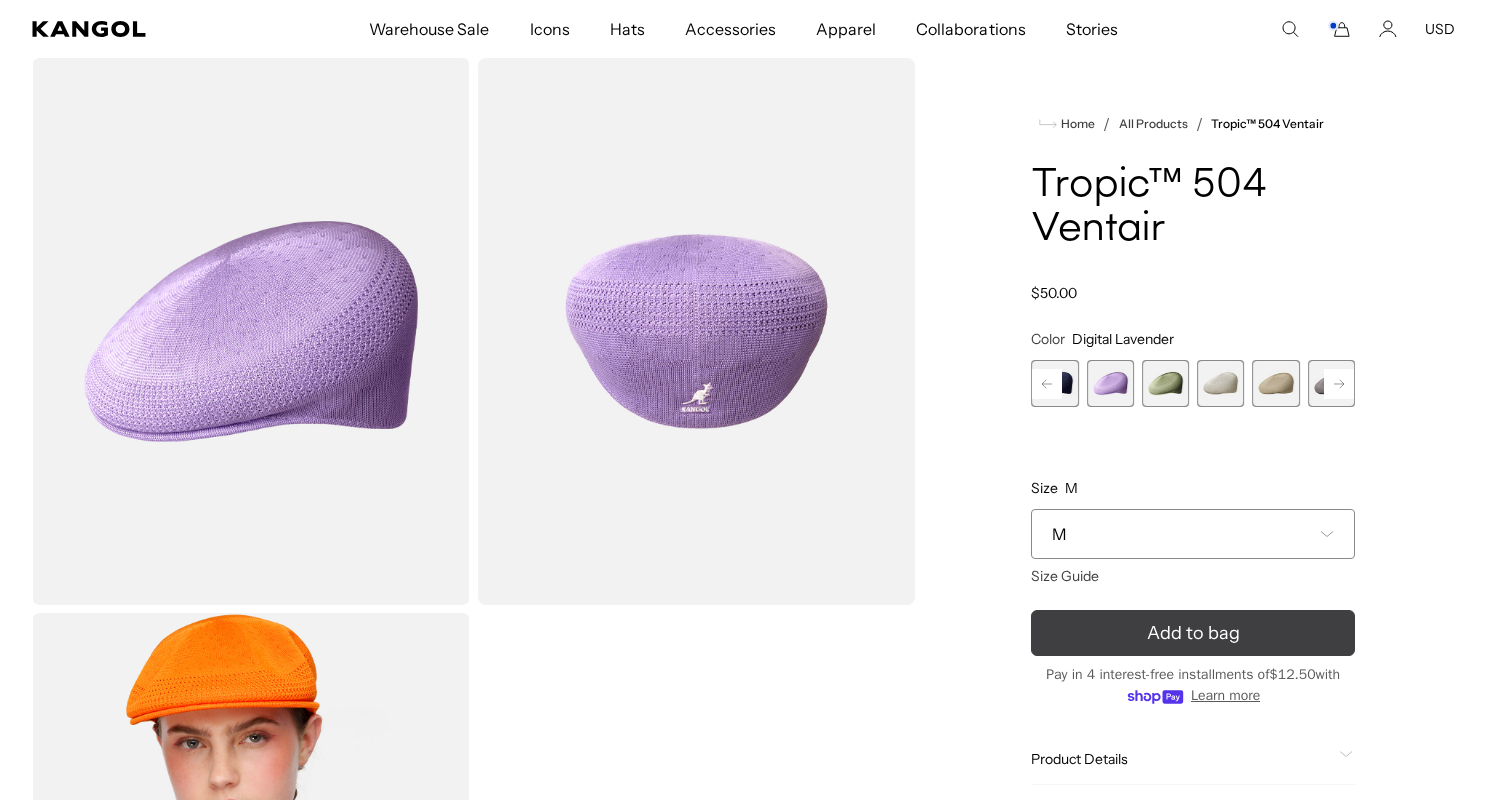 scroll, scrollTop: 0, scrollLeft: 412, axis: horizontal 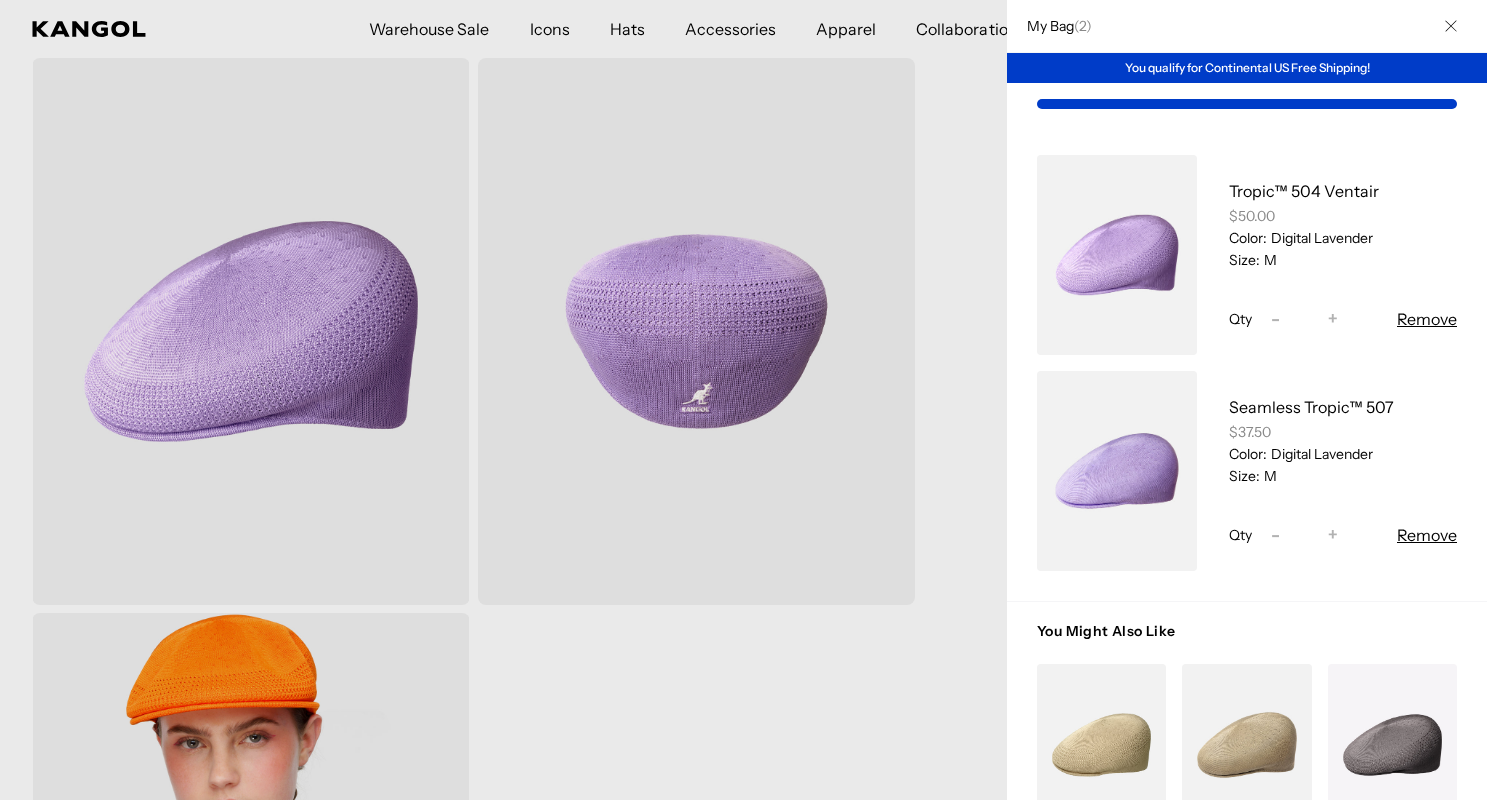 click on "Remove" at bounding box center [1427, 535] 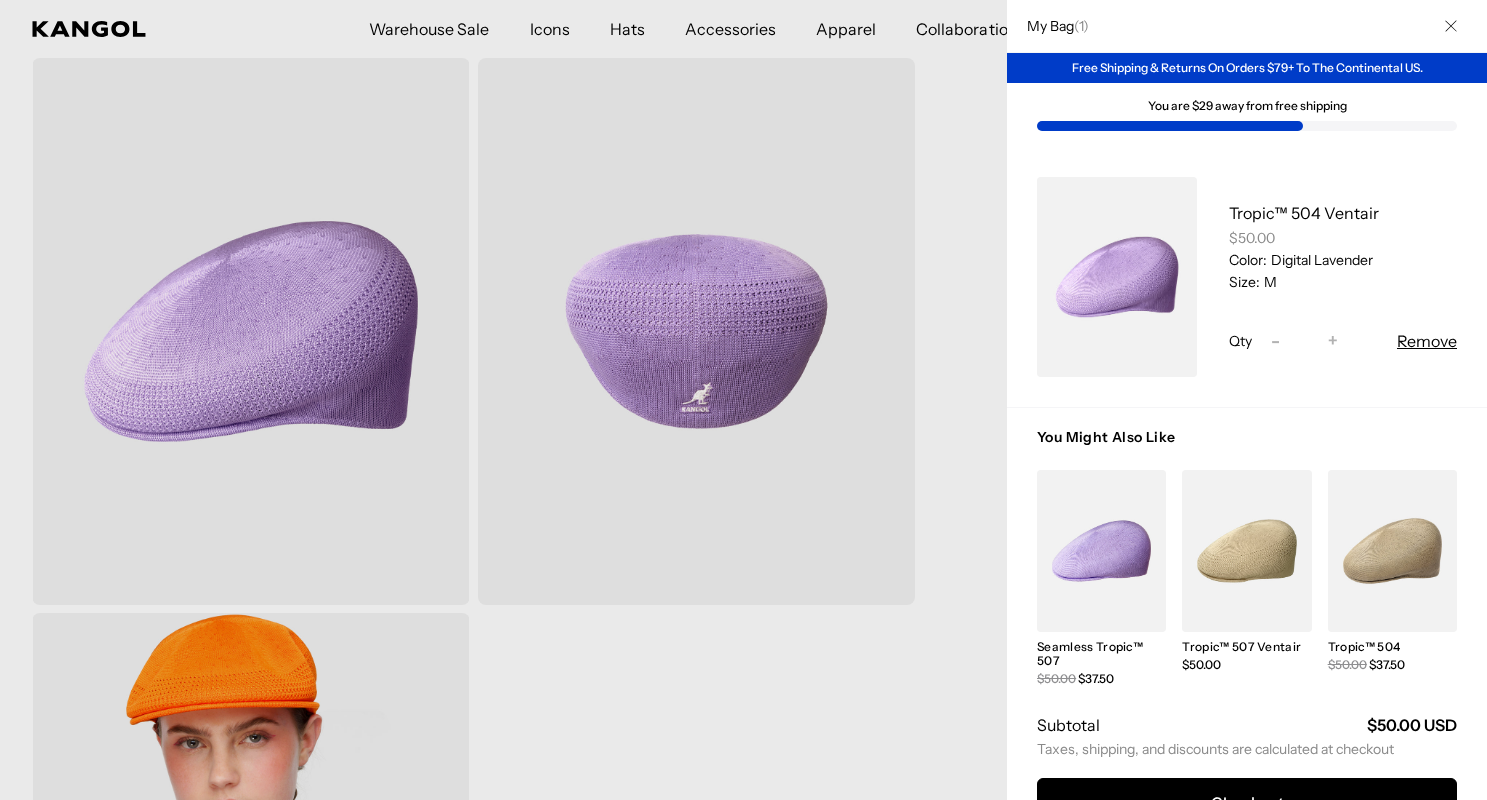 scroll, scrollTop: 0, scrollLeft: 0, axis: both 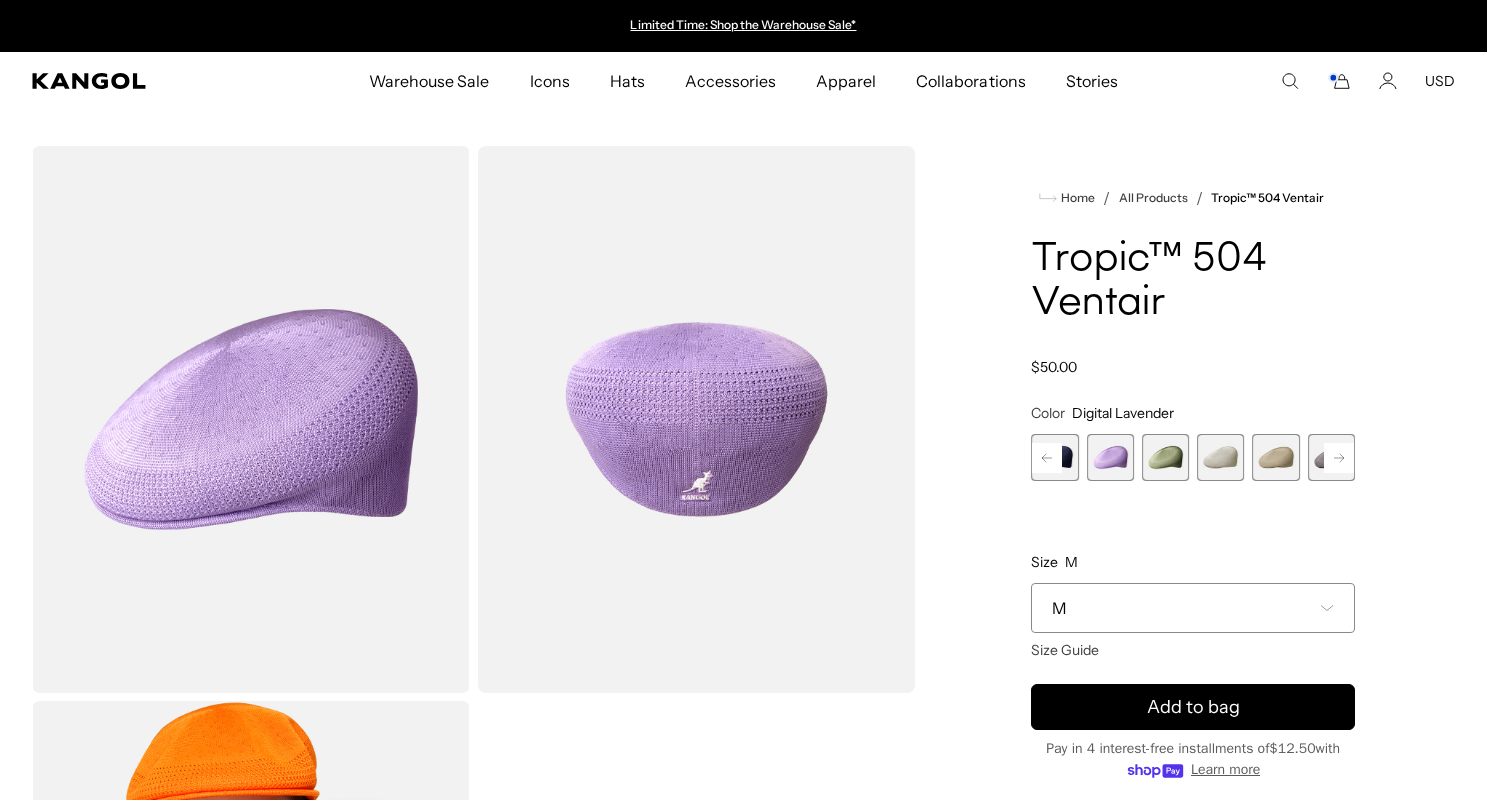click at bounding box center [1165, 457] 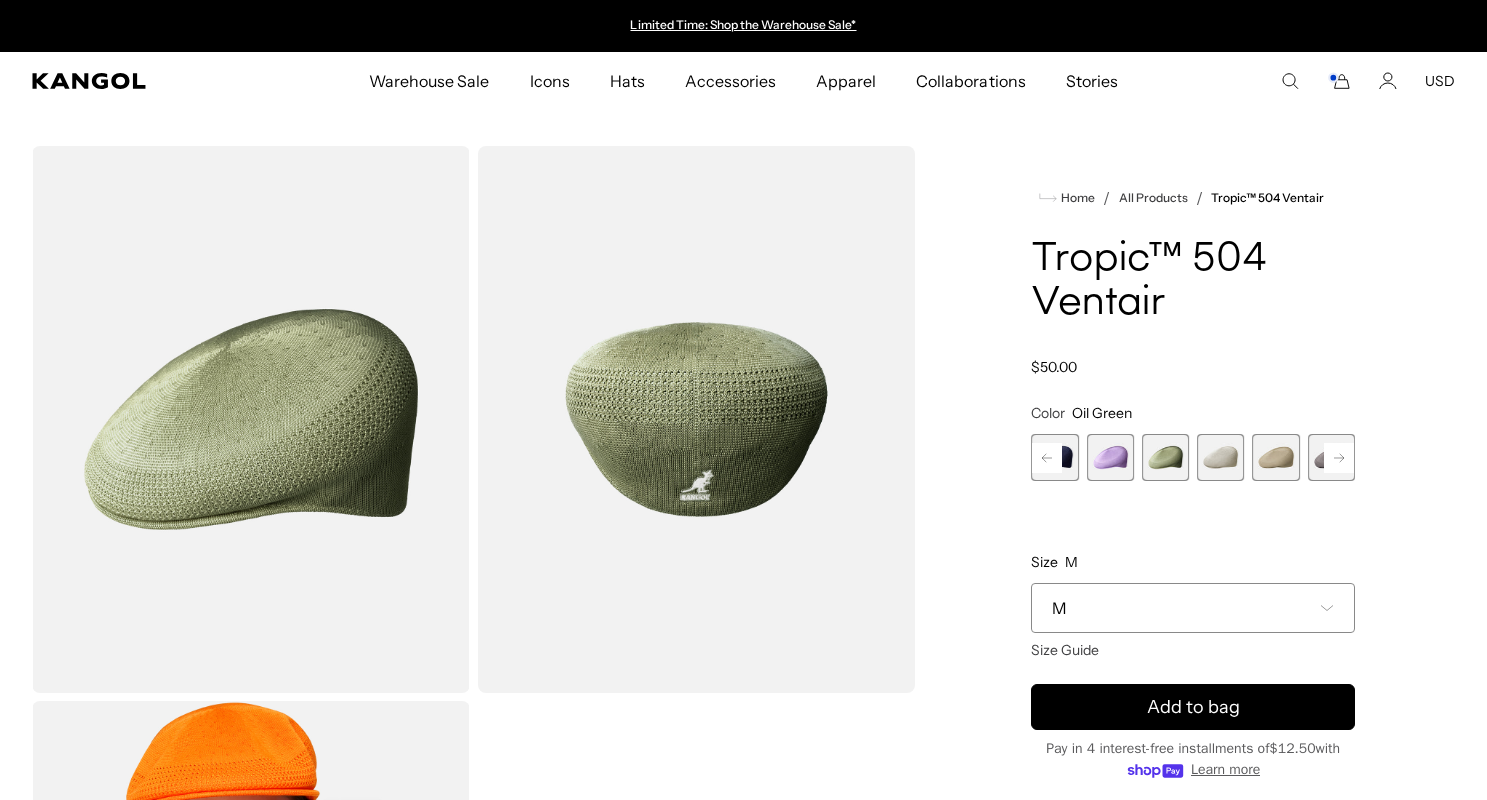 click at bounding box center (1220, 457) 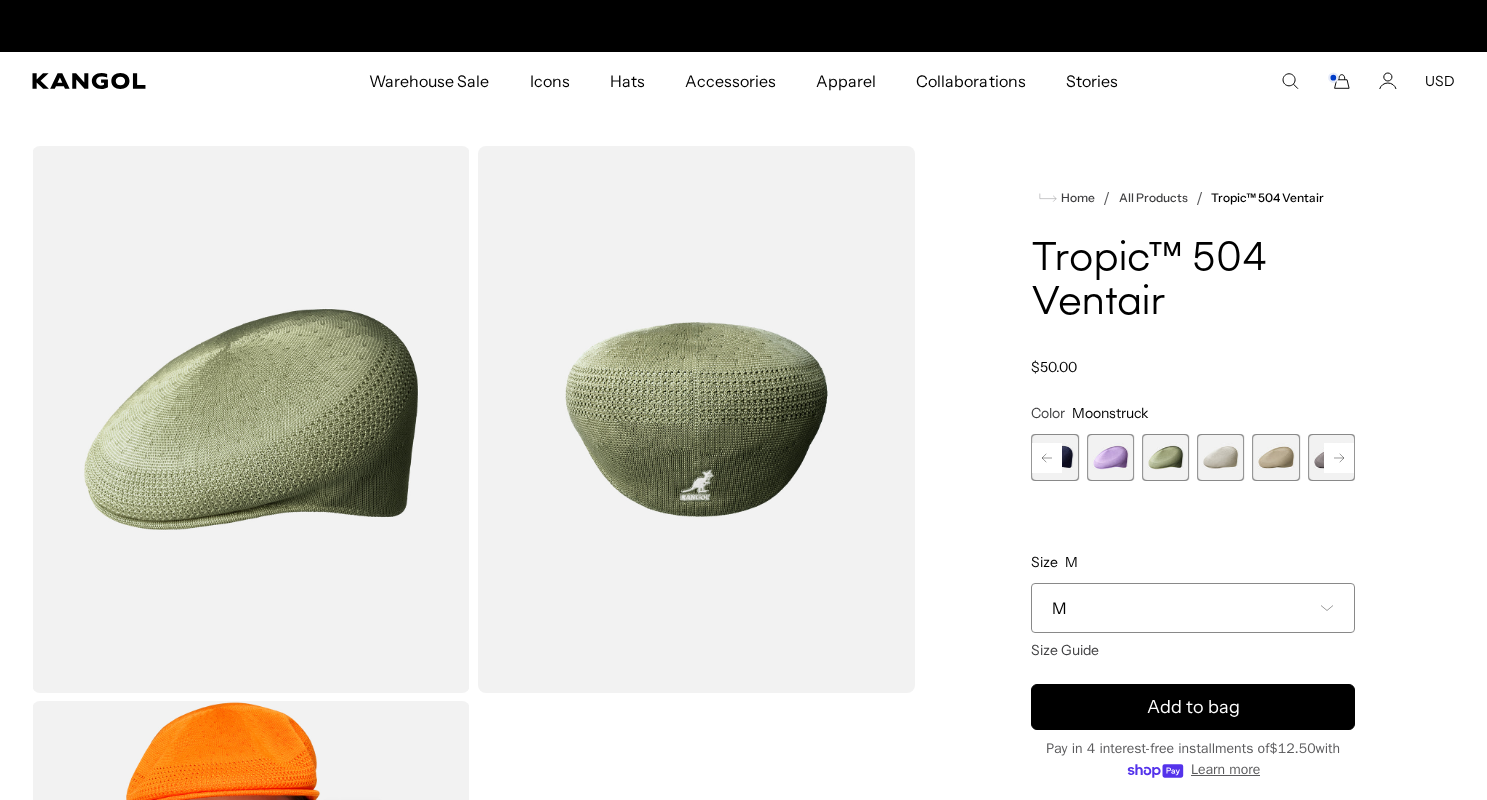 scroll, scrollTop: 0, scrollLeft: 412, axis: horizontal 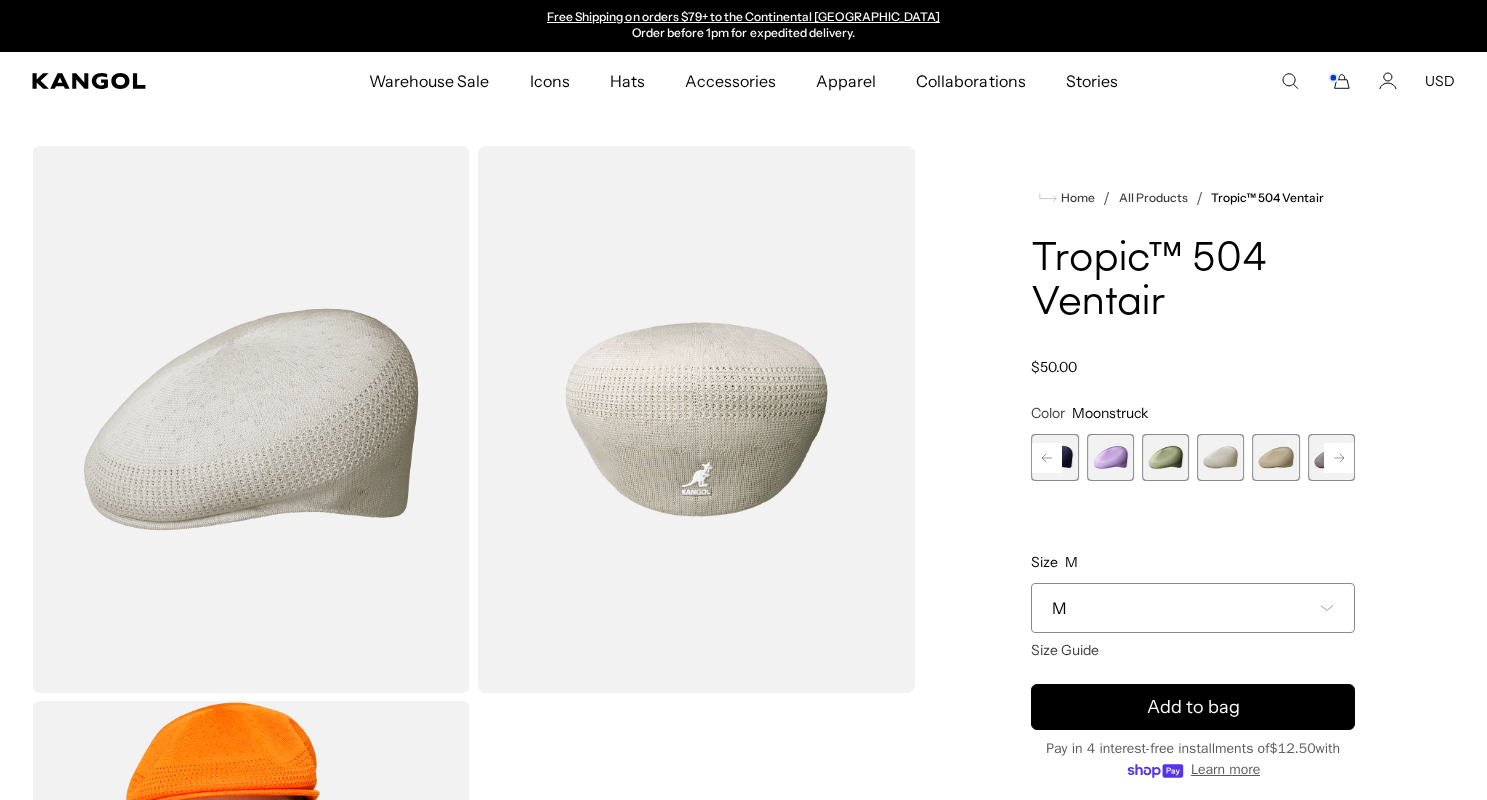 click at bounding box center (1275, 457) 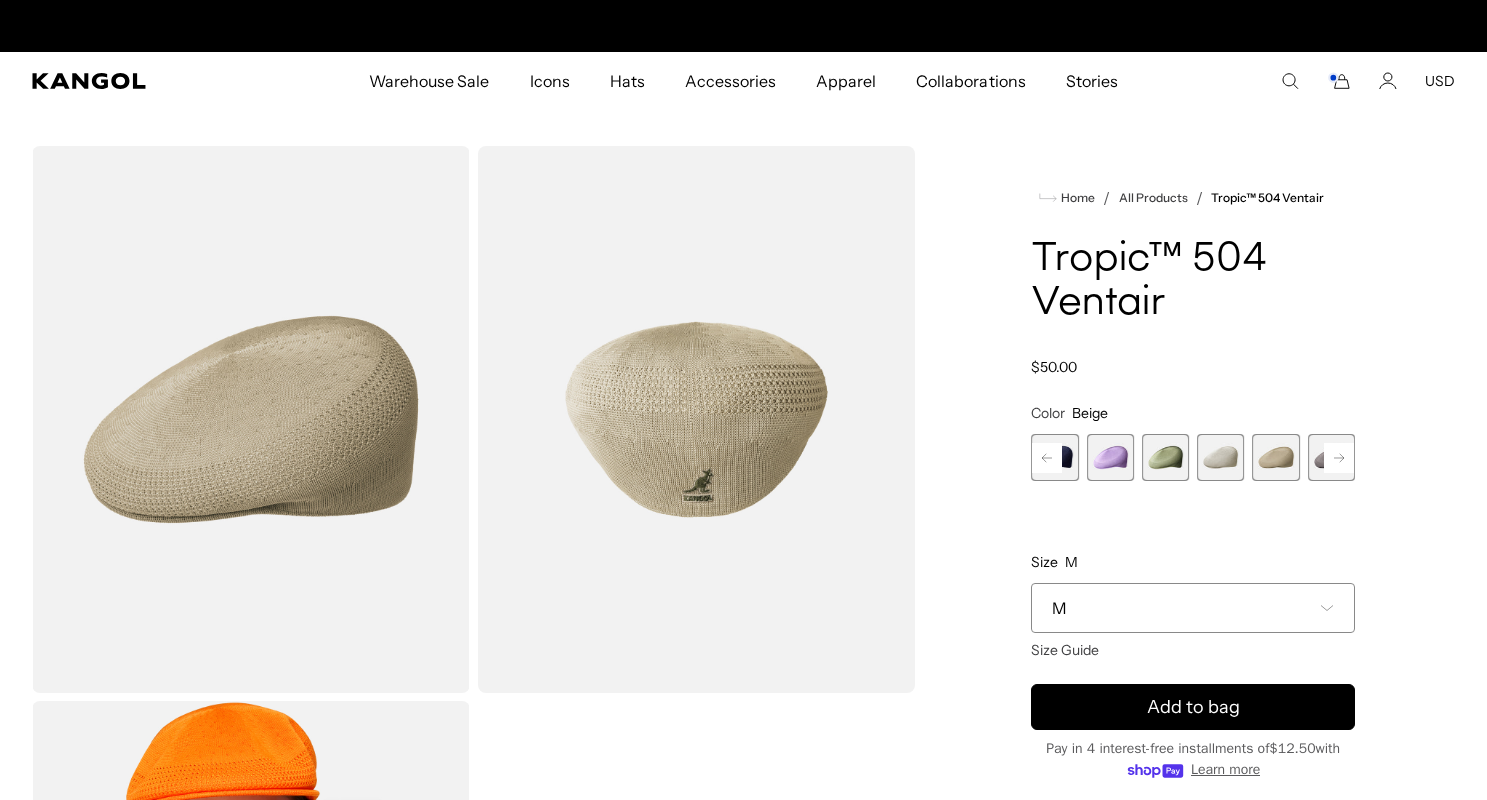 scroll, scrollTop: 0, scrollLeft: 0, axis: both 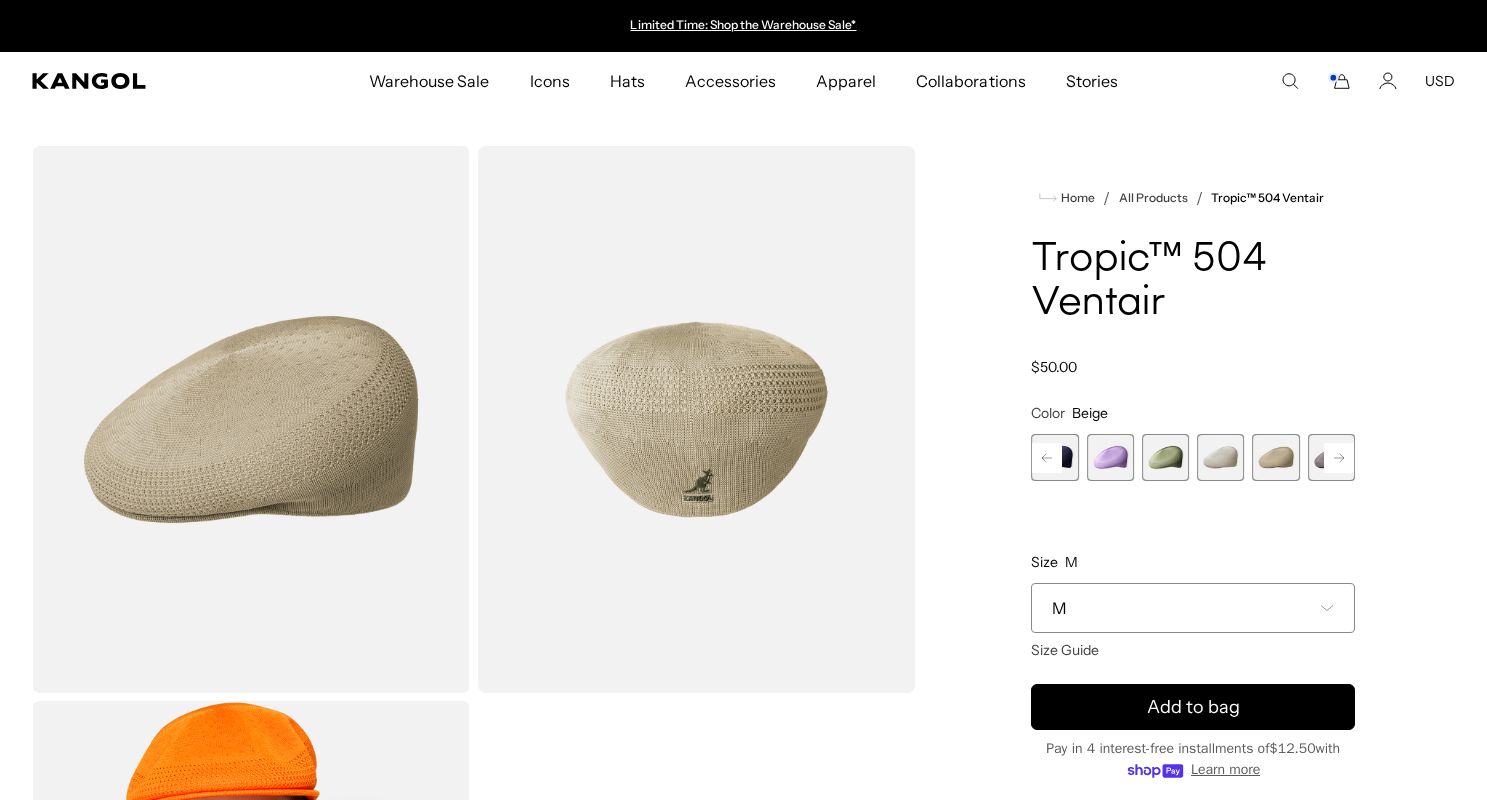 click at bounding box center (1331, 457) 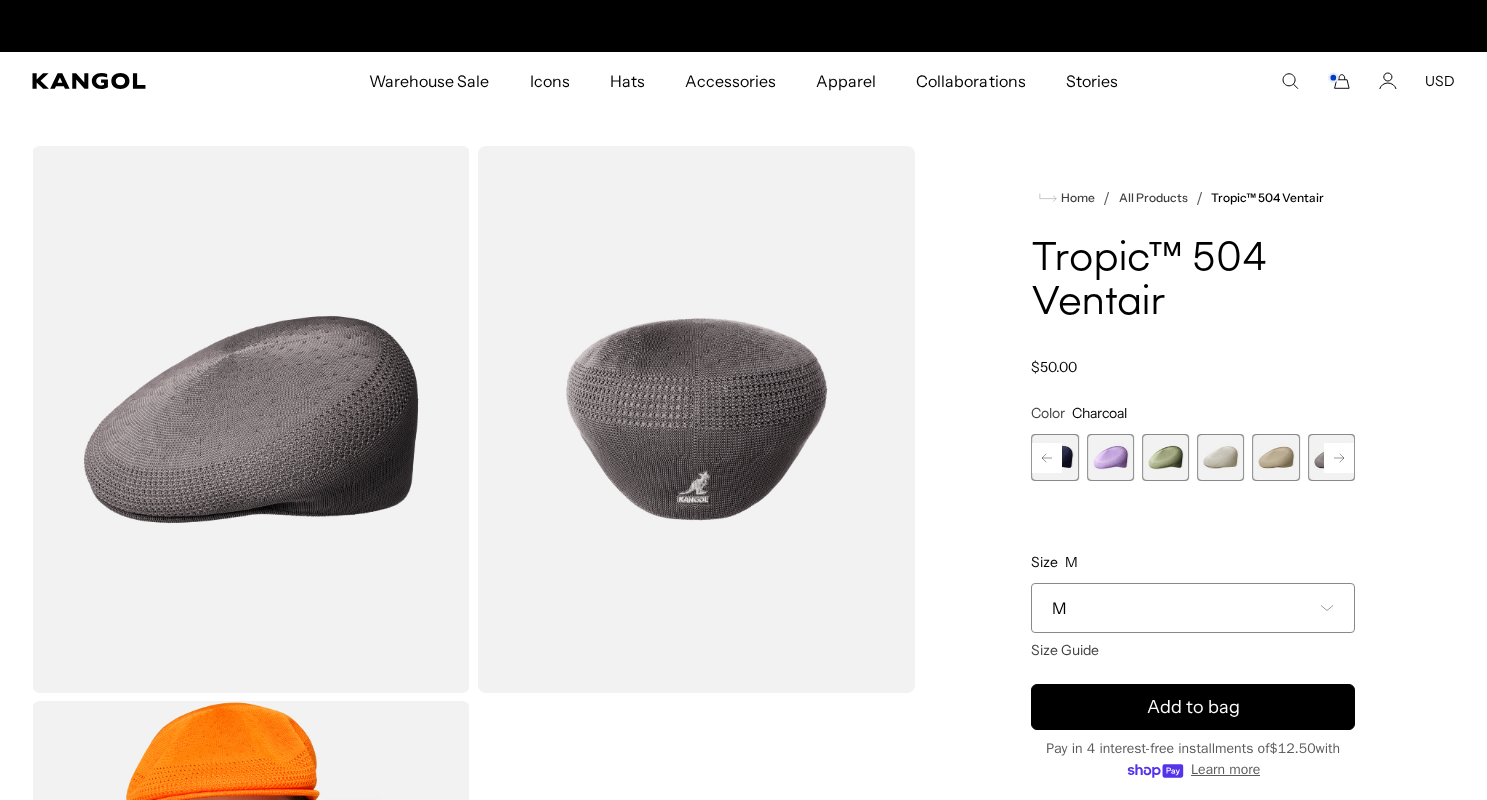scroll, scrollTop: 0, scrollLeft: 412, axis: horizontal 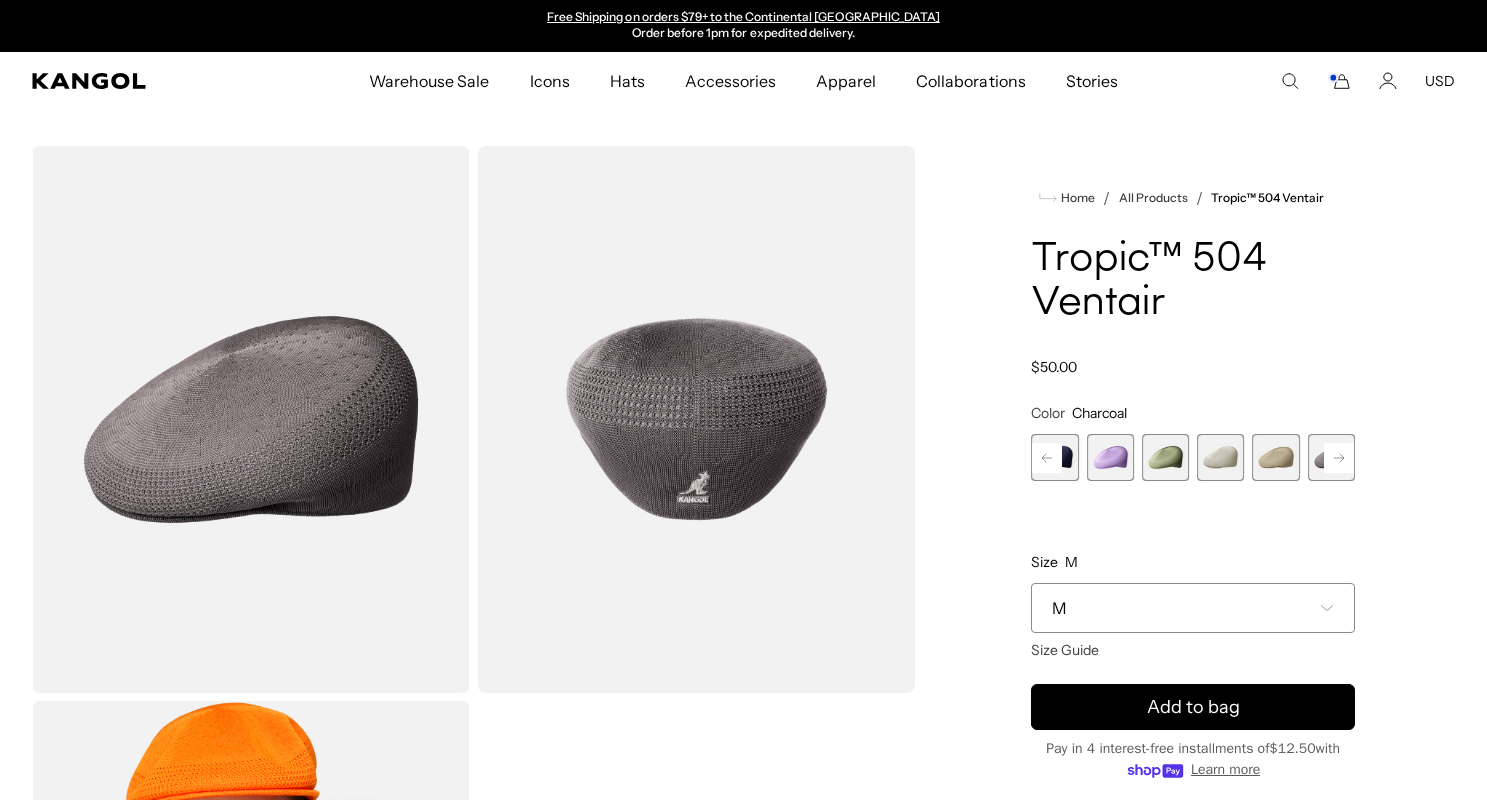 click 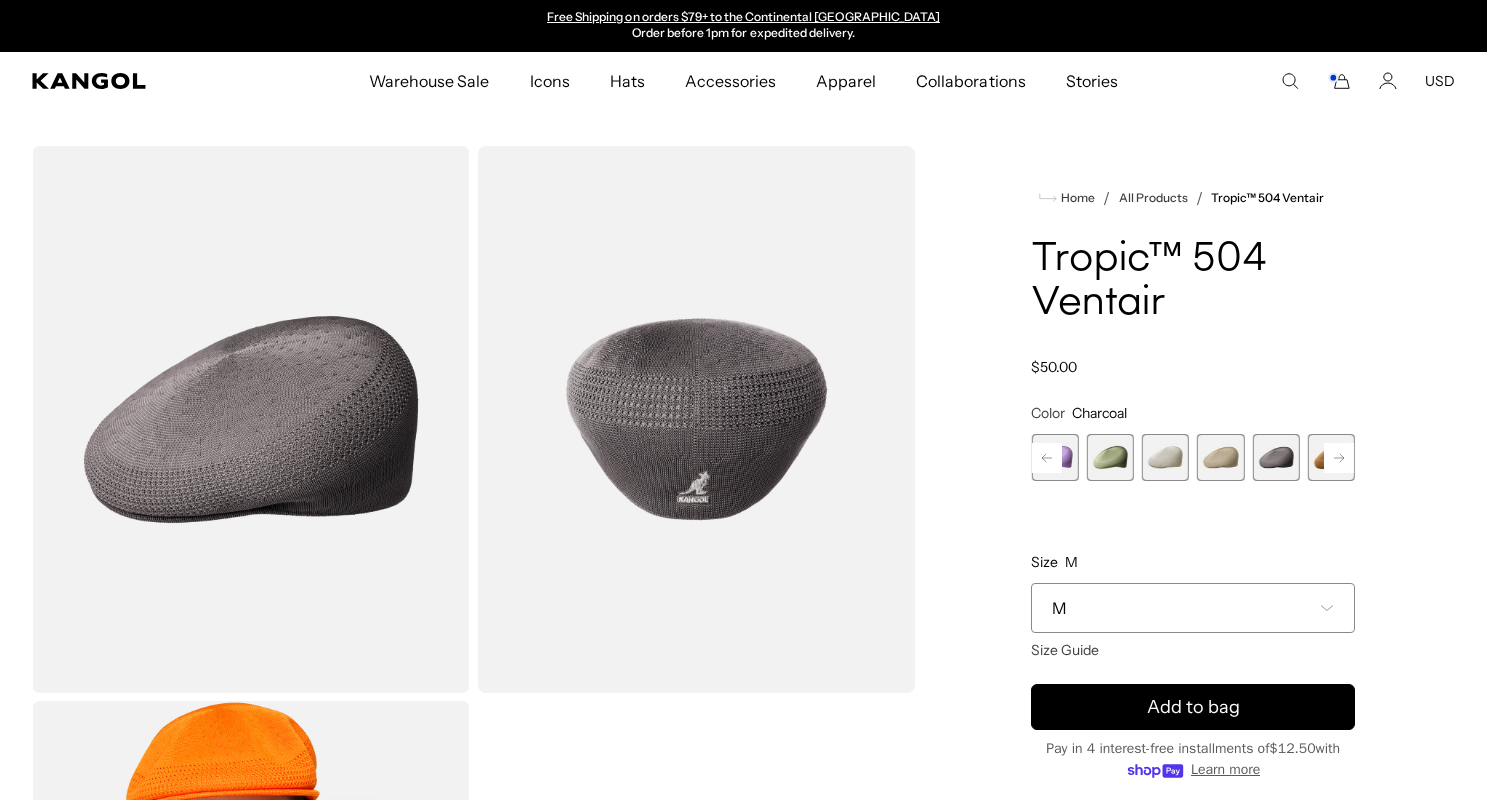 click 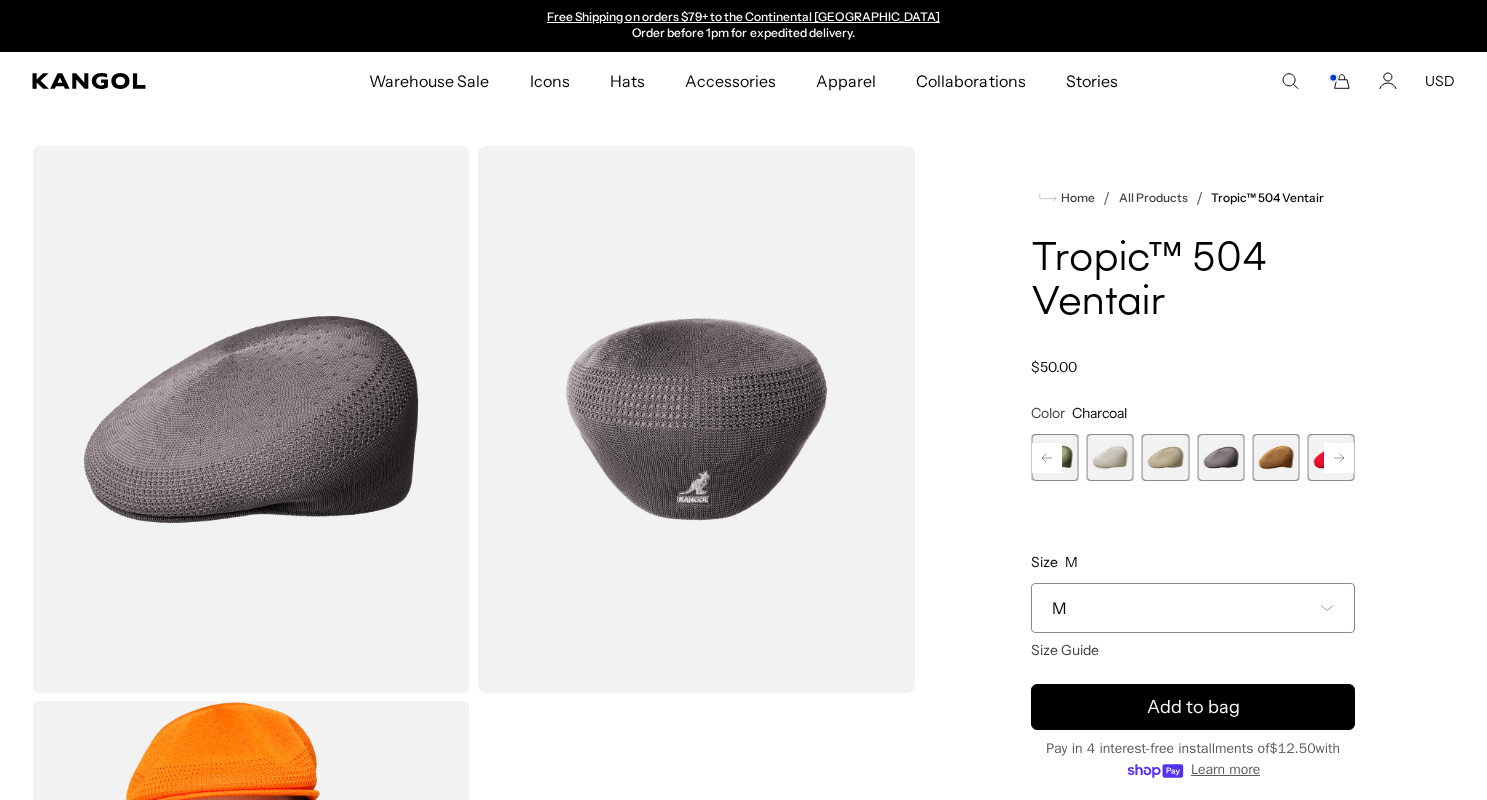 click 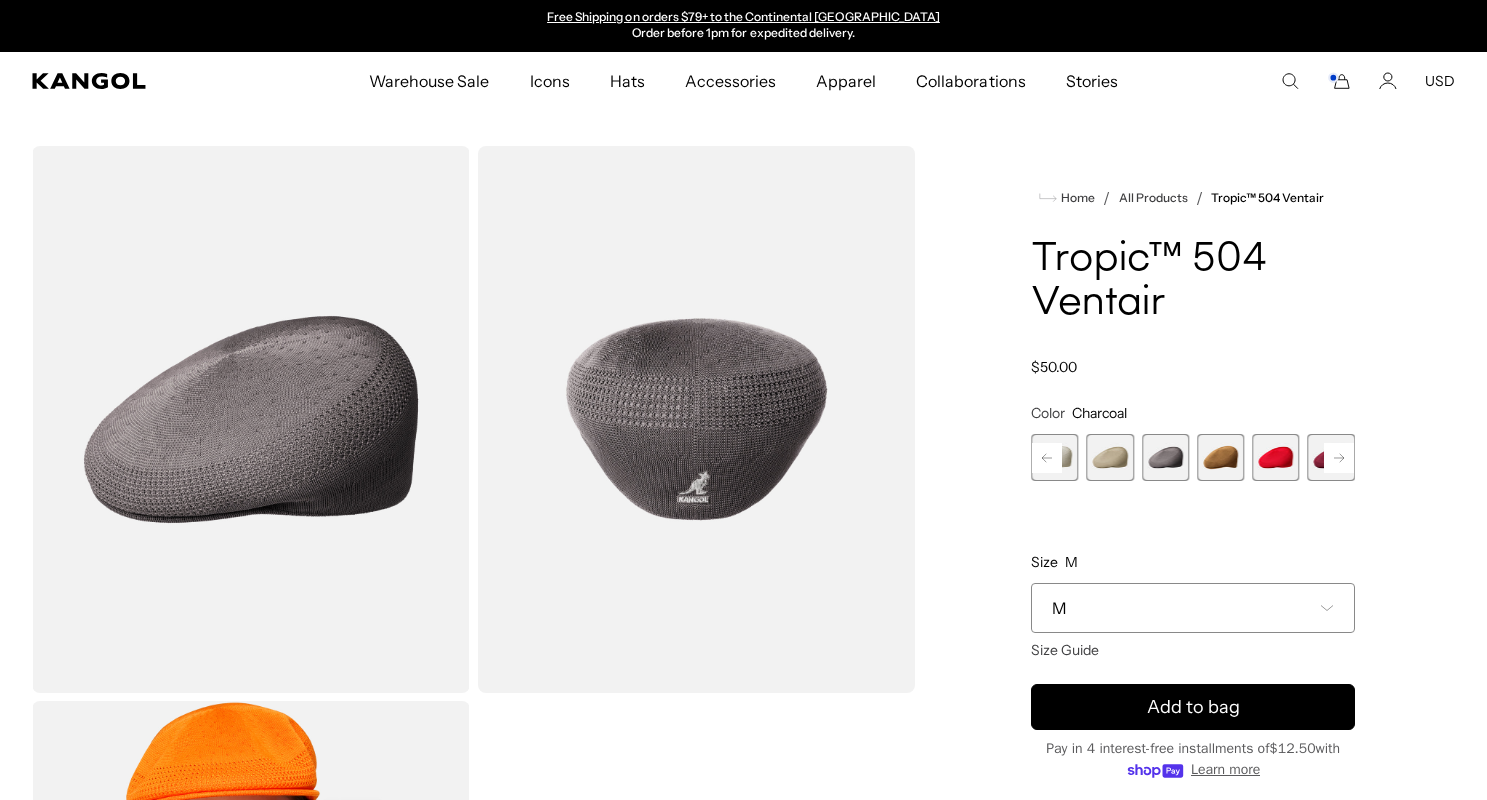 click 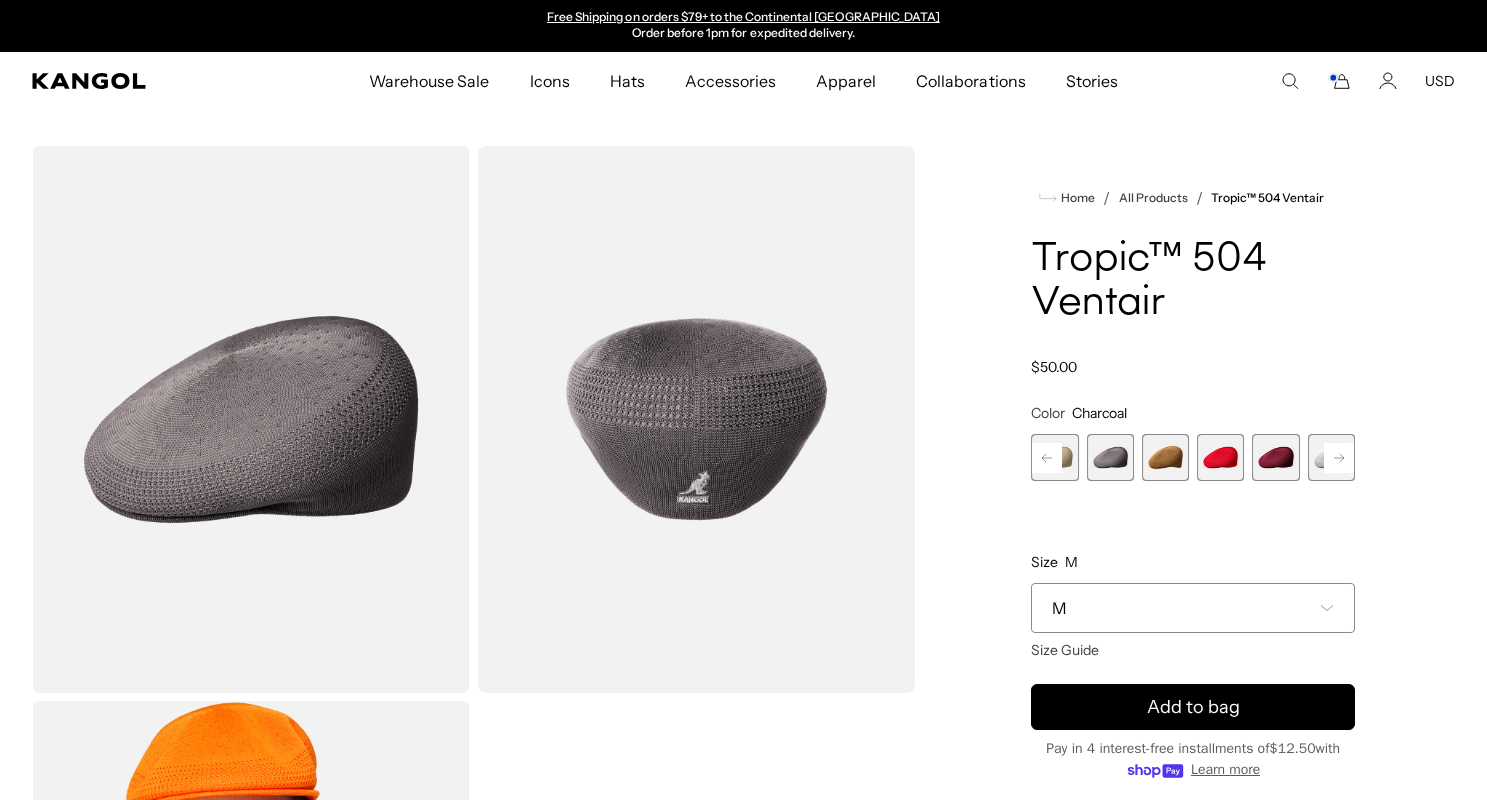 click 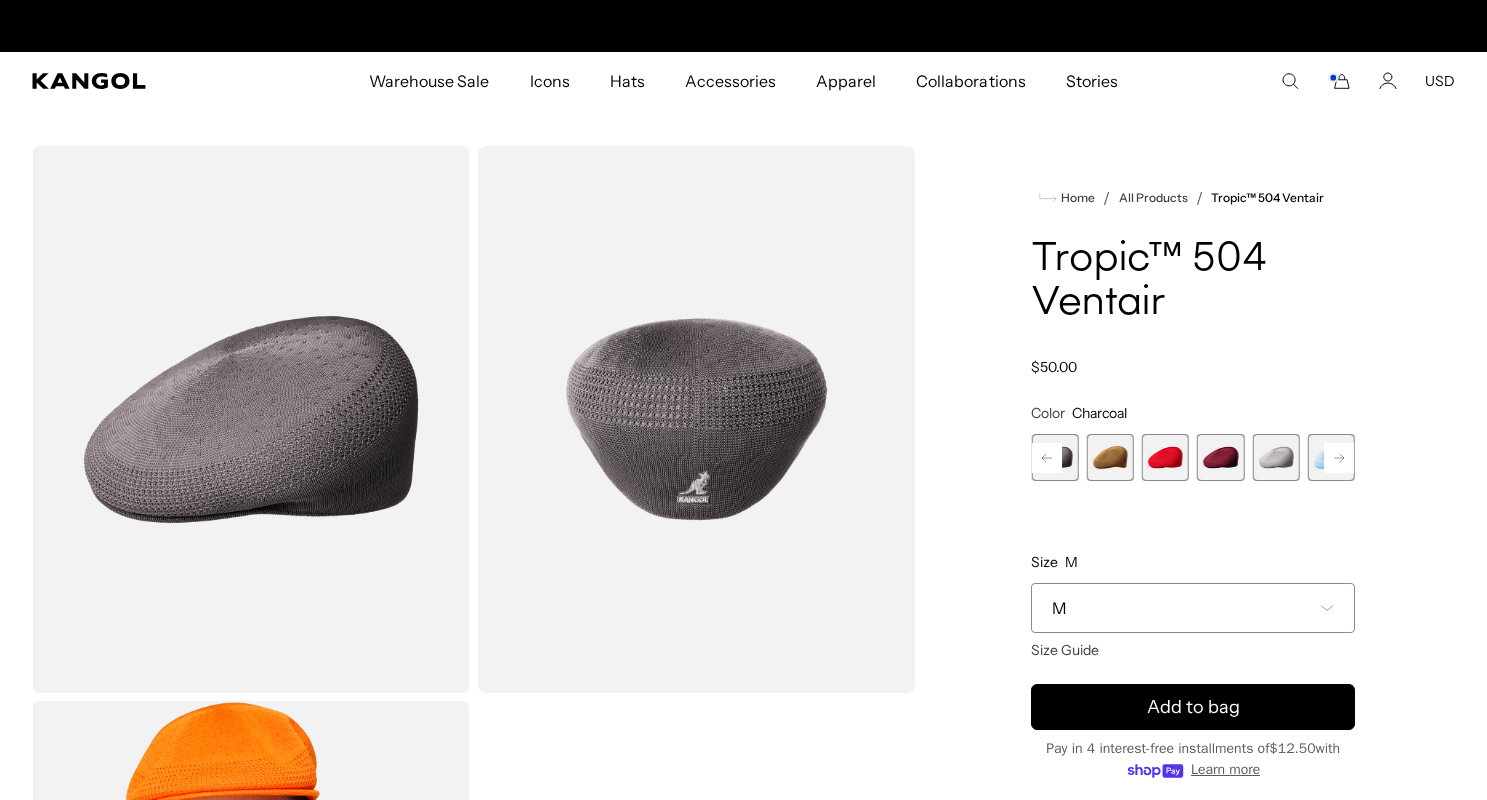 scroll, scrollTop: 0, scrollLeft: 0, axis: both 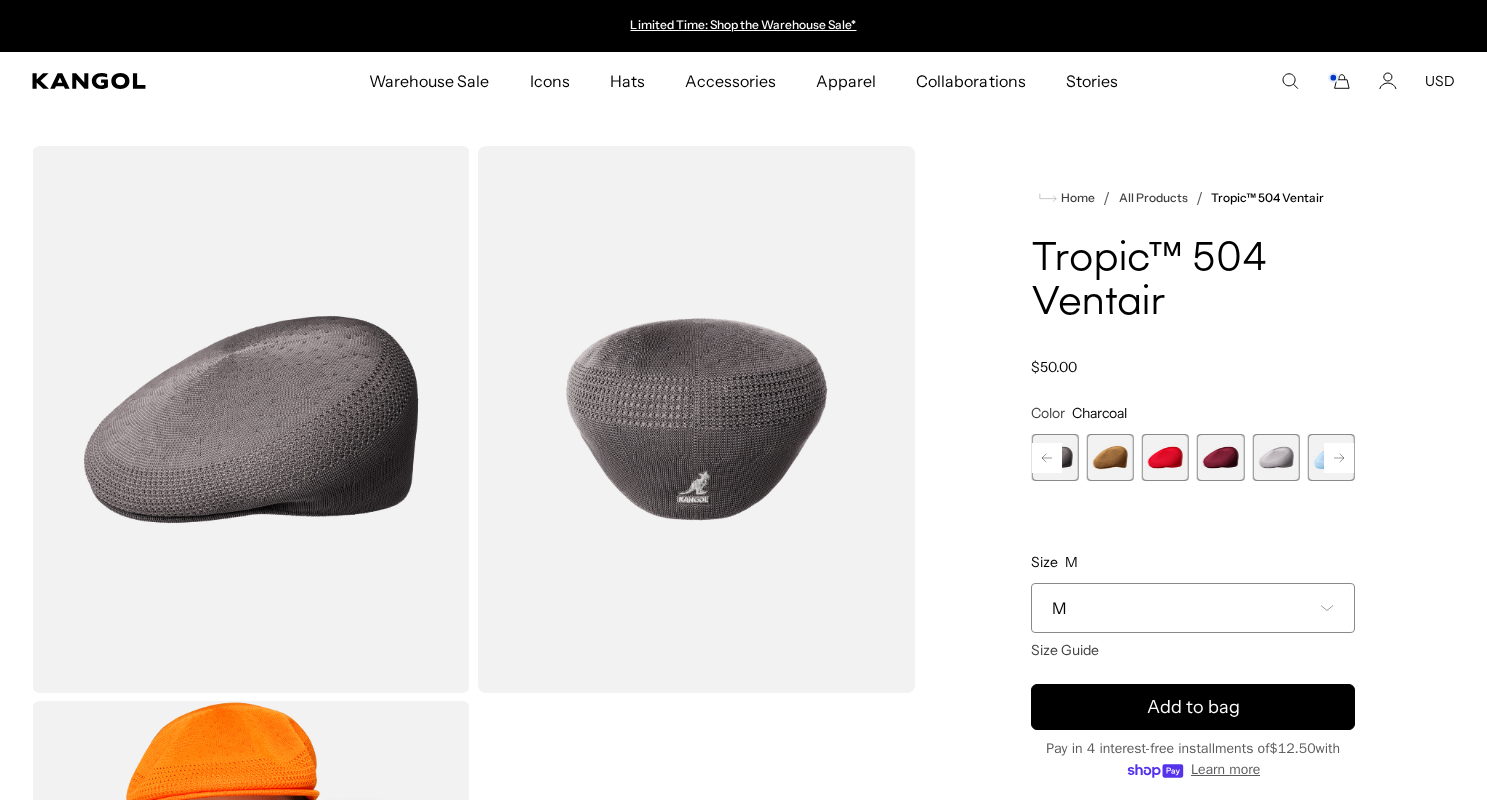 click at bounding box center [1110, 457] 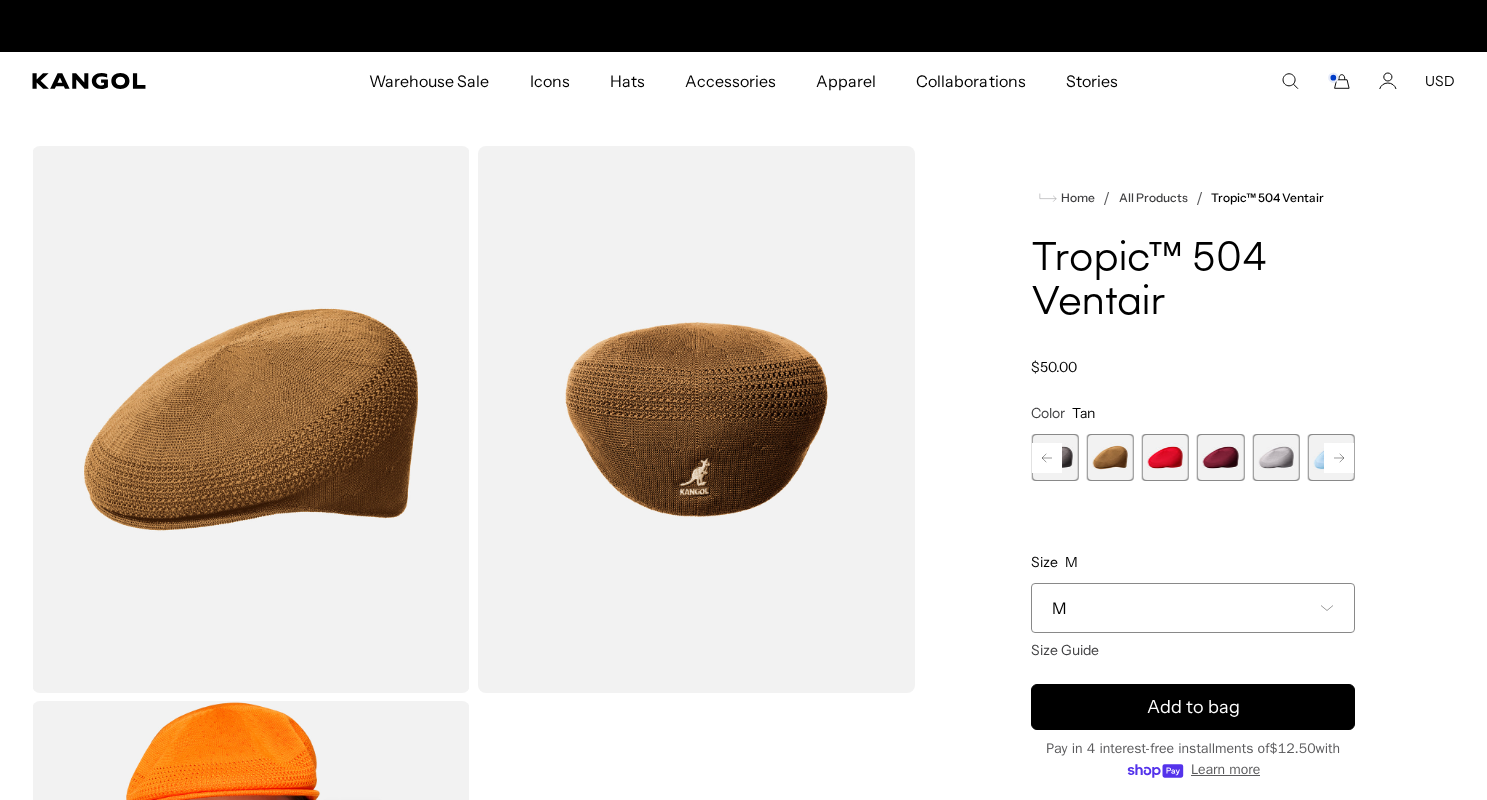 scroll, scrollTop: 0, scrollLeft: 412, axis: horizontal 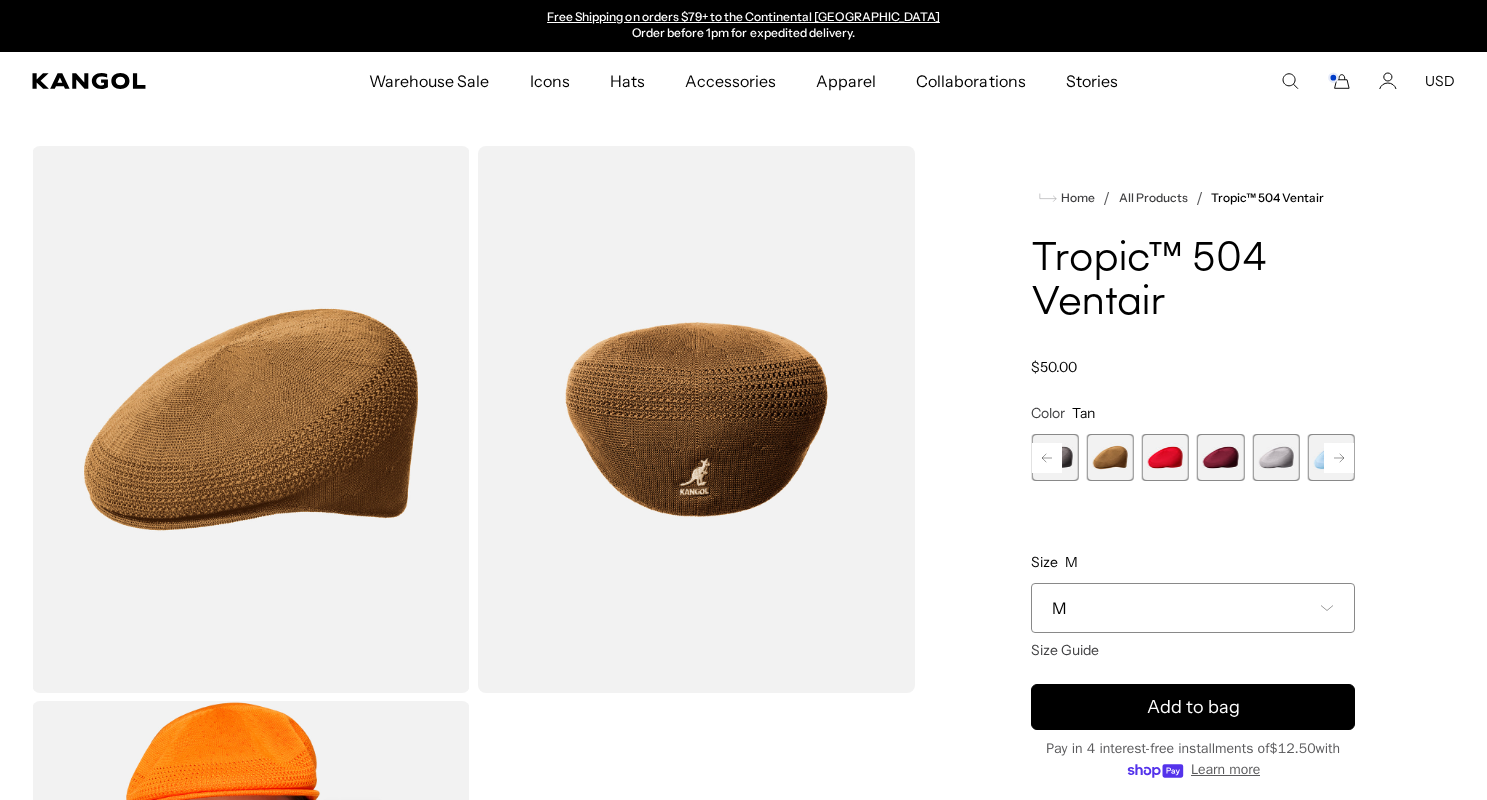 click at bounding box center (1165, 457) 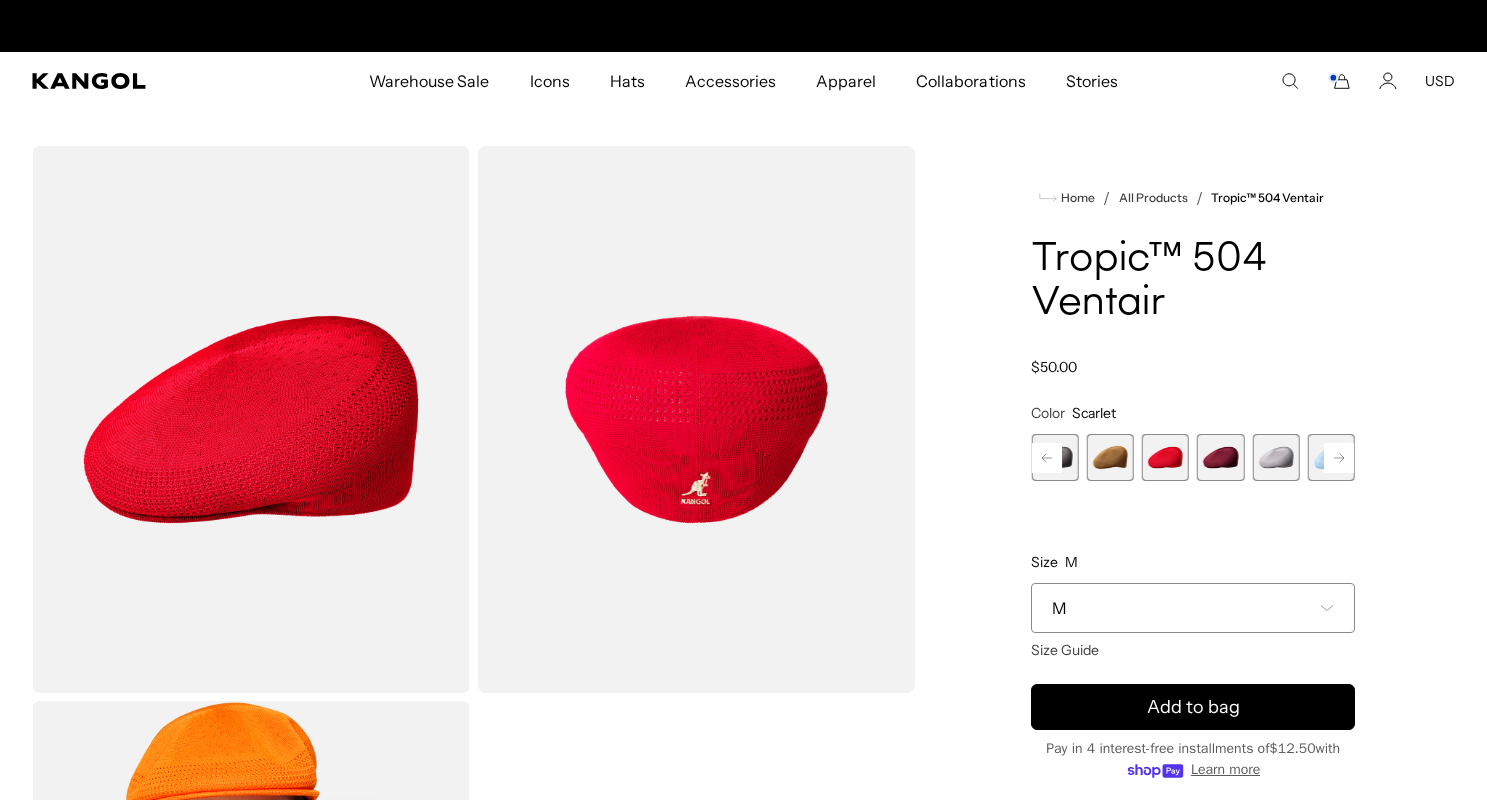 scroll, scrollTop: 0, scrollLeft: 0, axis: both 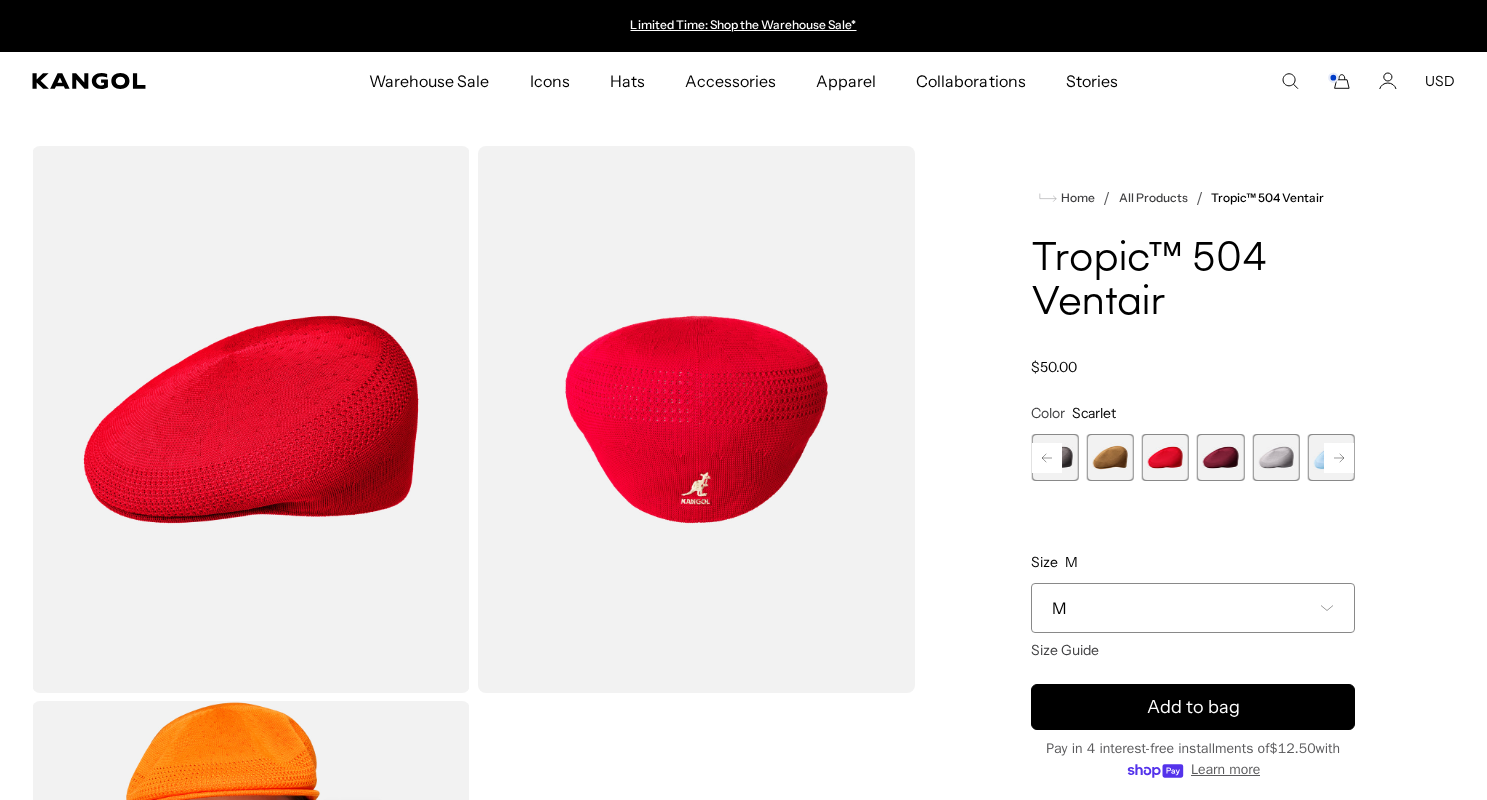click at bounding box center (1220, 457) 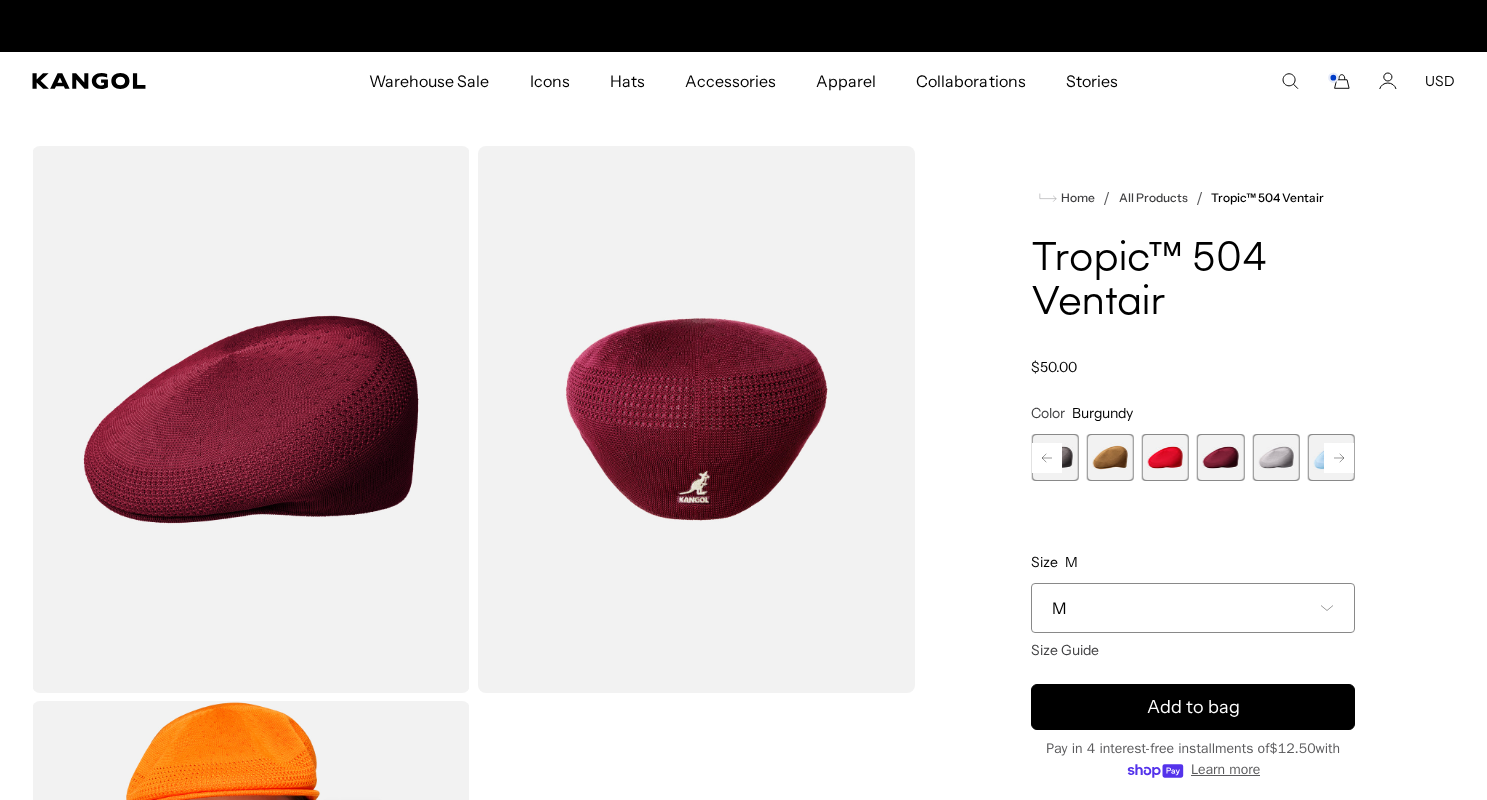 scroll, scrollTop: 0, scrollLeft: 412, axis: horizontal 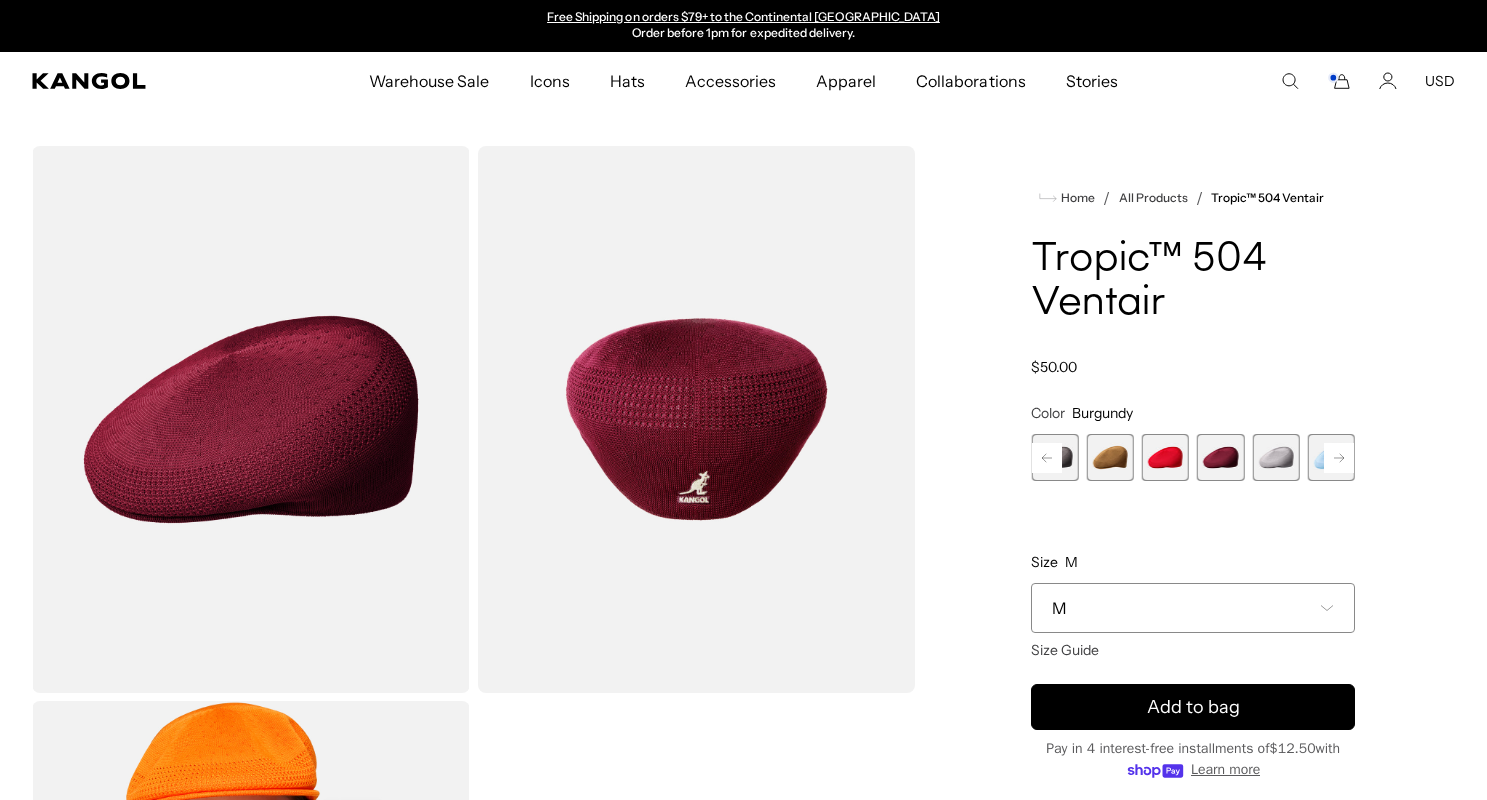 click 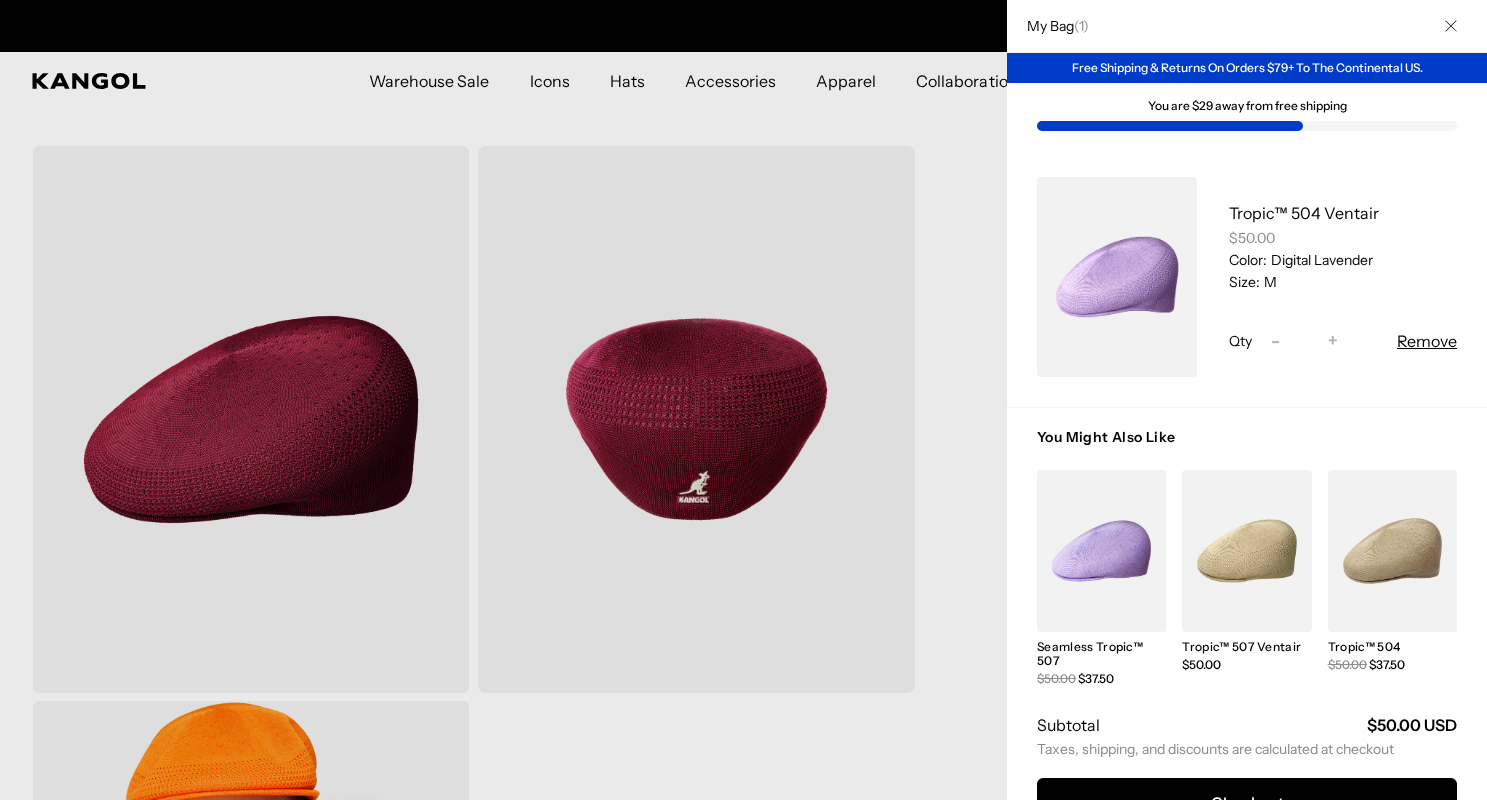 scroll, scrollTop: 0, scrollLeft: 0, axis: both 